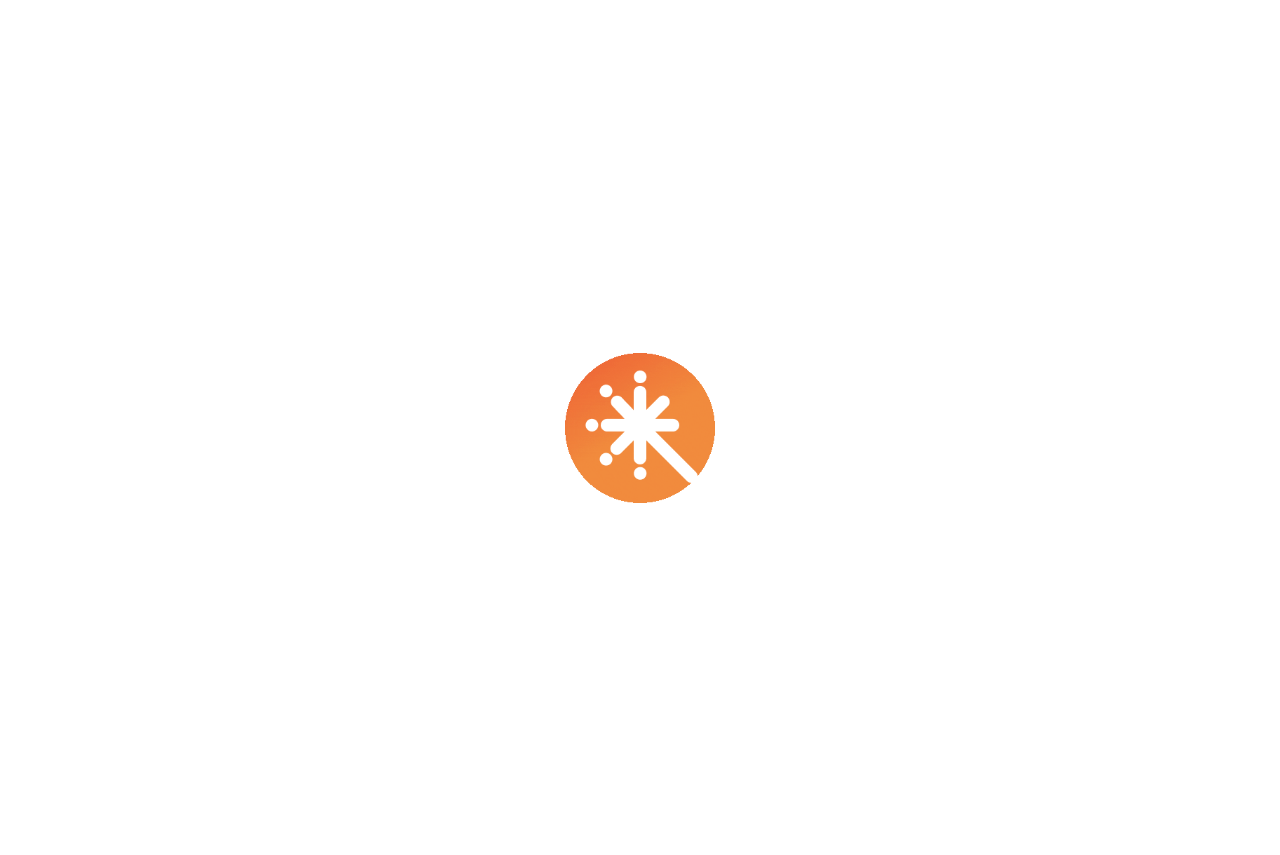 scroll, scrollTop: 0, scrollLeft: 0, axis: both 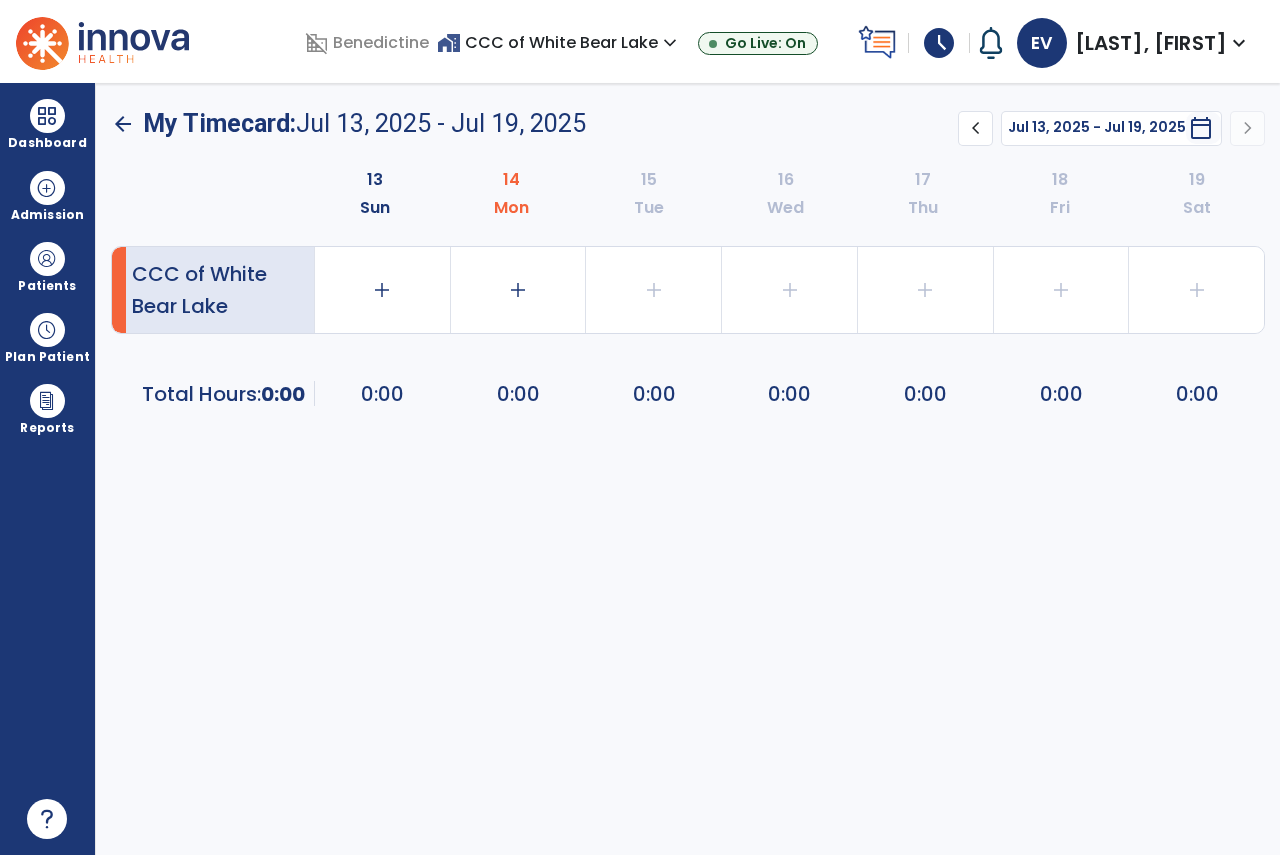 click on "schedule" at bounding box center (939, 43) 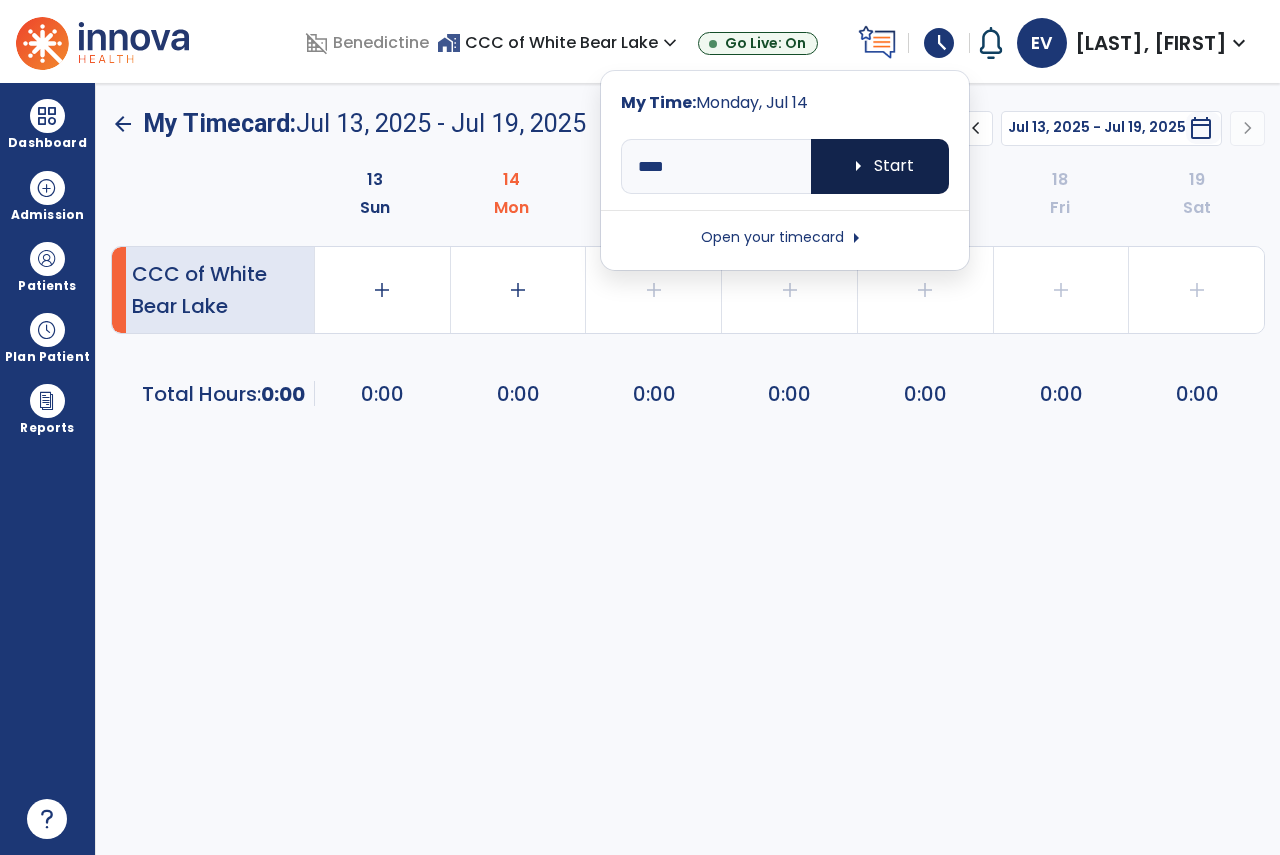 click on "arrow_right  Start" at bounding box center (880, 166) 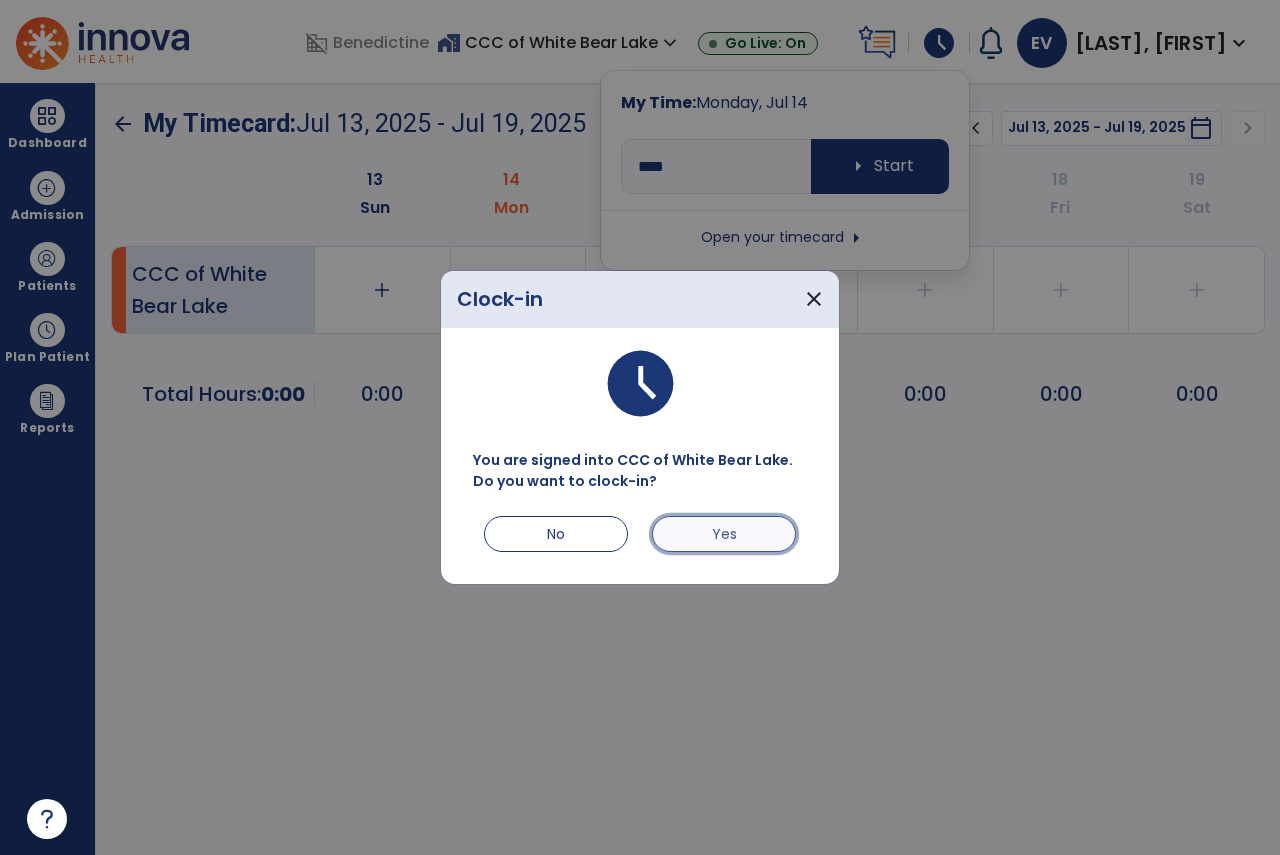 click on "Yes" at bounding box center (724, 534) 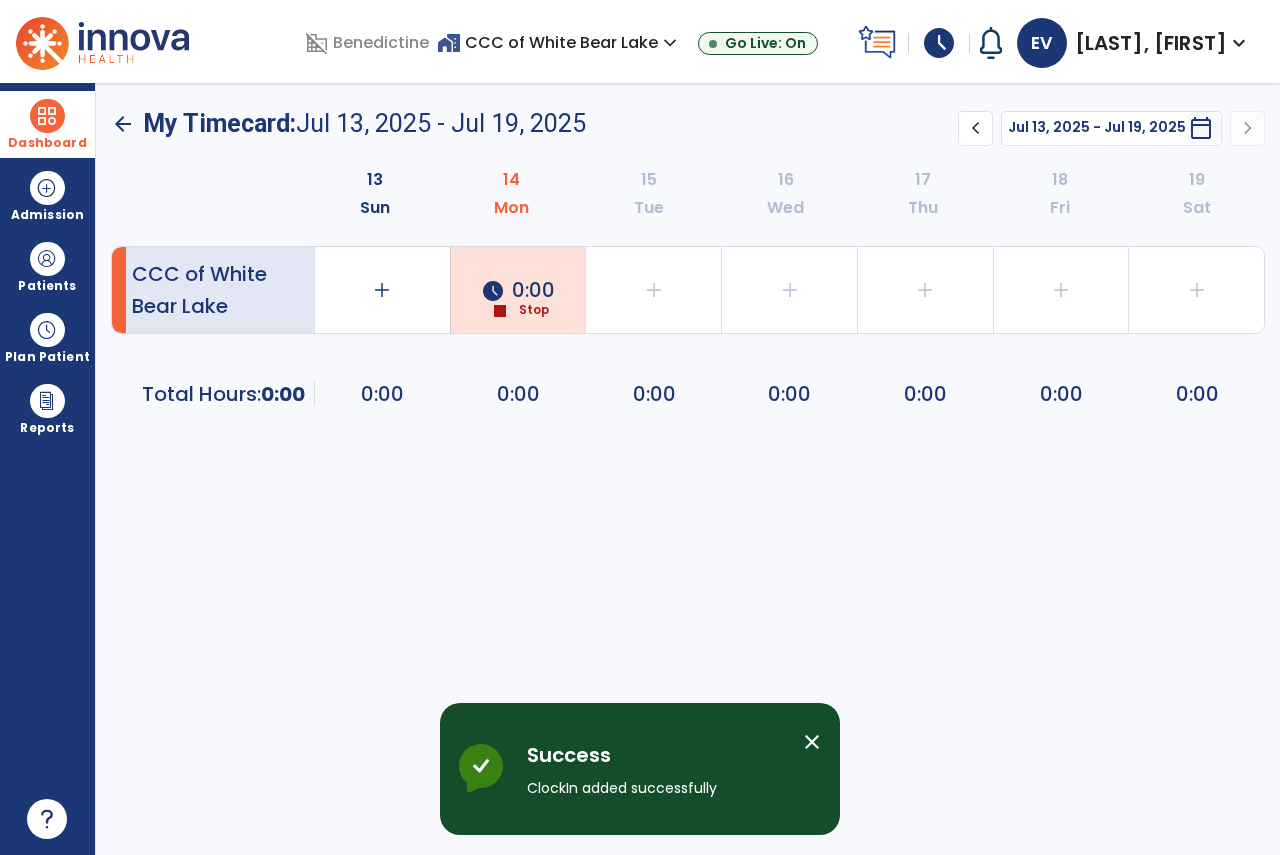 click on "Dashboard" at bounding box center [47, 124] 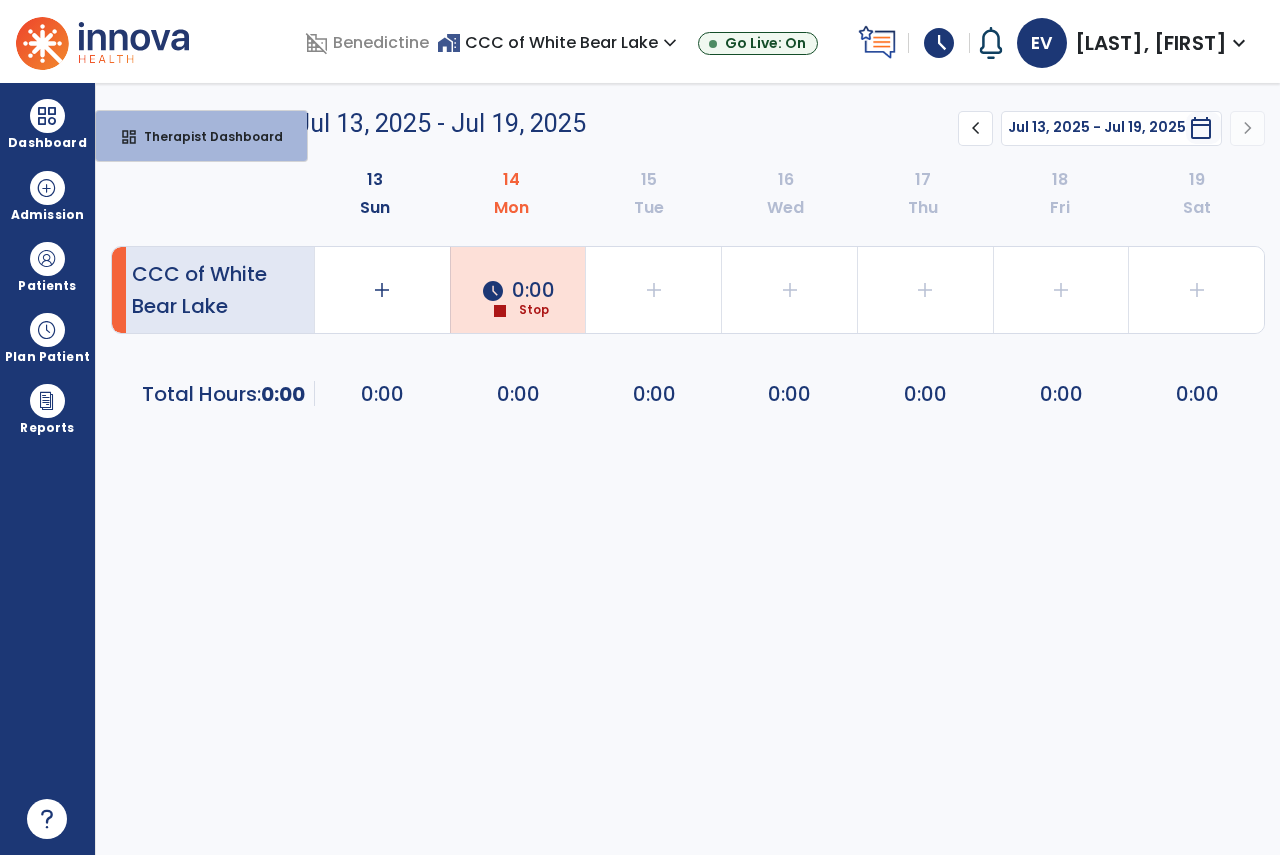 click on "arrow_back     My Timecard:  Jul 13, 2025 - Jul 19, 2025 ******** **** chevron_left Jul 13, 2025 - Jul 19, 2025  *********  calendar_today  chevron_right  13  Sun  14  Mon  15  Tue  16  Wed  17  Thu  18  Fri  19  Sat  CCC of White Bear Lake   add   0:00  schedule  0:00  stop  Stop   add   0:00   add   0:00   add   0:00   add   0:00   add   0:00   Total Hours:      0:00  0:00   0:00   0:00   0:00   0:00   0:00   0:00" at bounding box center (688, 469) 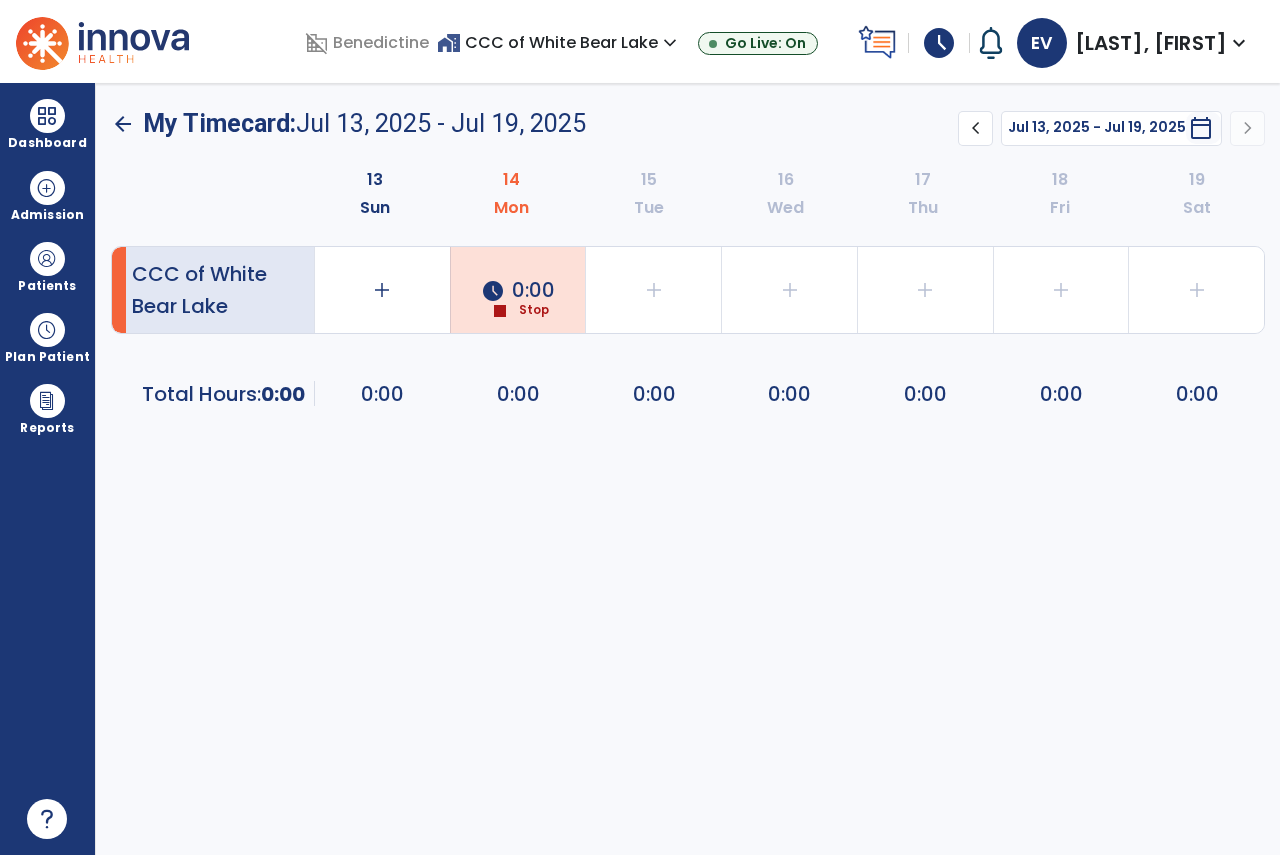 drag, startPoint x: 7, startPoint y: 116, endPoint x: 142, endPoint y: 116, distance: 135 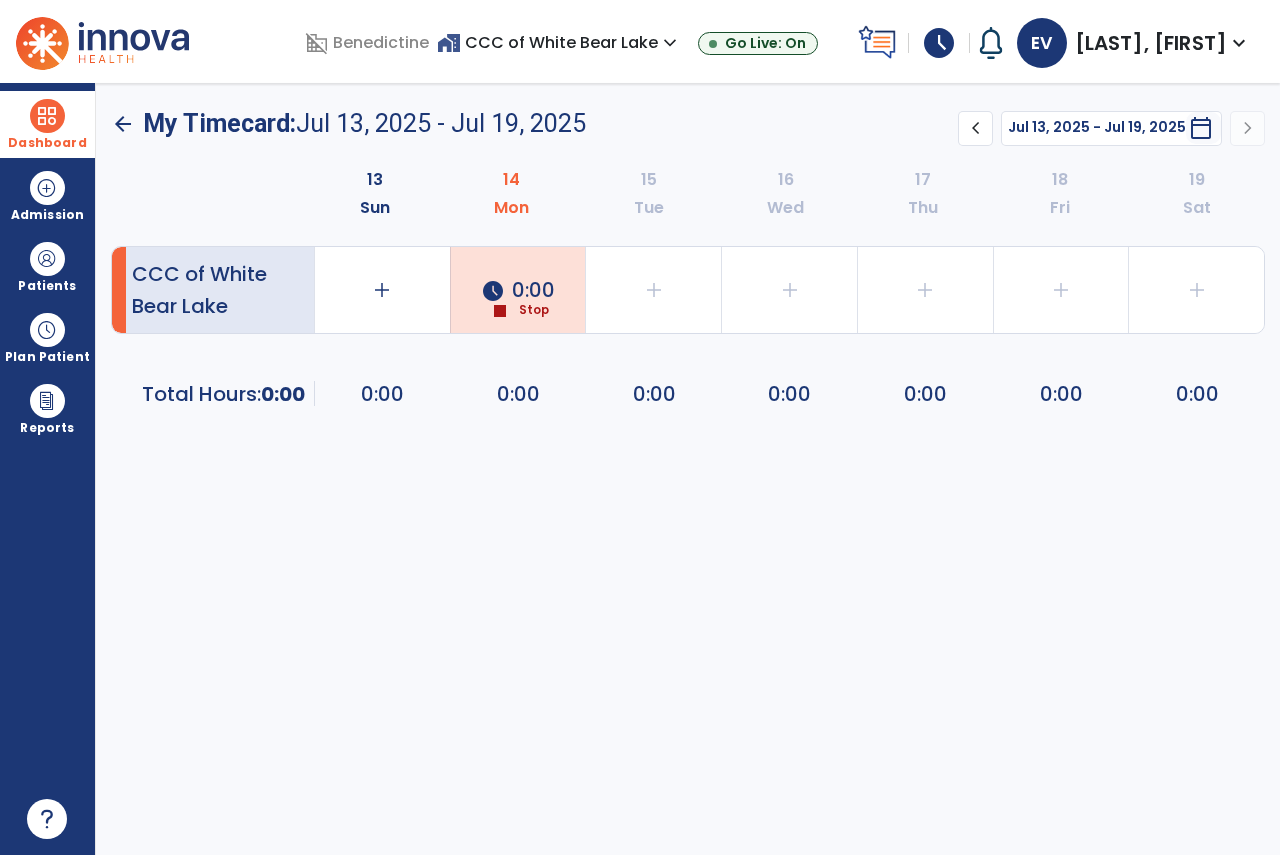 click on "Dashboard" at bounding box center [47, 124] 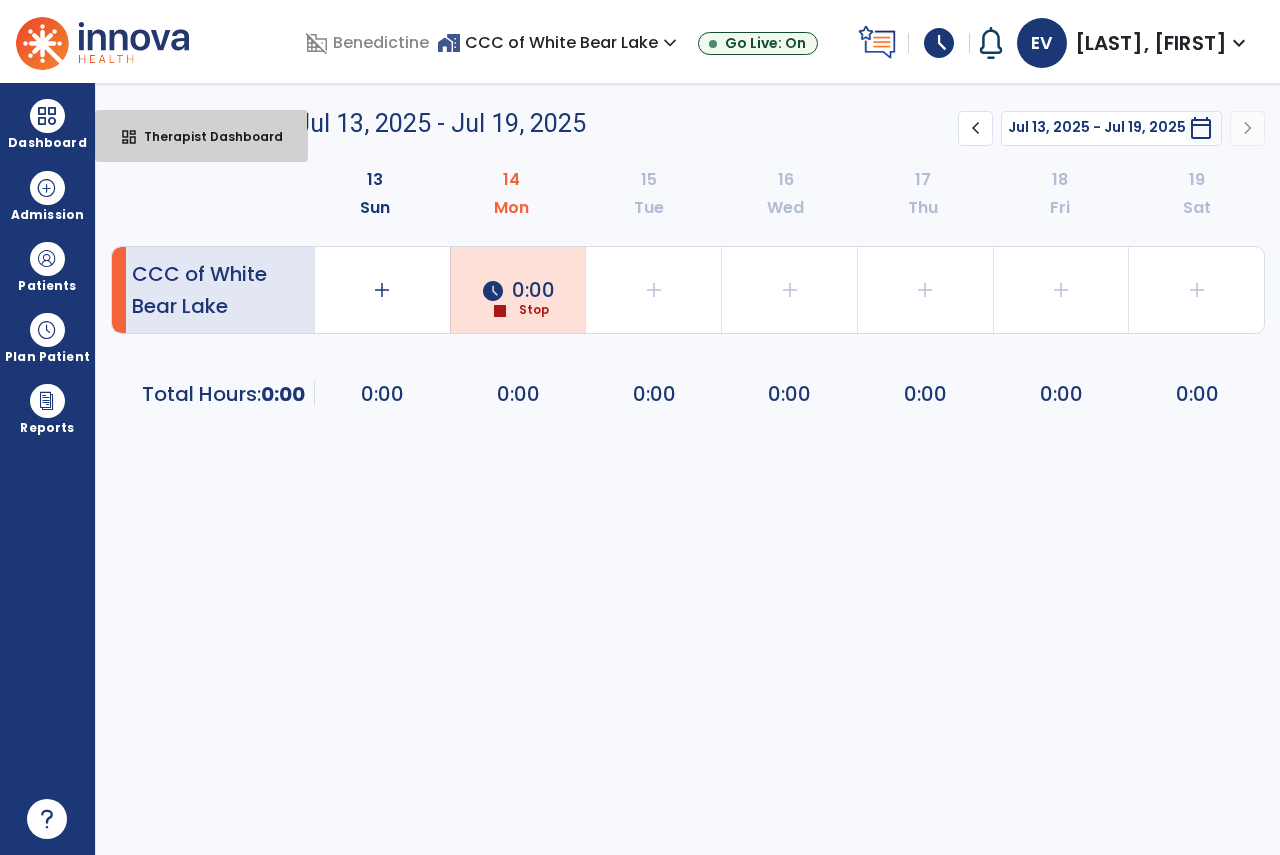 drag, startPoint x: 161, startPoint y: 130, endPoint x: 259, endPoint y: 10, distance: 154.93224 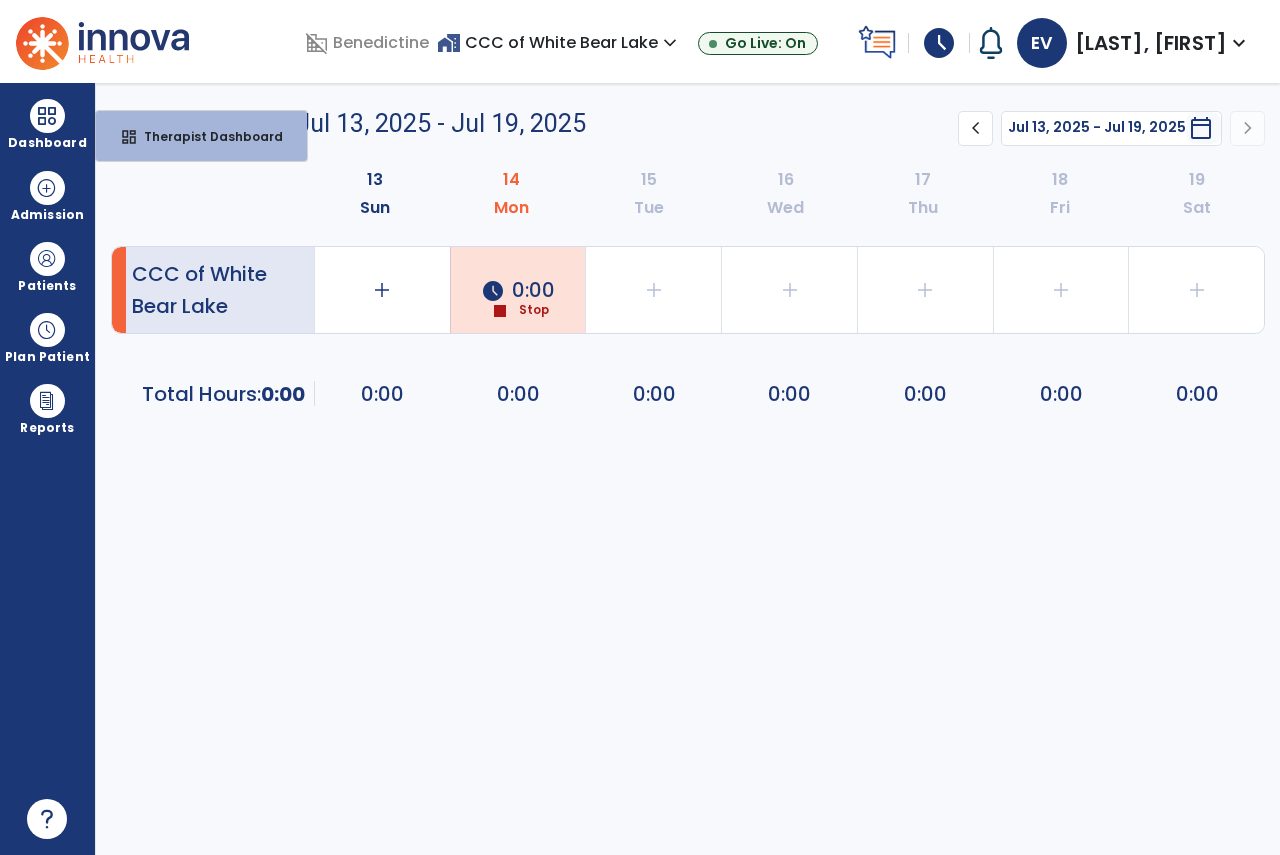 select on "****" 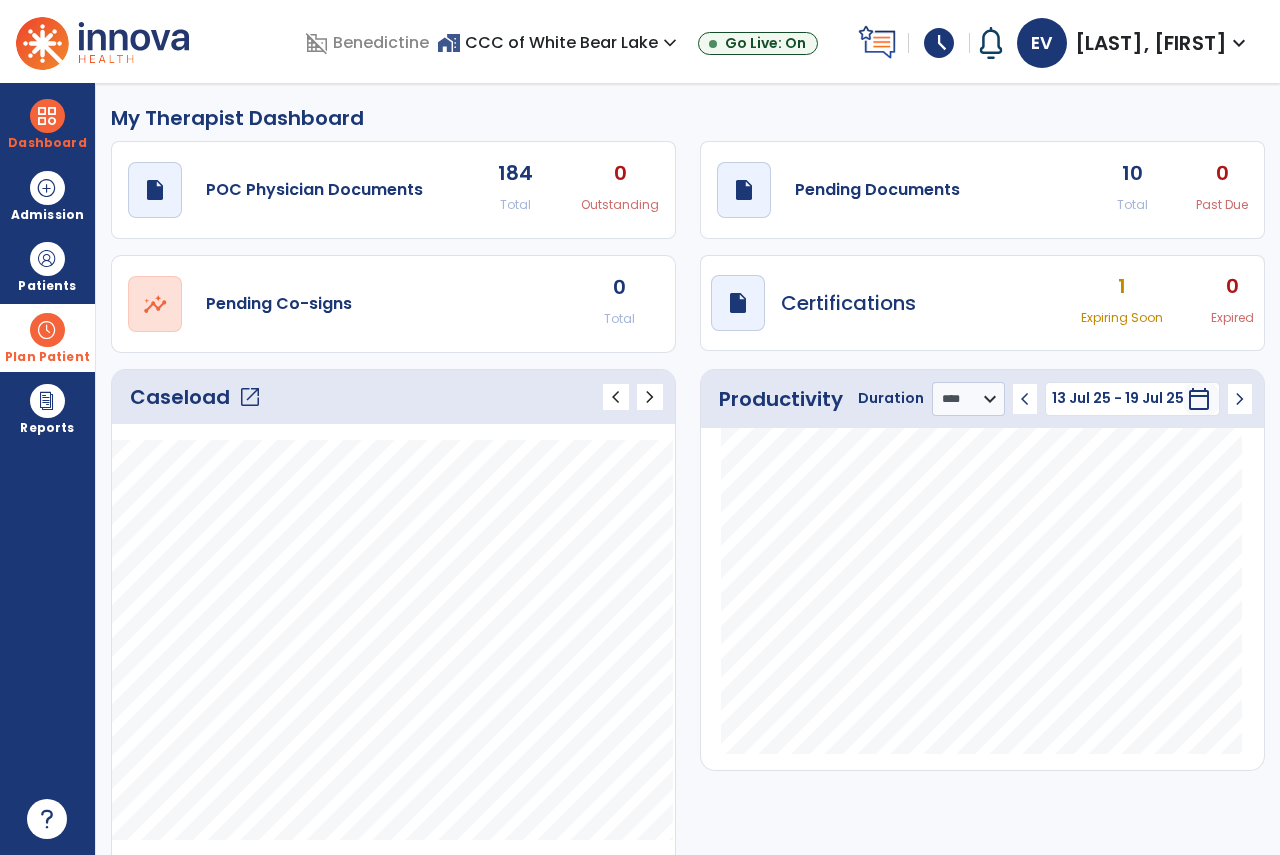 click at bounding box center [47, 330] 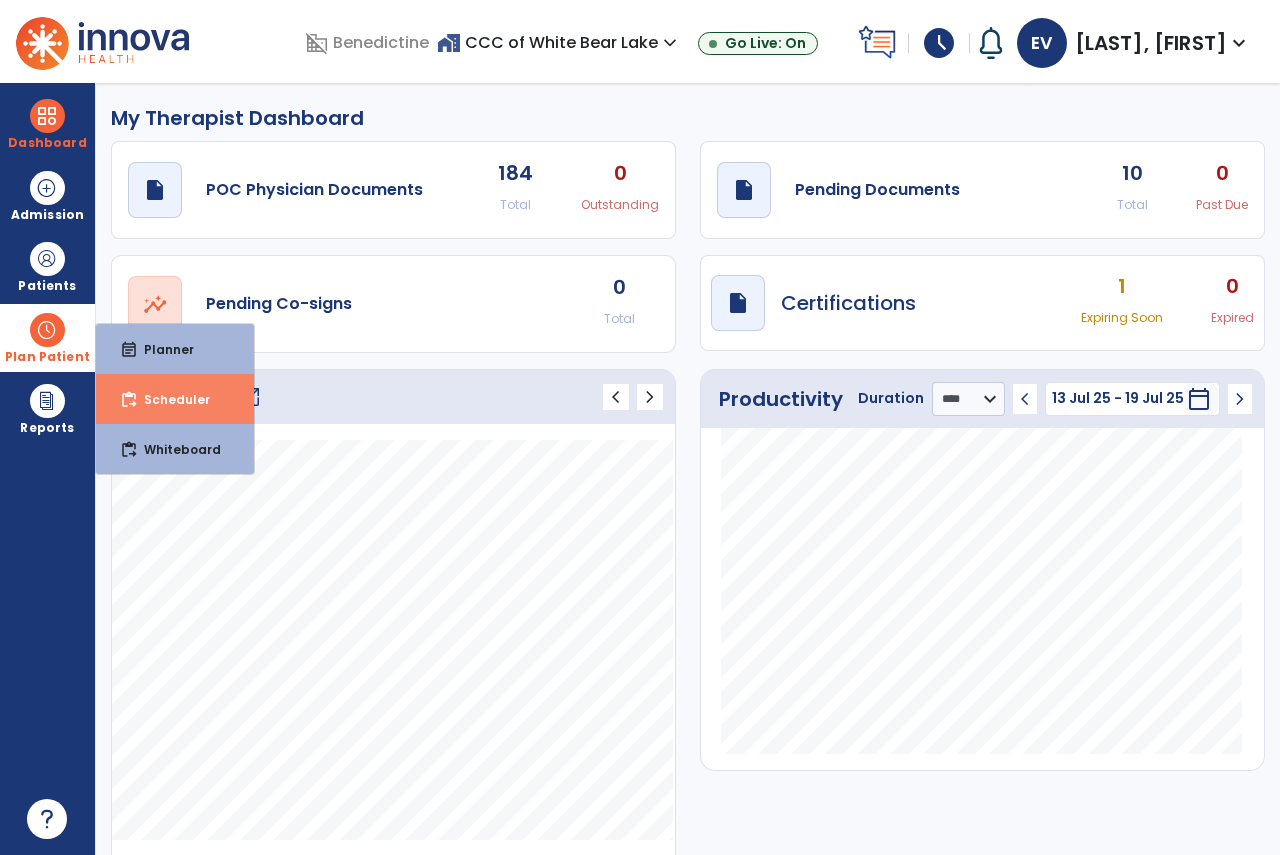 click on "Scheduler" at bounding box center (169, 399) 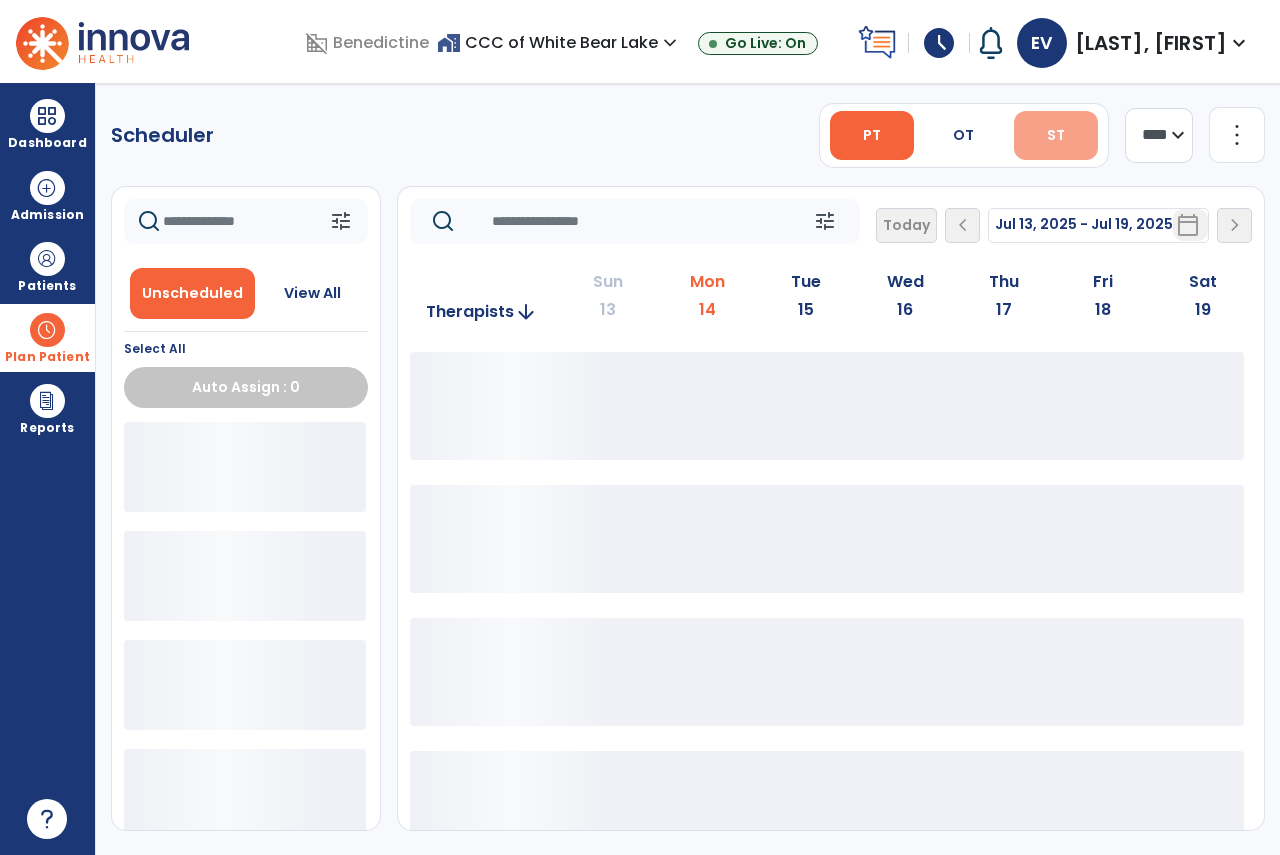click on "ST" at bounding box center [1056, 135] 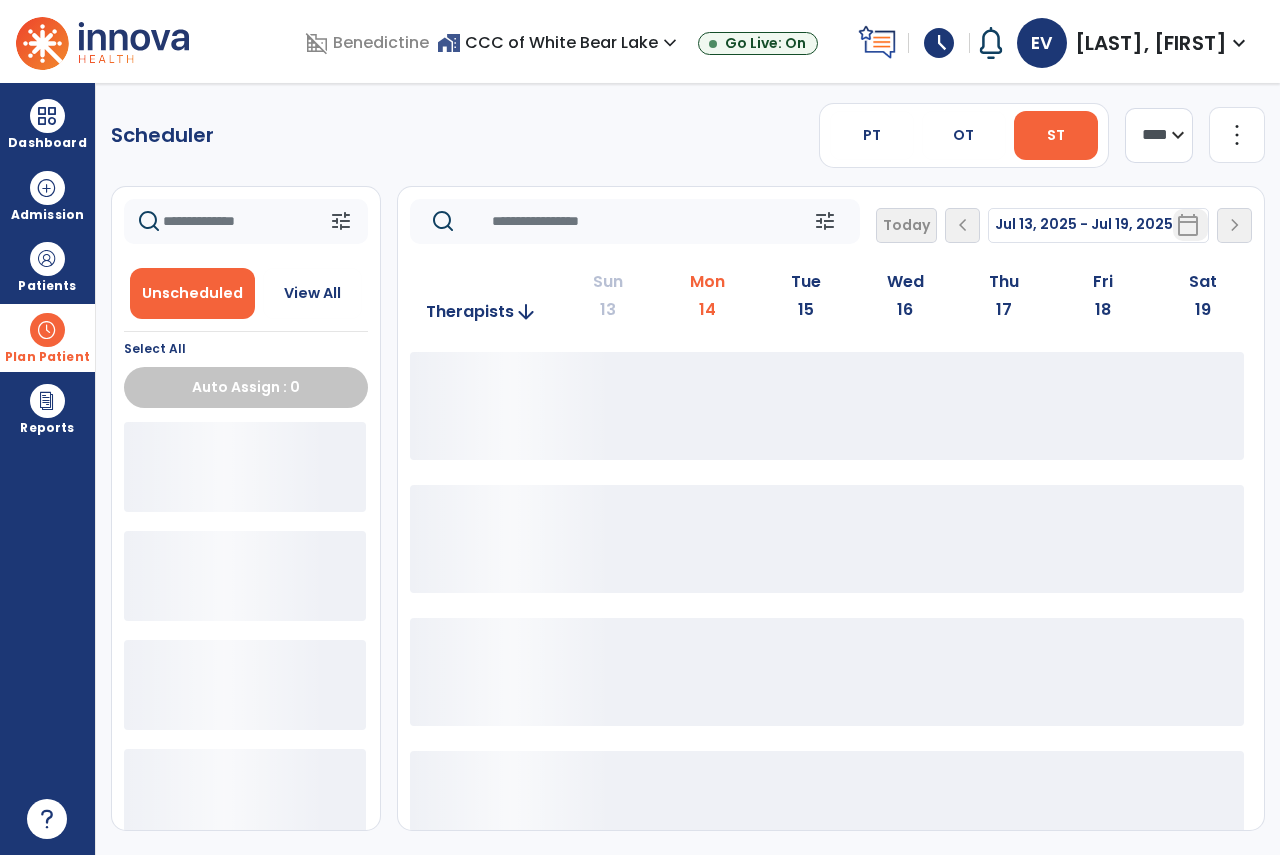 click on "**** ***" 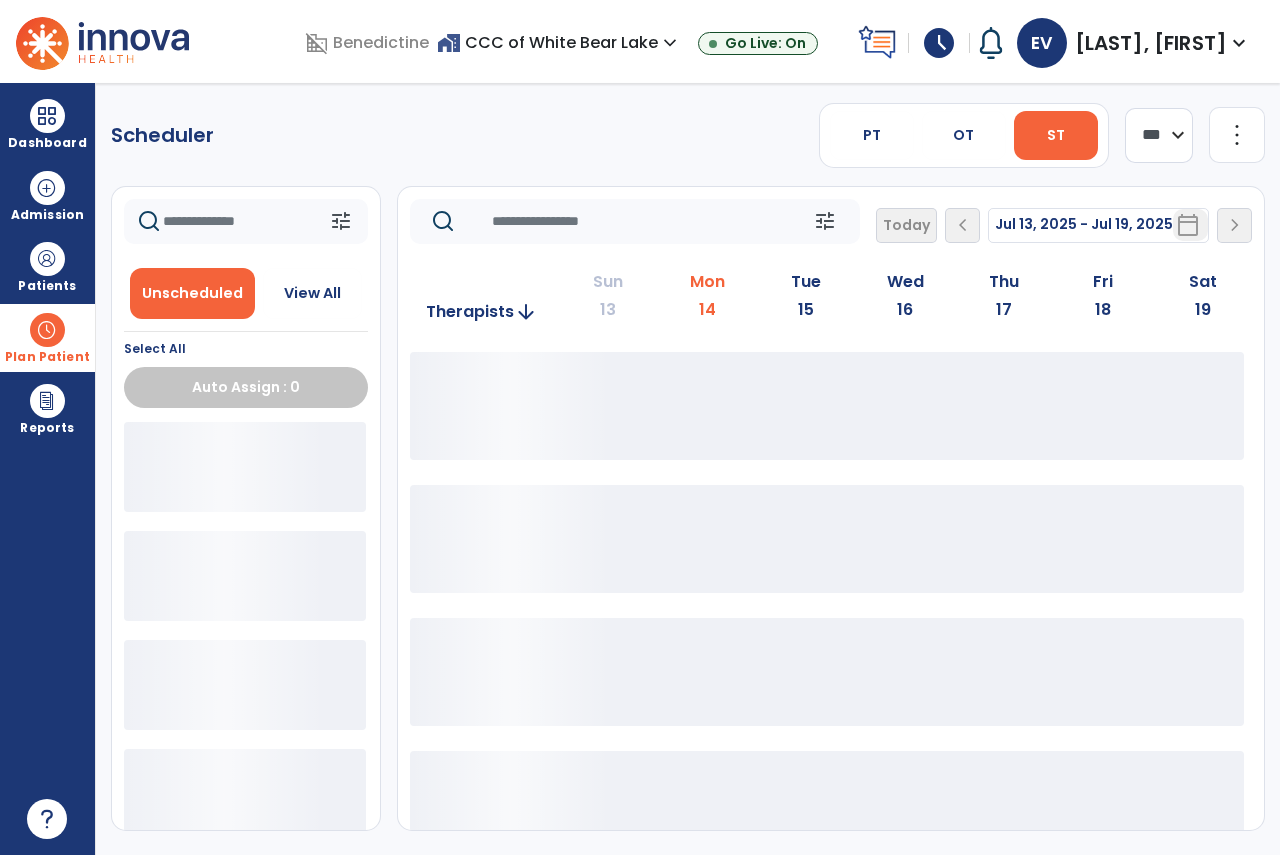 click on "**** ***" 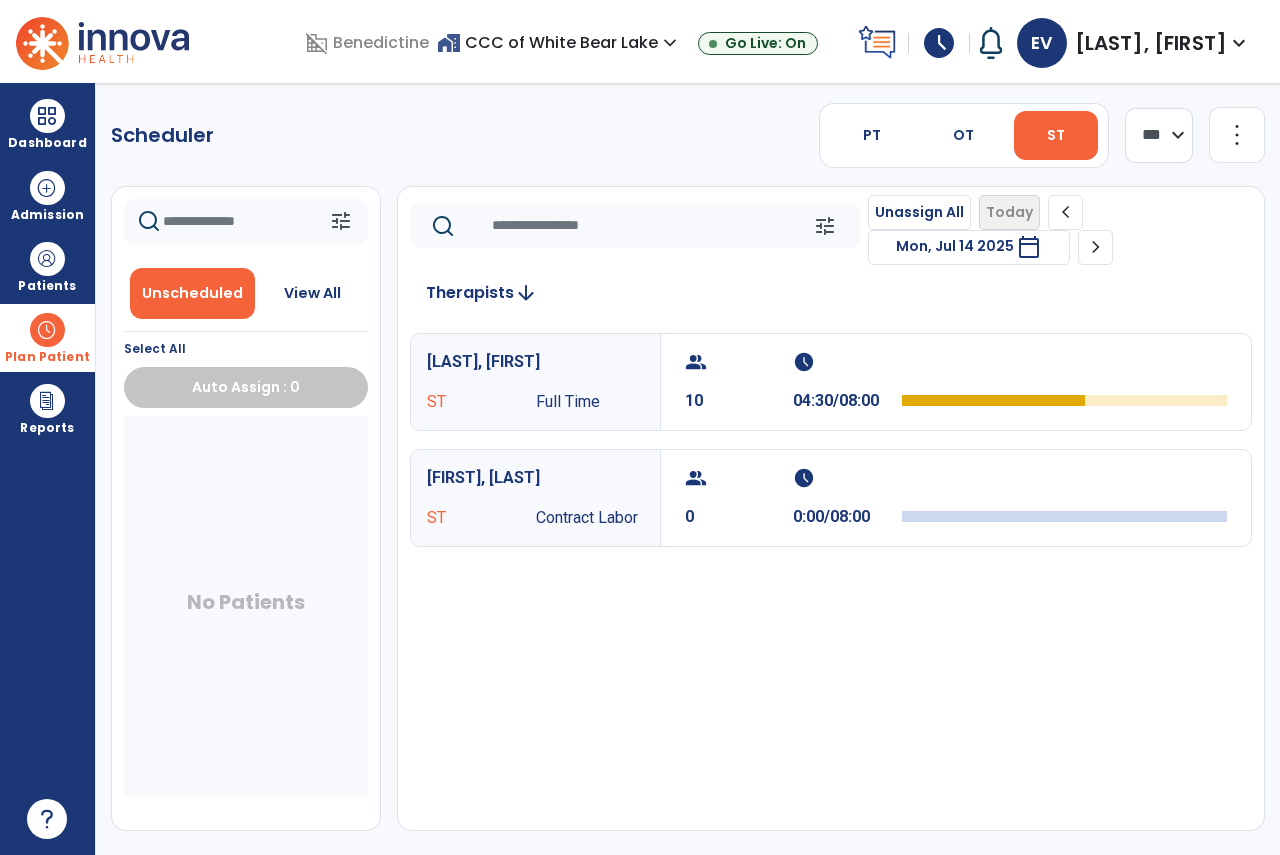 click on "chevron_right" 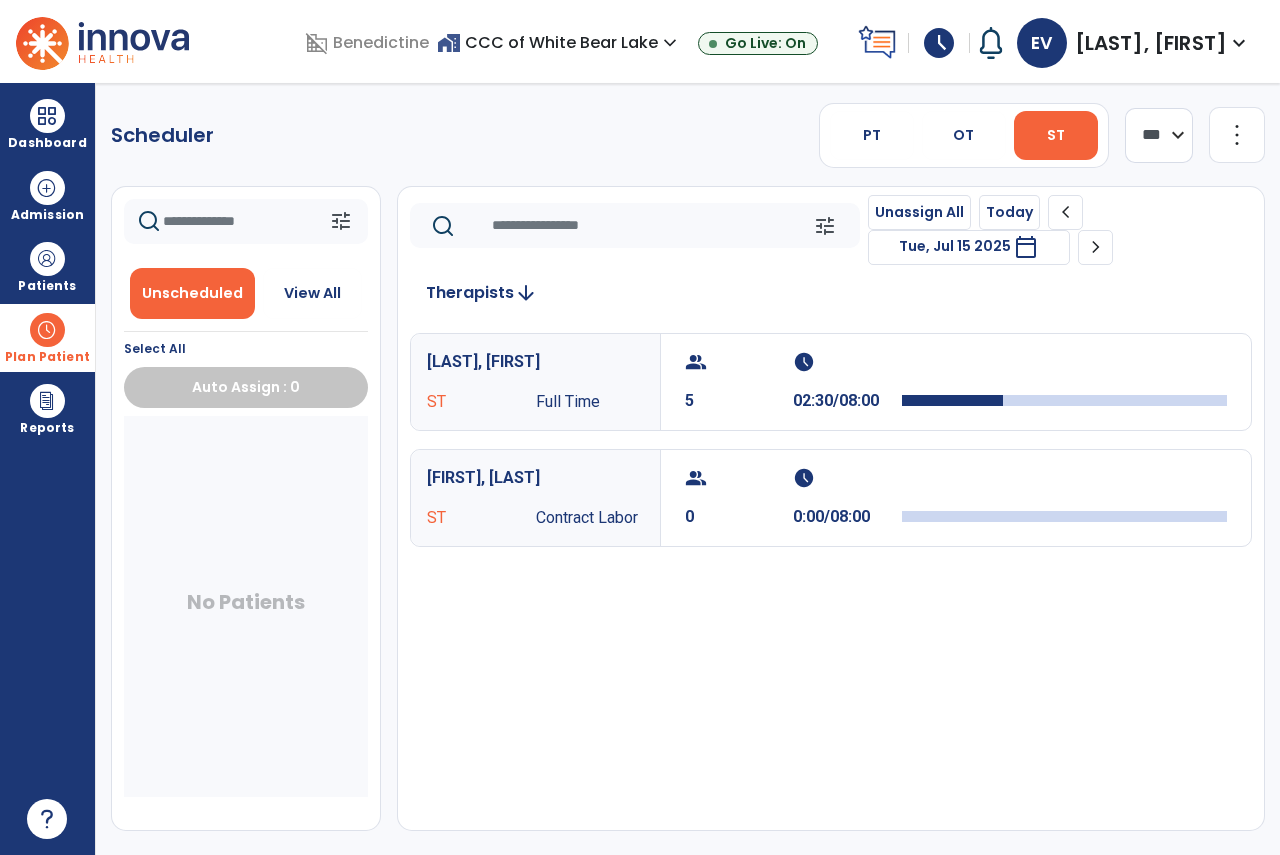 click on "chevron_right" 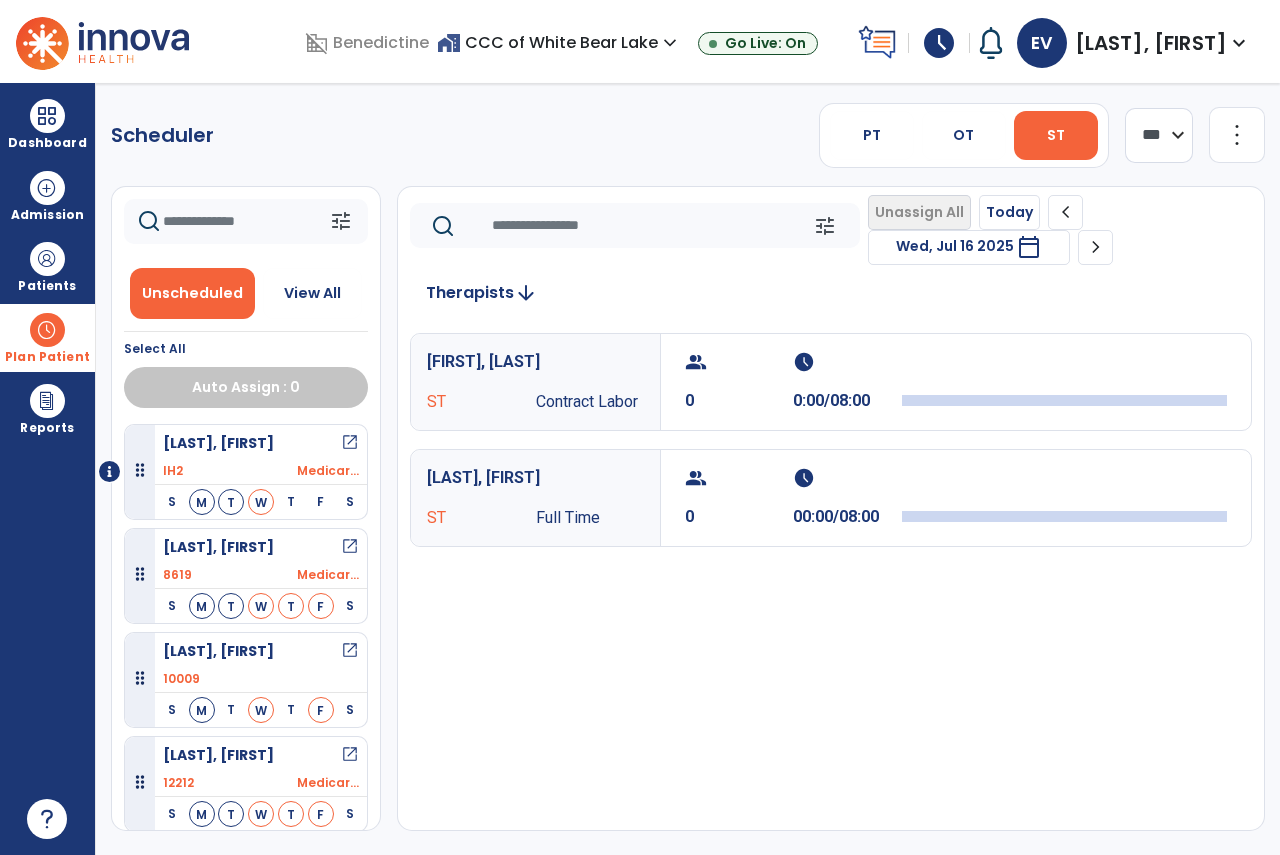 click on "chevron_left" 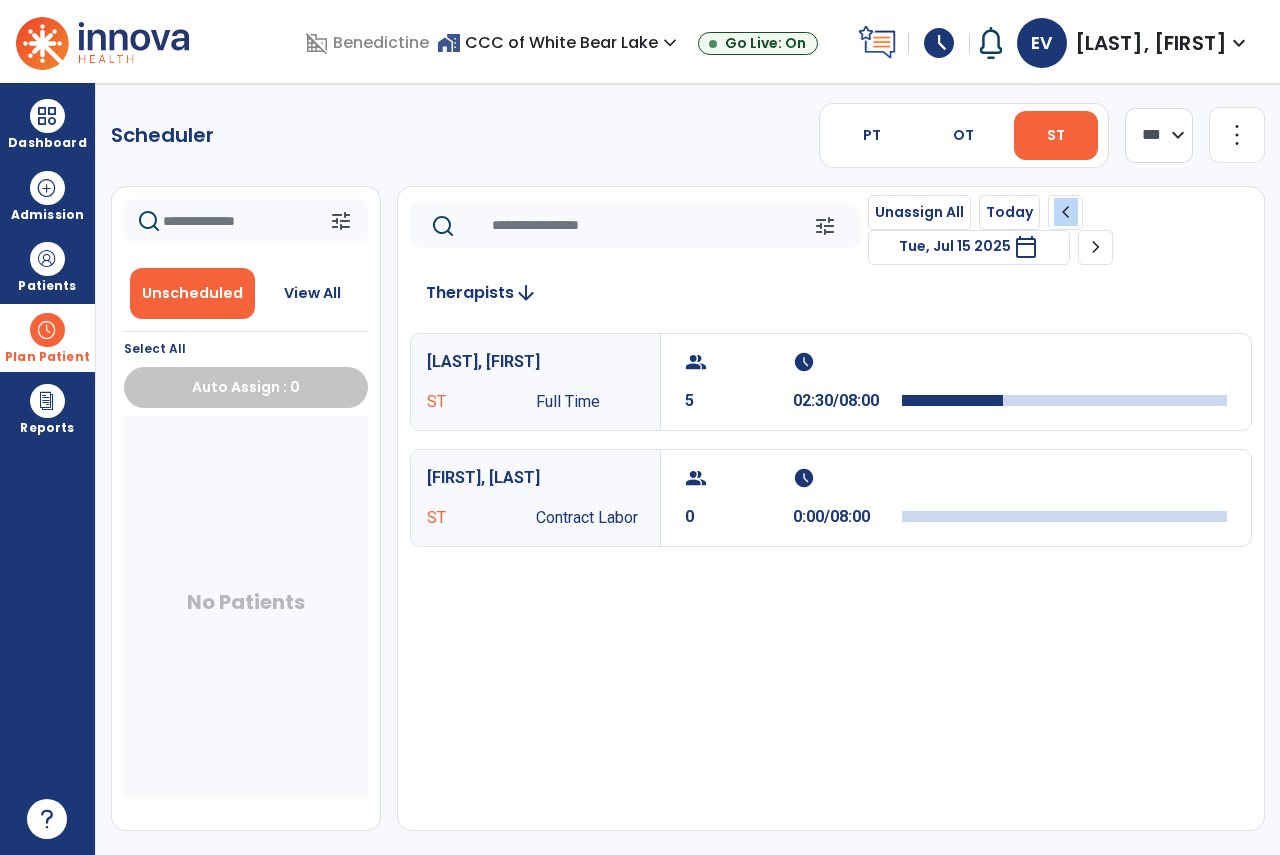 click on "chevron_left" 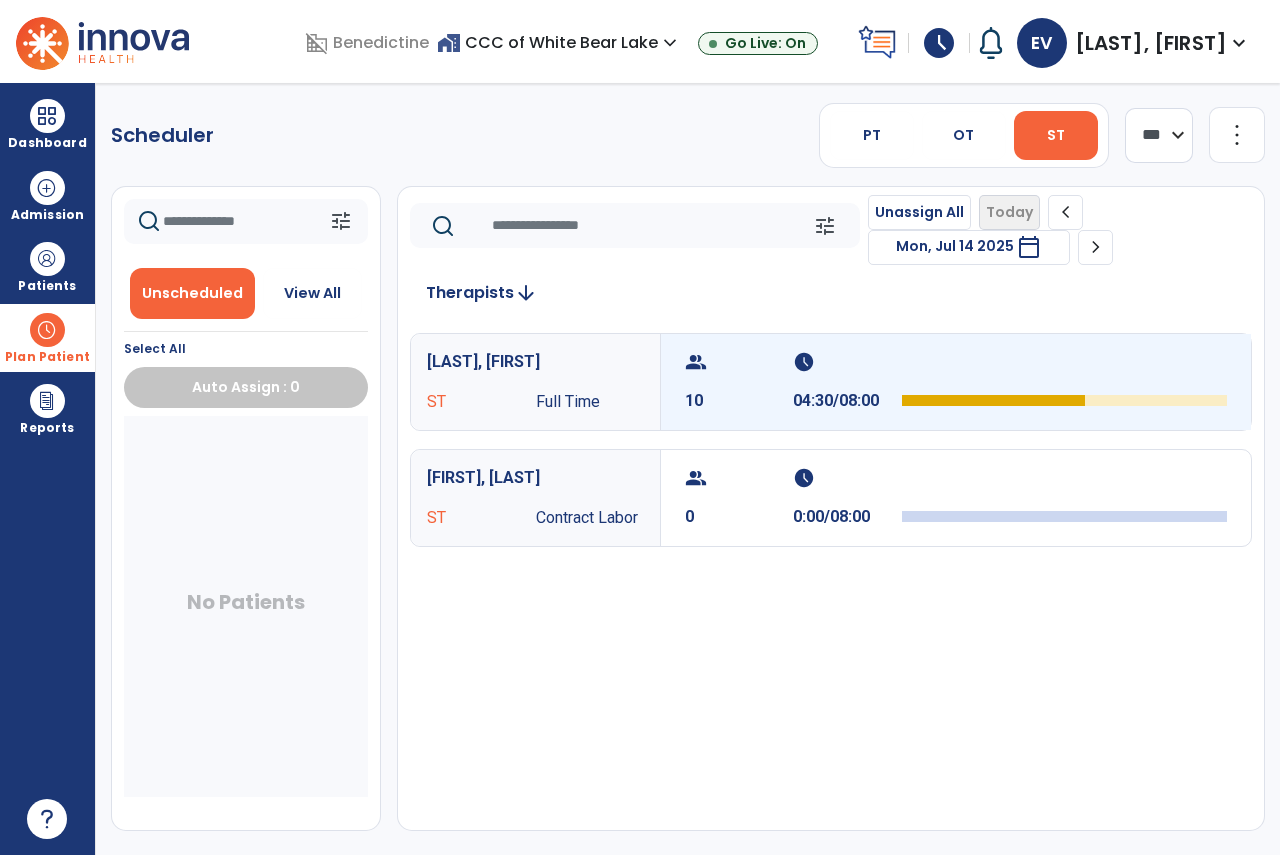 click on "schedule" at bounding box center (844, 362) 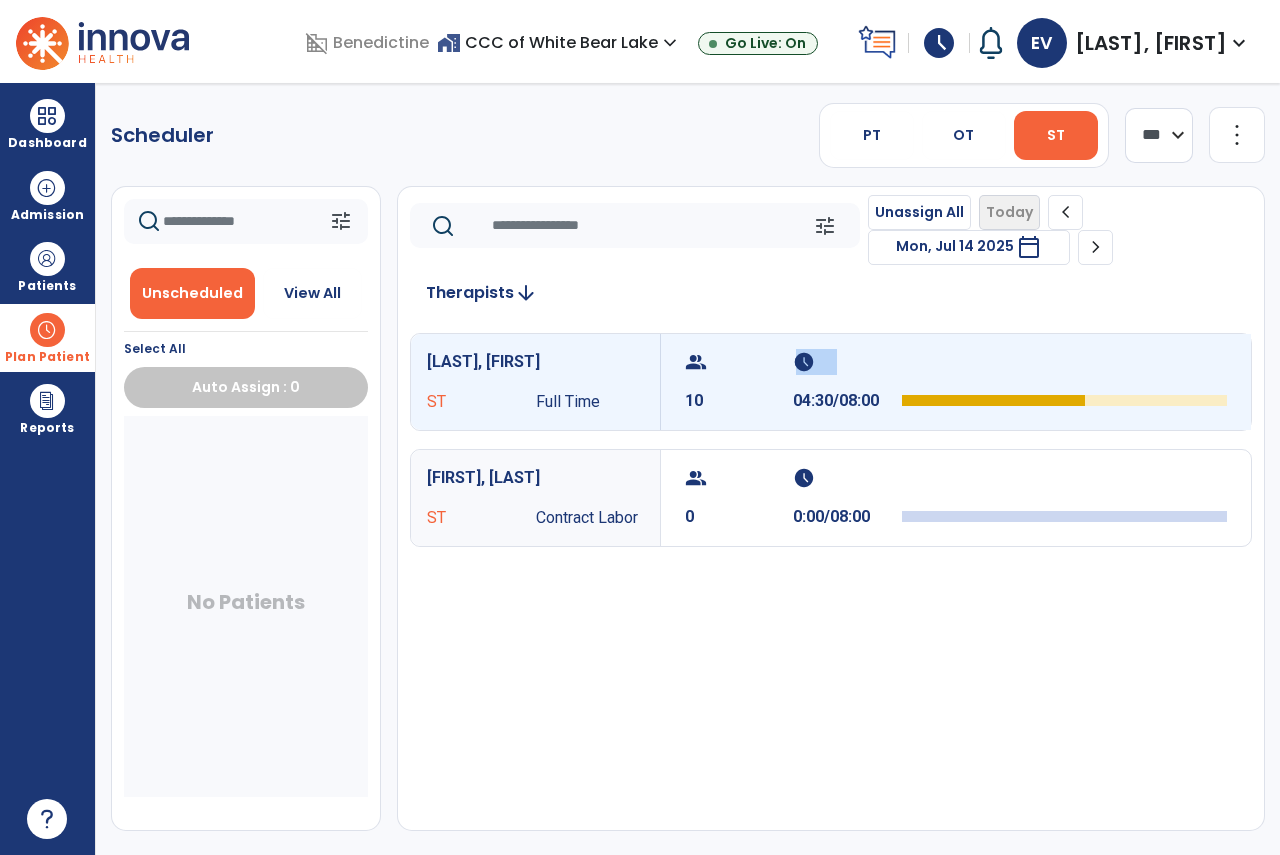 click on "schedule" at bounding box center [844, 362] 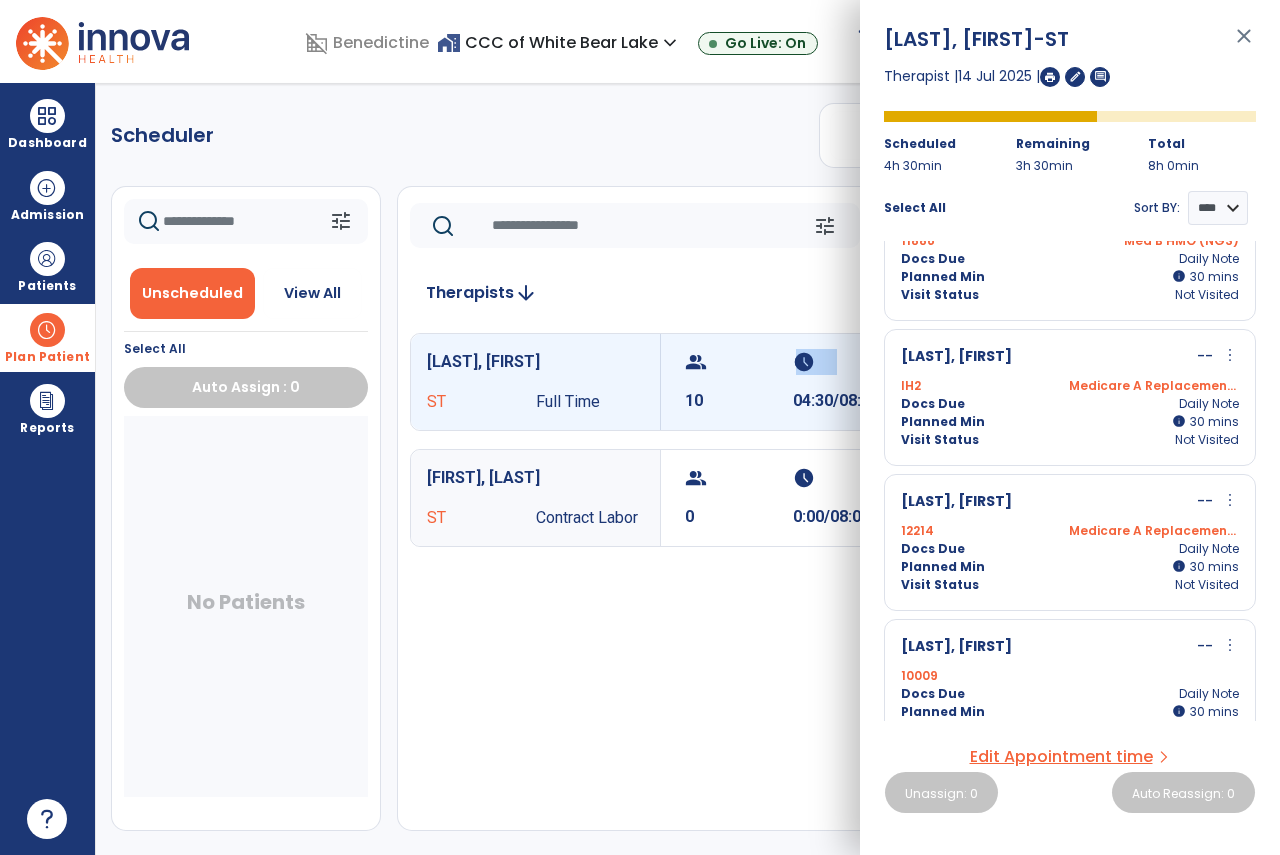 scroll, scrollTop: 100, scrollLeft: 0, axis: vertical 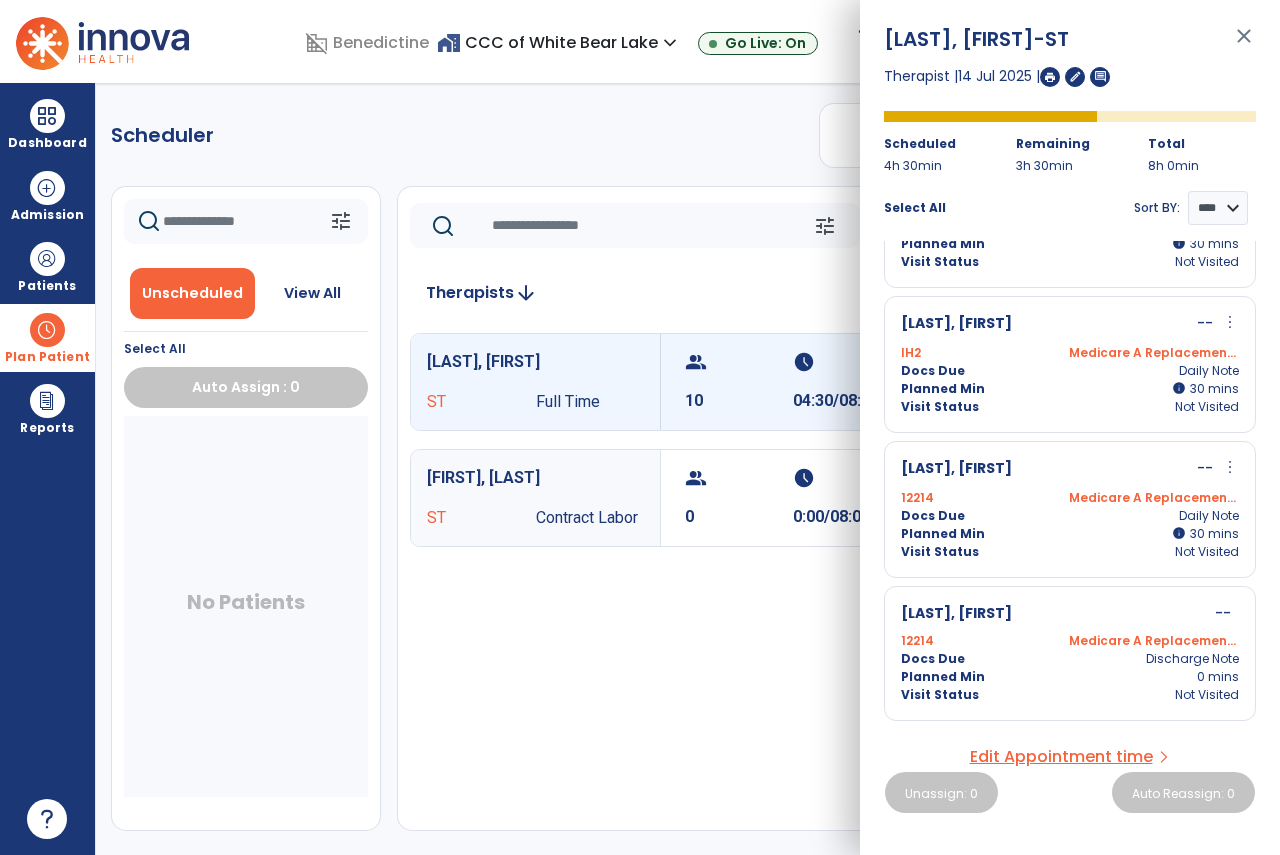 click on "Docs Due Daily Note" at bounding box center [1070, 516] 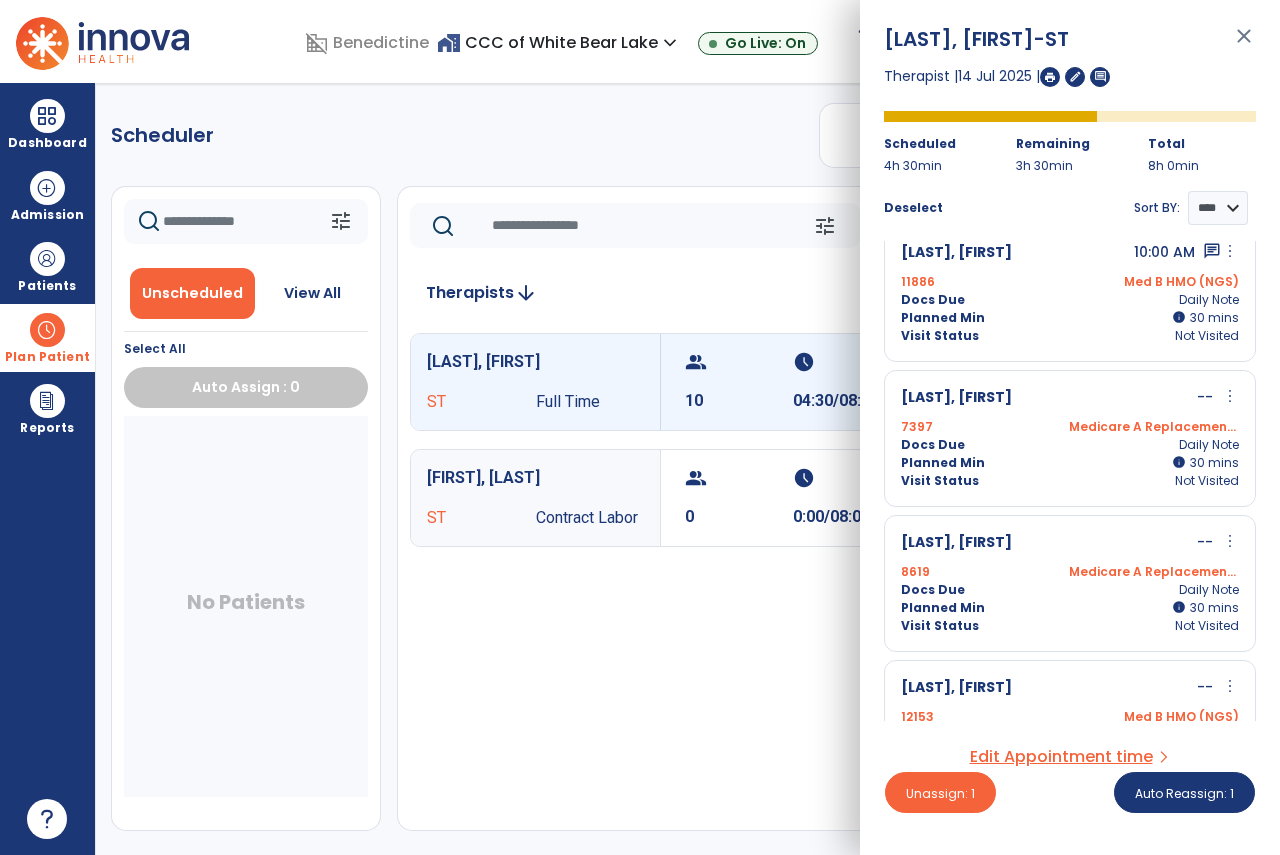 scroll, scrollTop: 0, scrollLeft: 0, axis: both 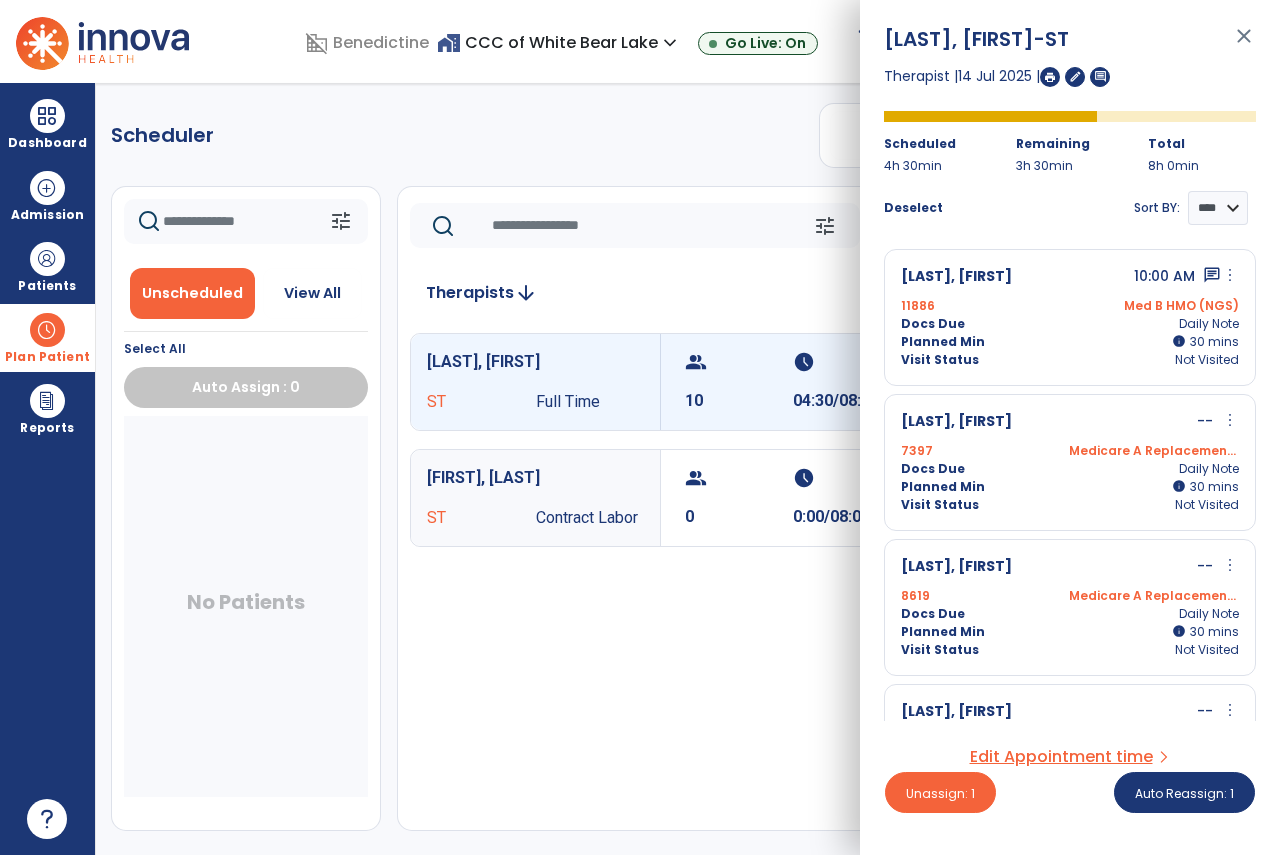 click on "Visit Status  Not Visited" at bounding box center [1070, 505] 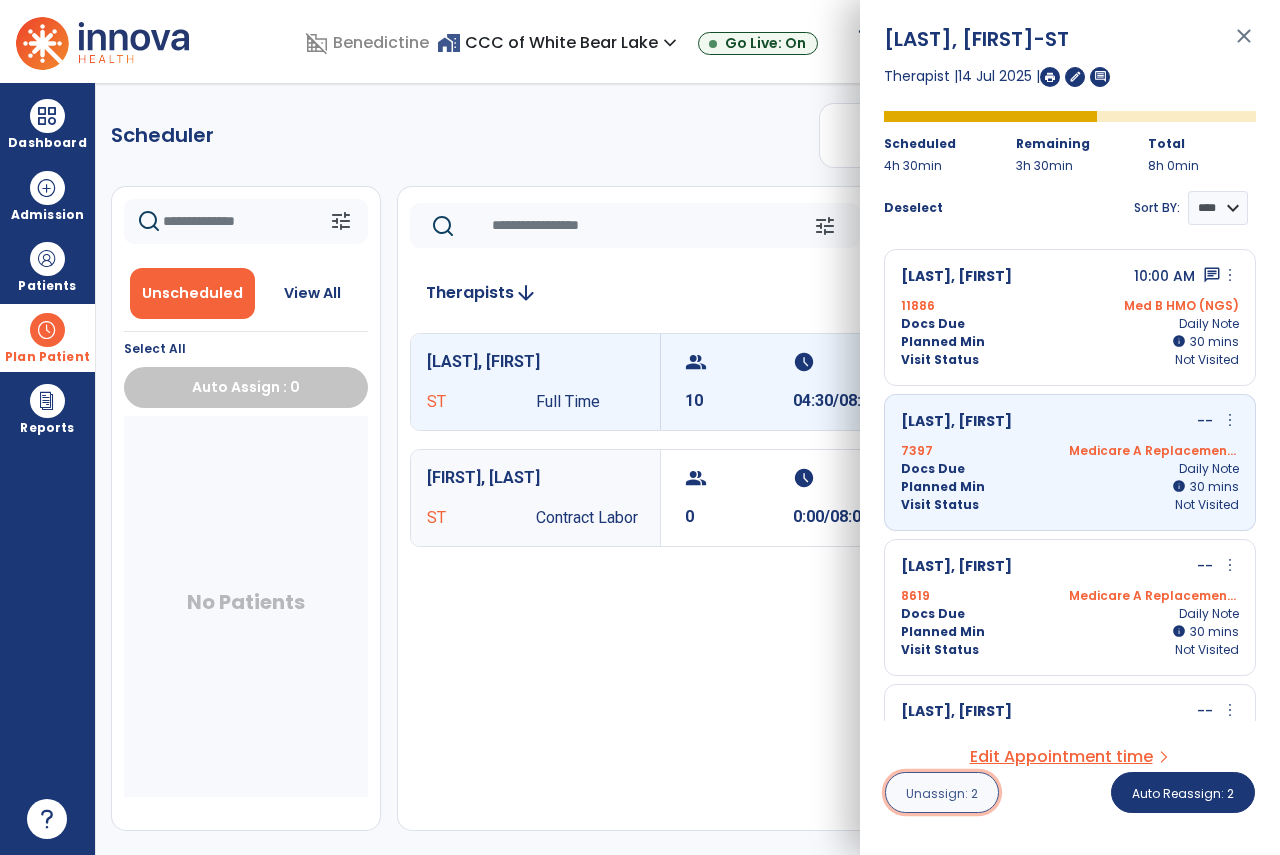 click on "Unassign: 2" at bounding box center (942, 793) 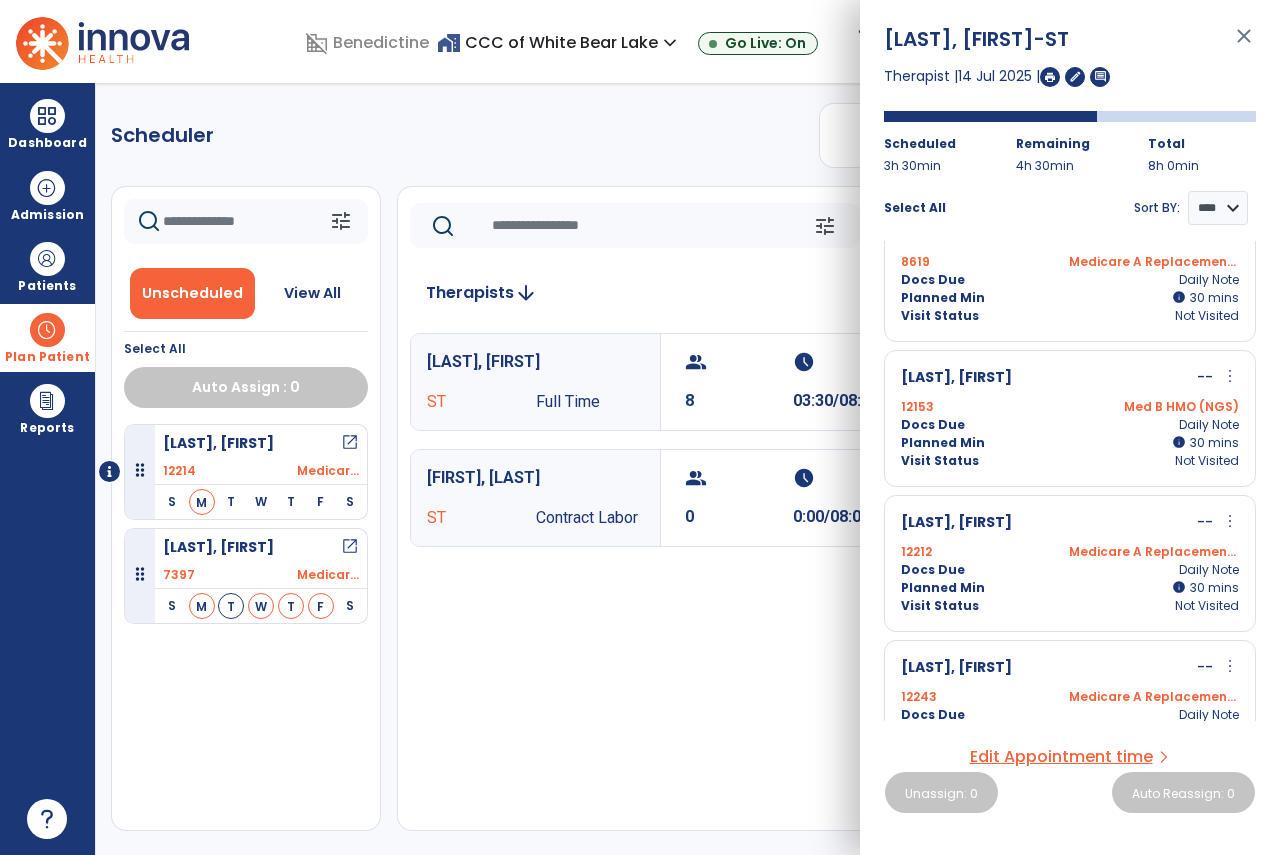 scroll, scrollTop: 678, scrollLeft: 0, axis: vertical 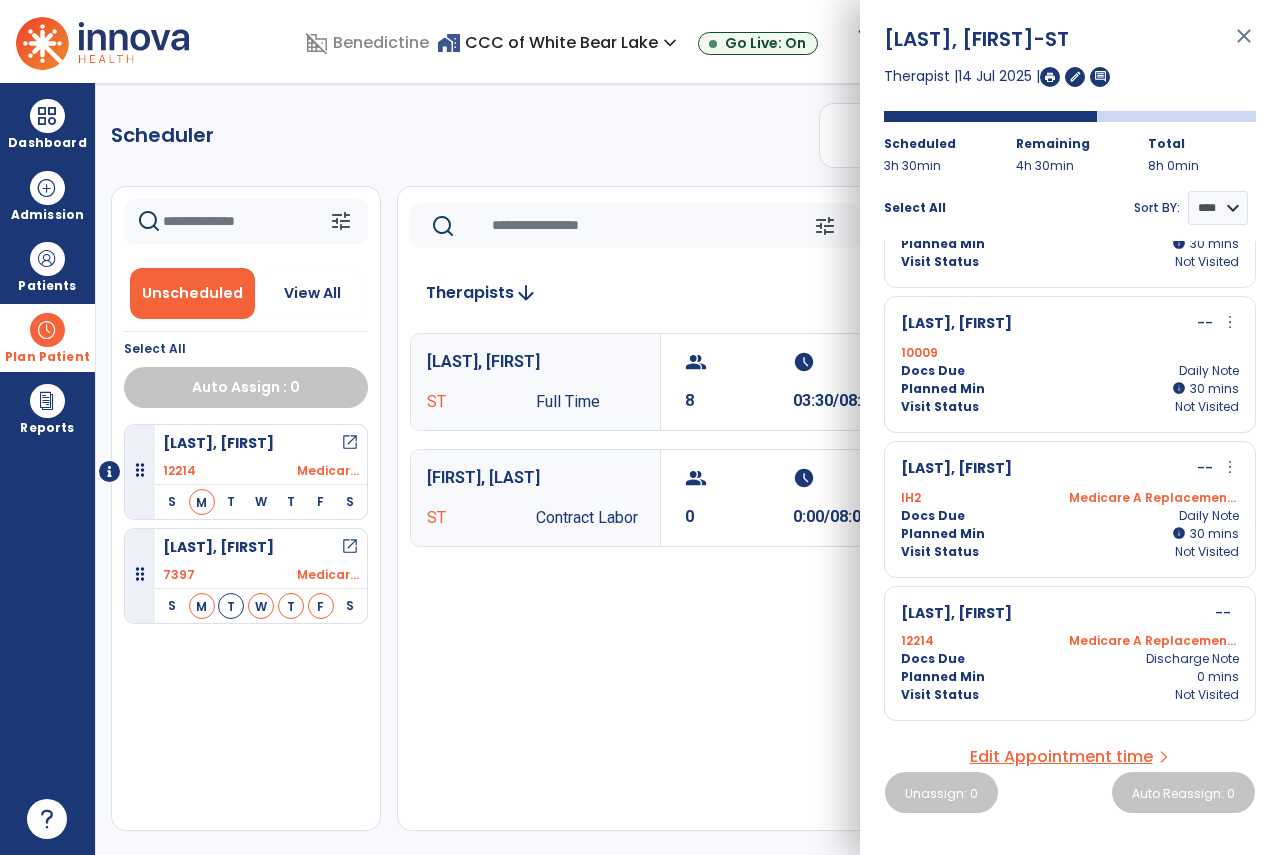 click on "Visit Status  Not Visited" at bounding box center [1070, 695] 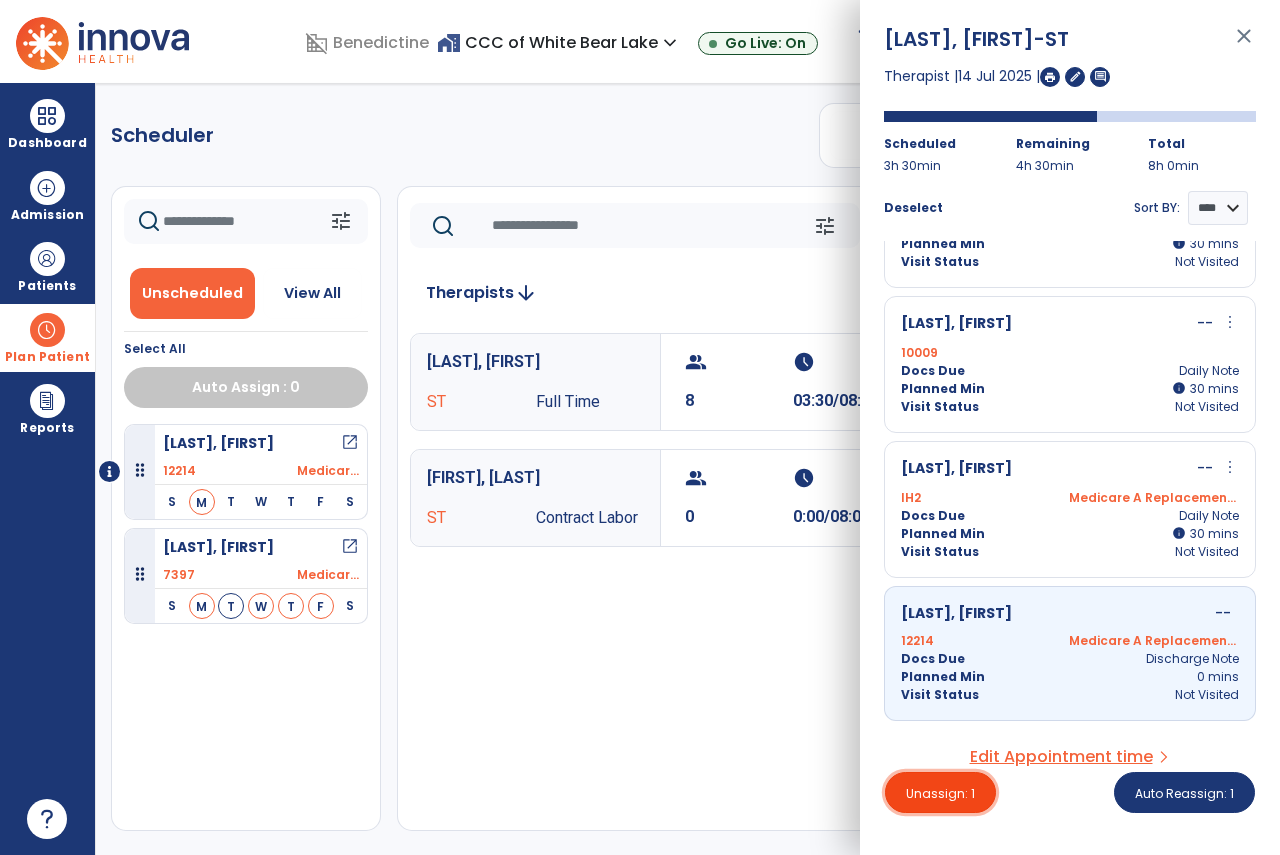 drag, startPoint x: 930, startPoint y: 800, endPoint x: 993, endPoint y: 800, distance: 63 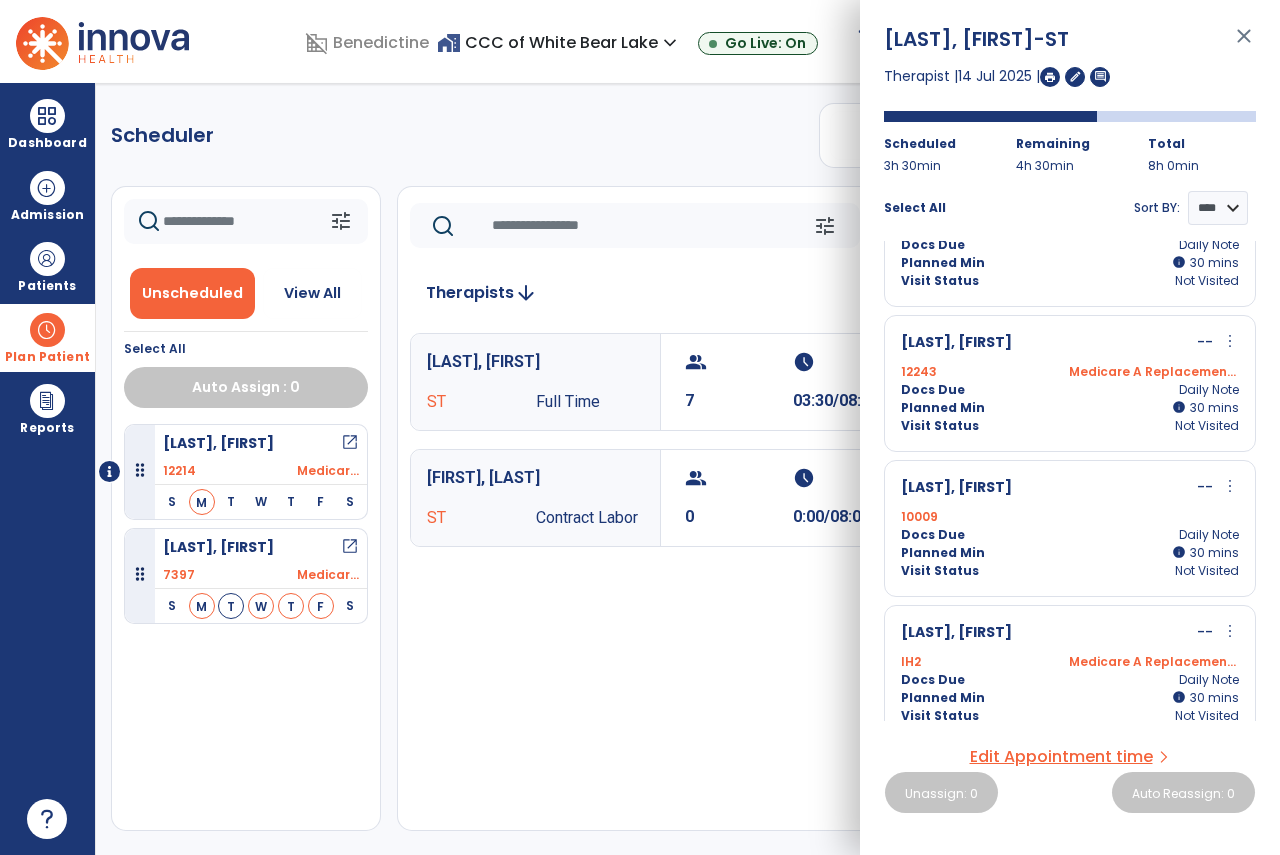 scroll, scrollTop: 535, scrollLeft: 0, axis: vertical 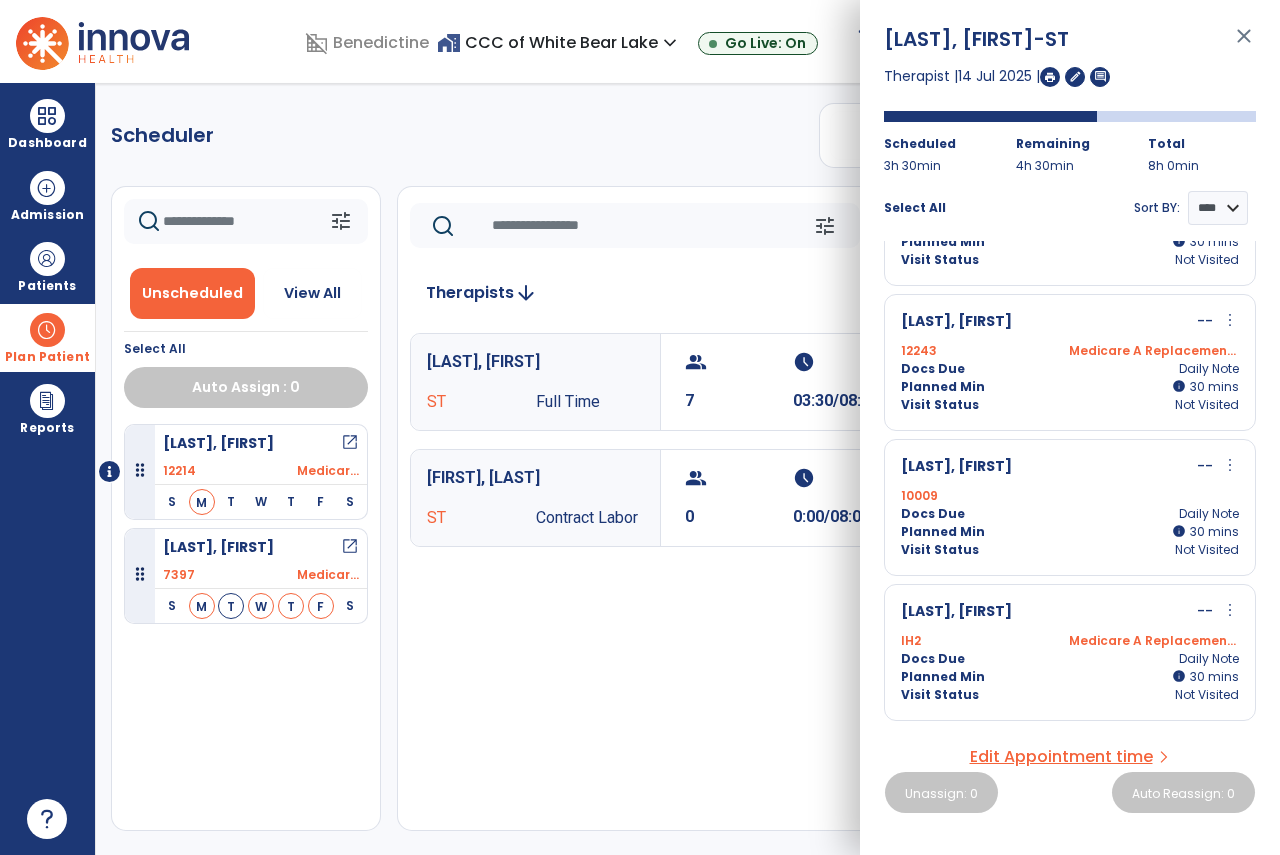 click on "Docs Due Daily Note" at bounding box center (1070, 514) 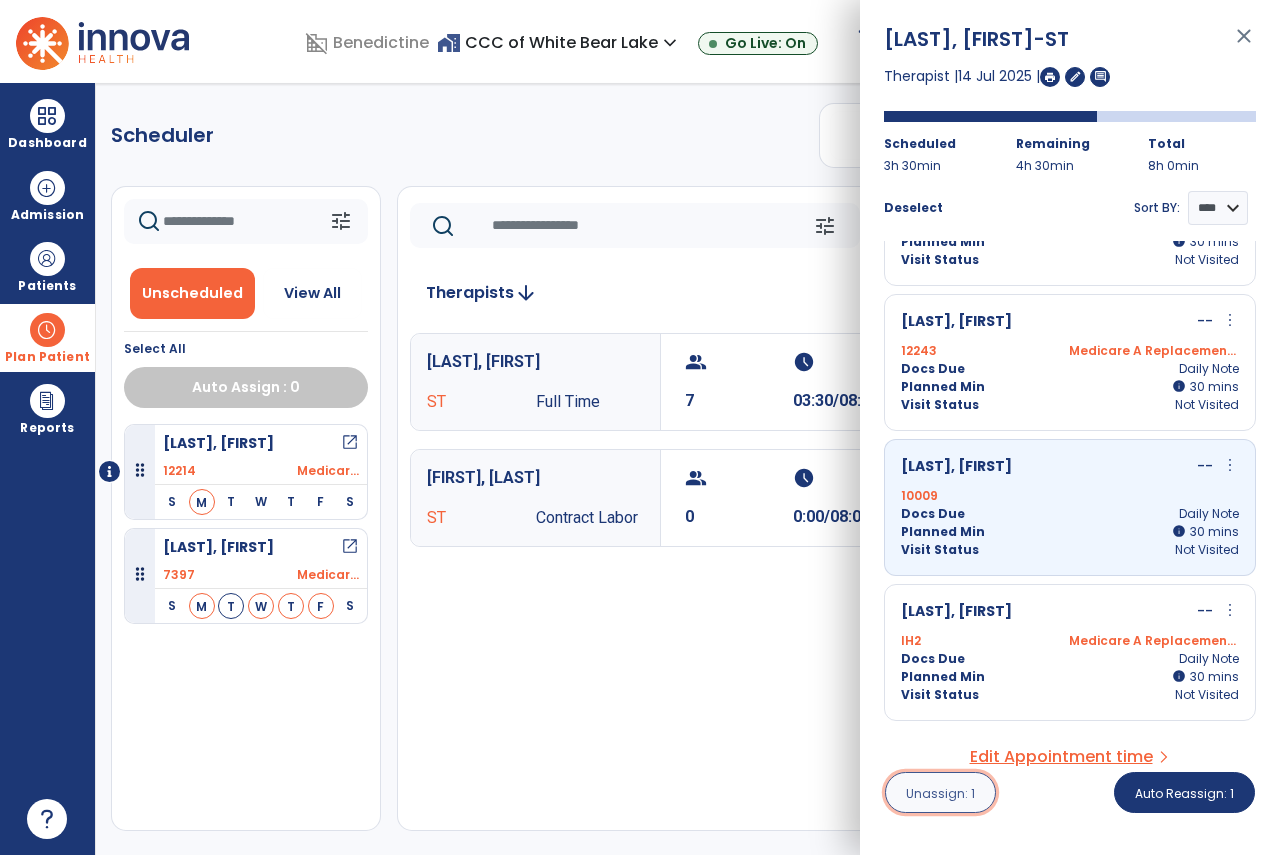 click on "Unassign: 1" at bounding box center (940, 793) 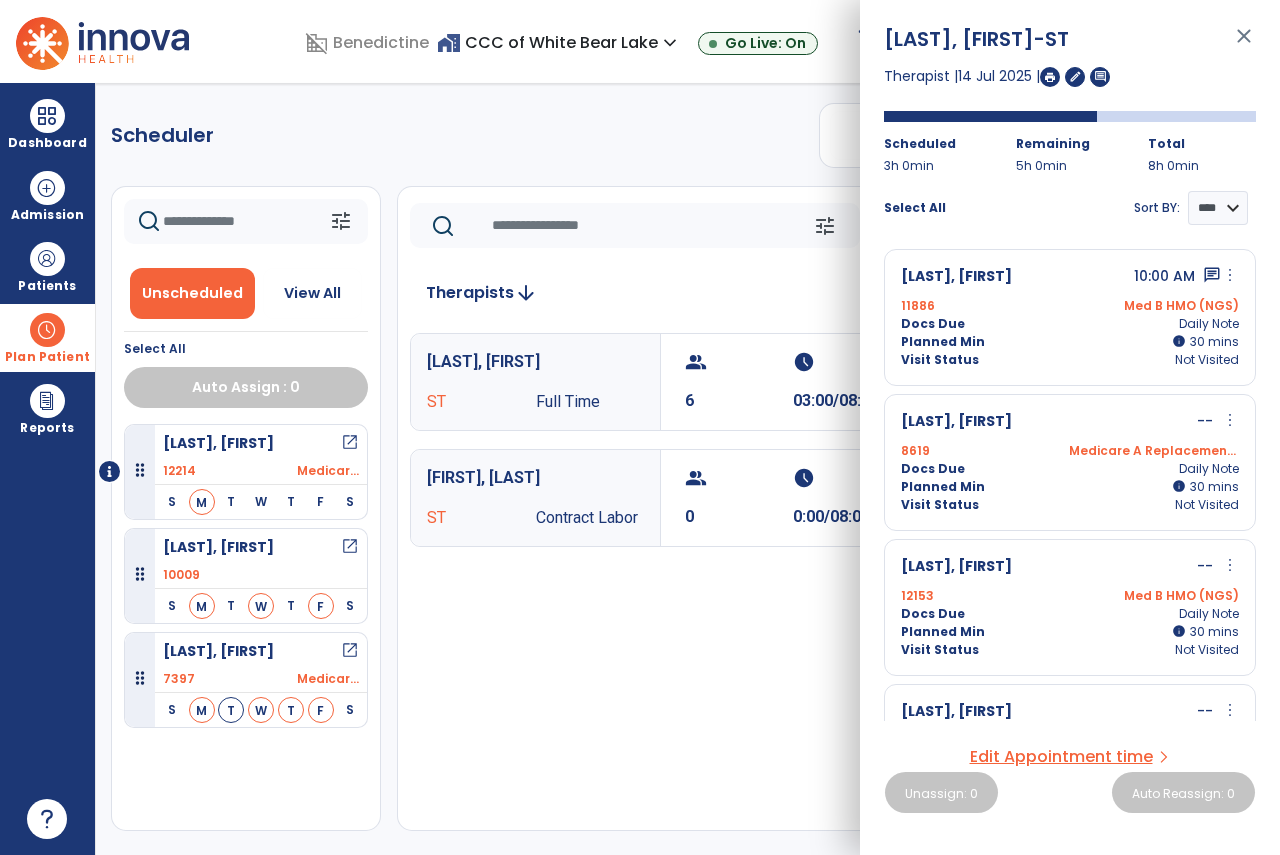 click on "close" at bounding box center [1244, 45] 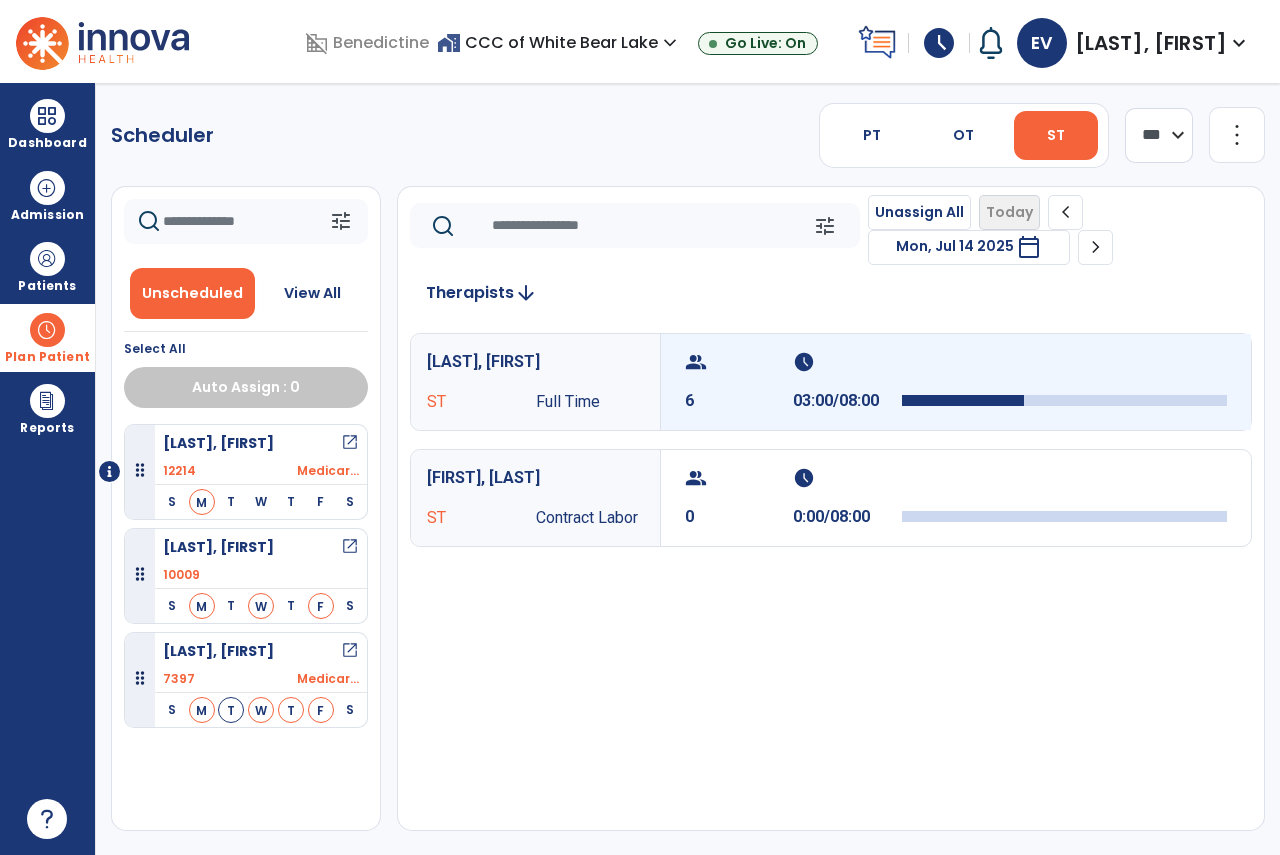 click at bounding box center (1064, 368) 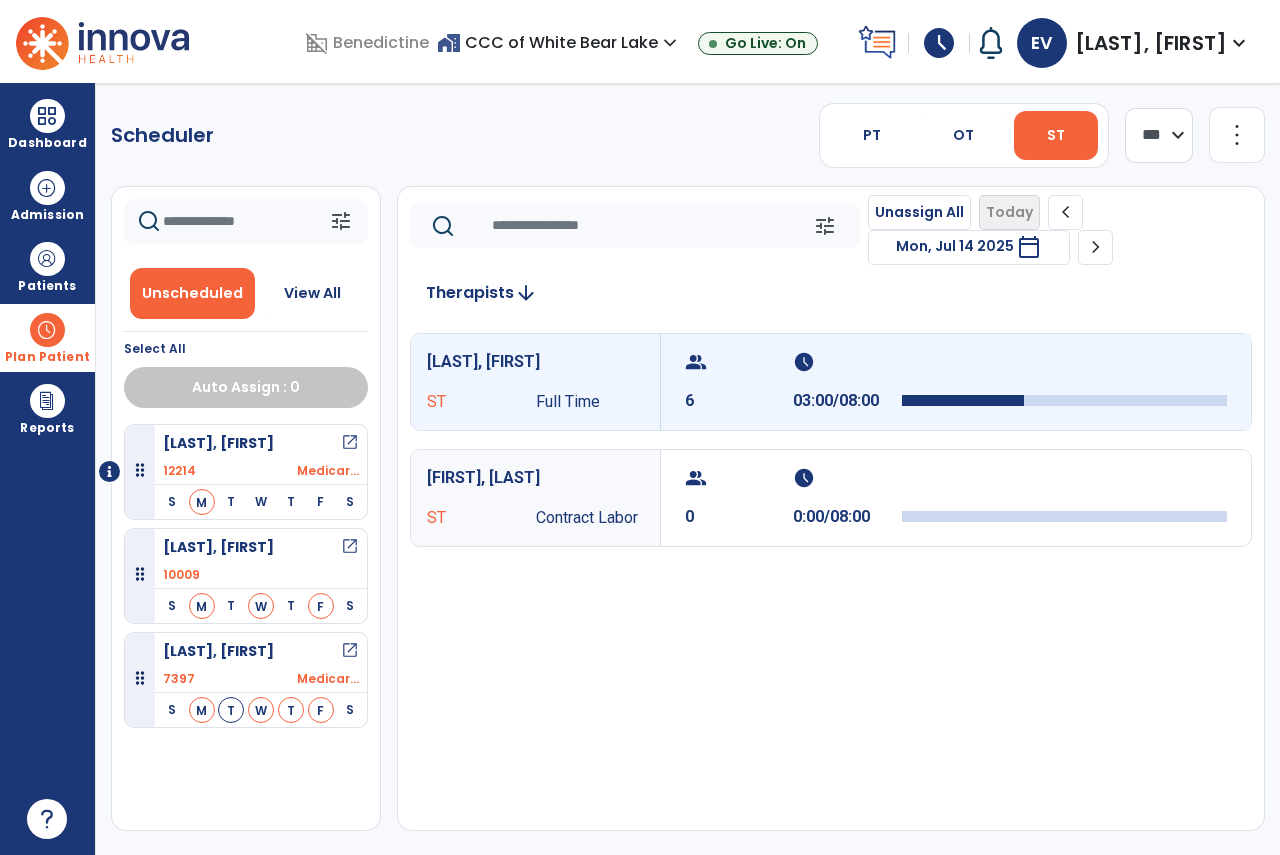 click at bounding box center [1064, 368] 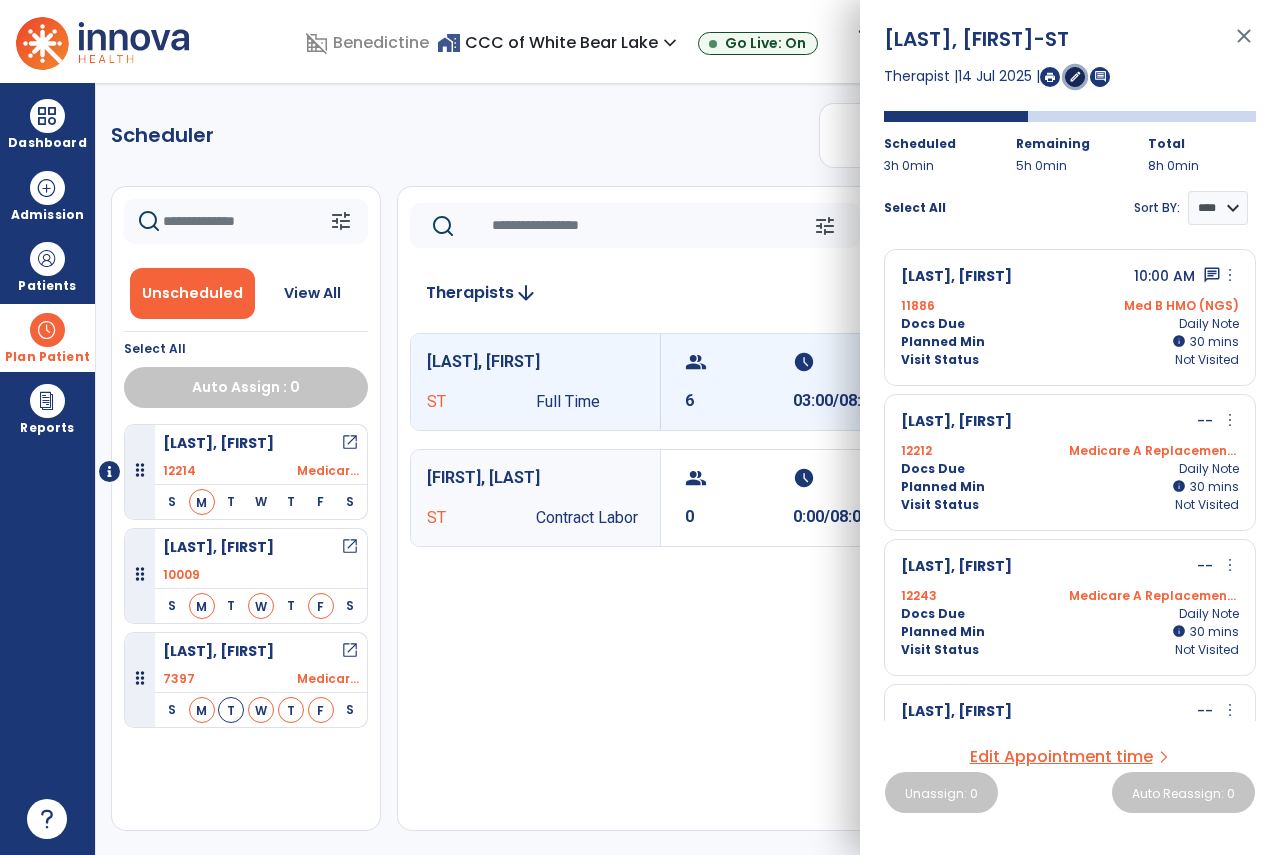 click on "edit" at bounding box center [1075, 76] 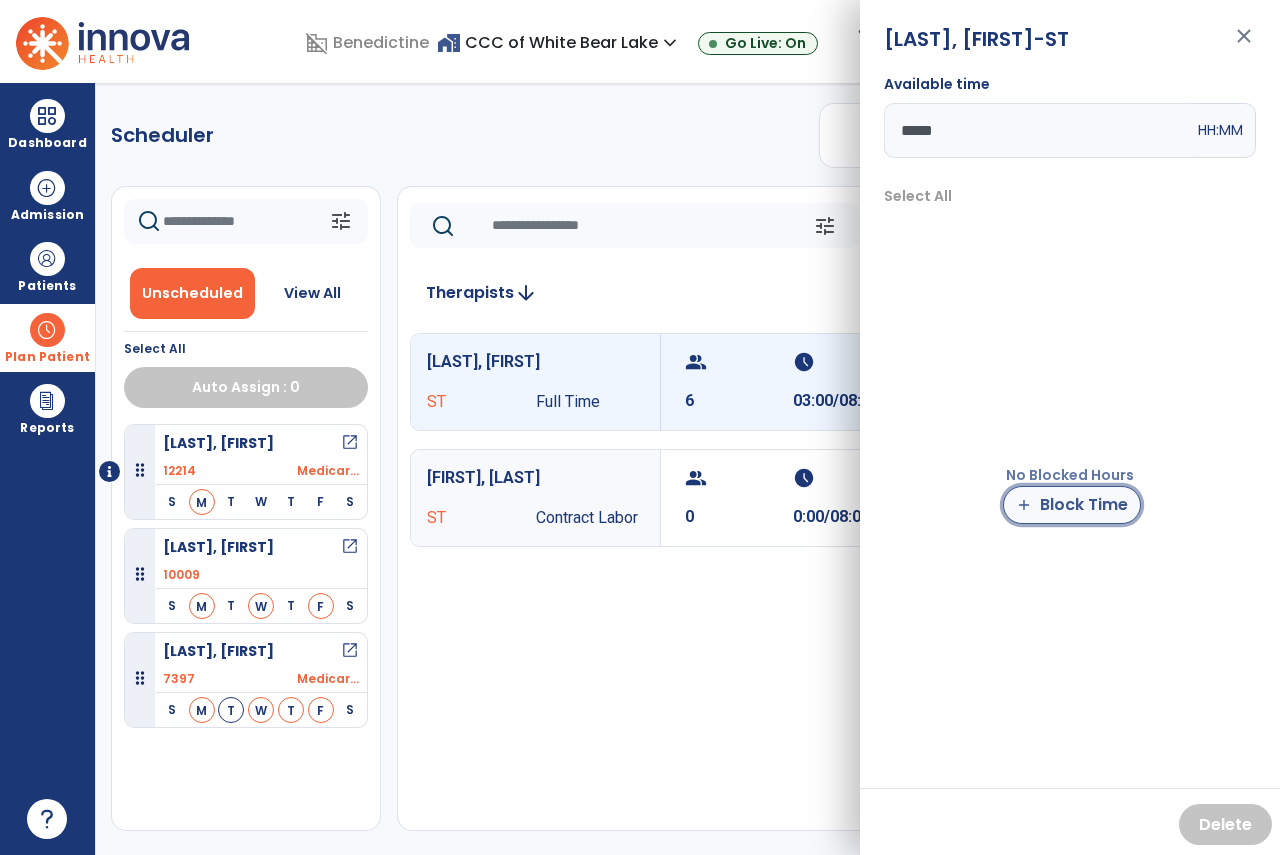 click on "add   Block Time" at bounding box center [1072, 505] 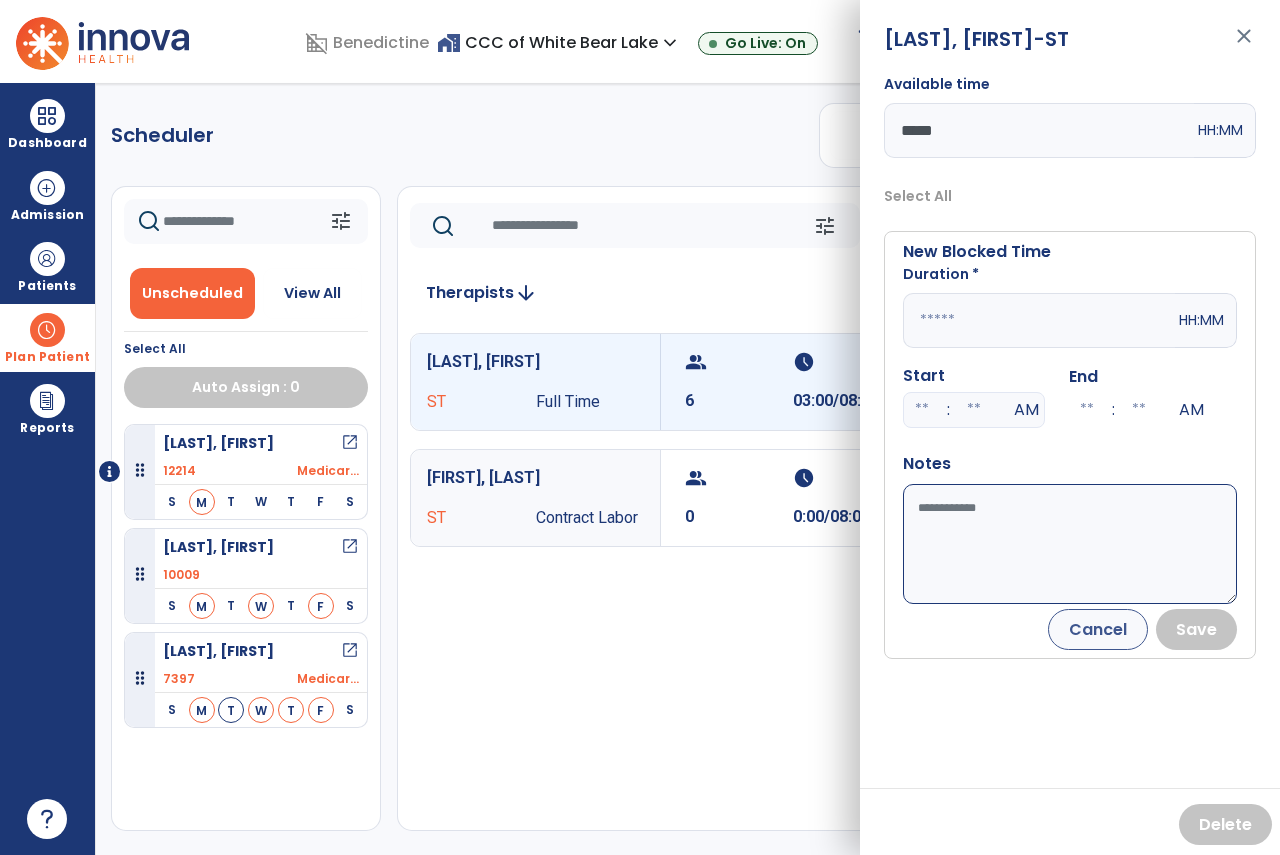 click at bounding box center [1039, 320] 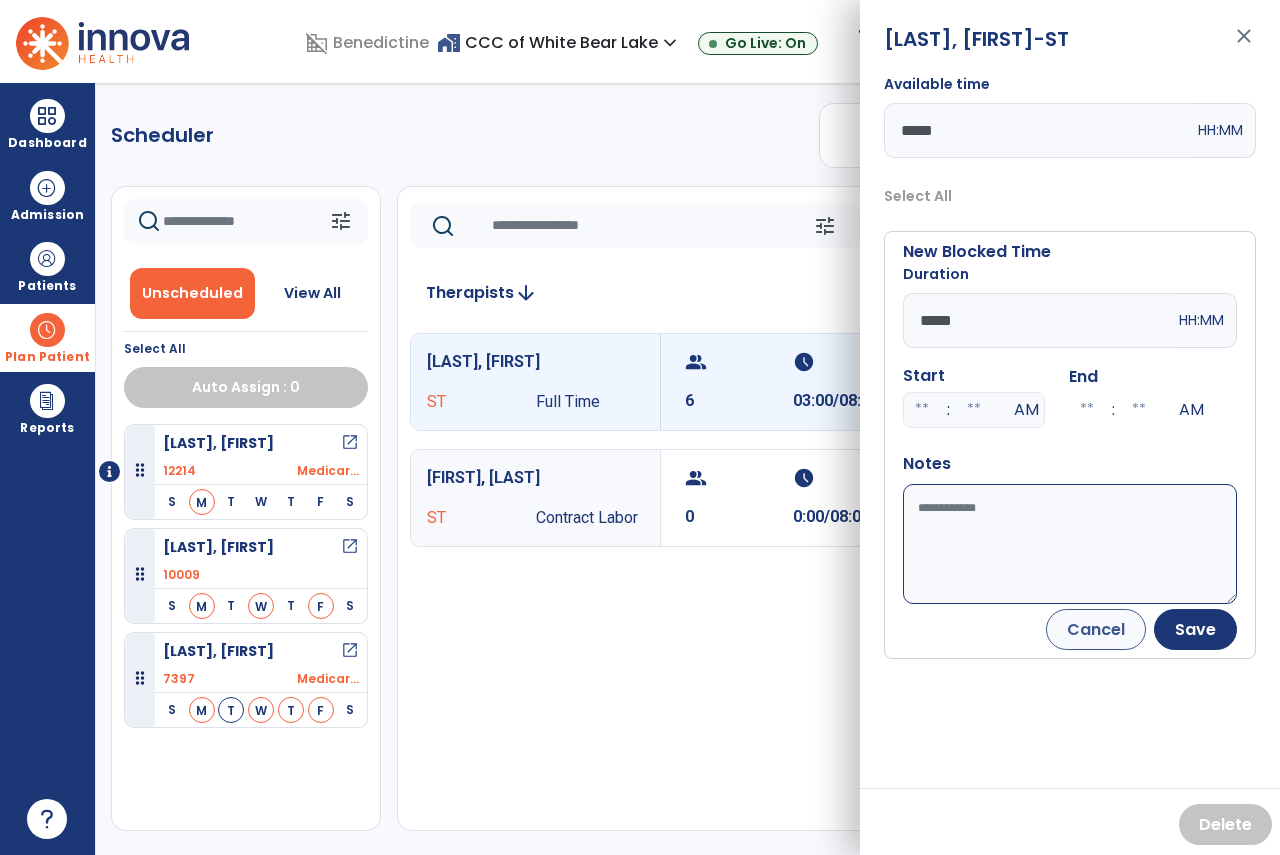 type on "*****" 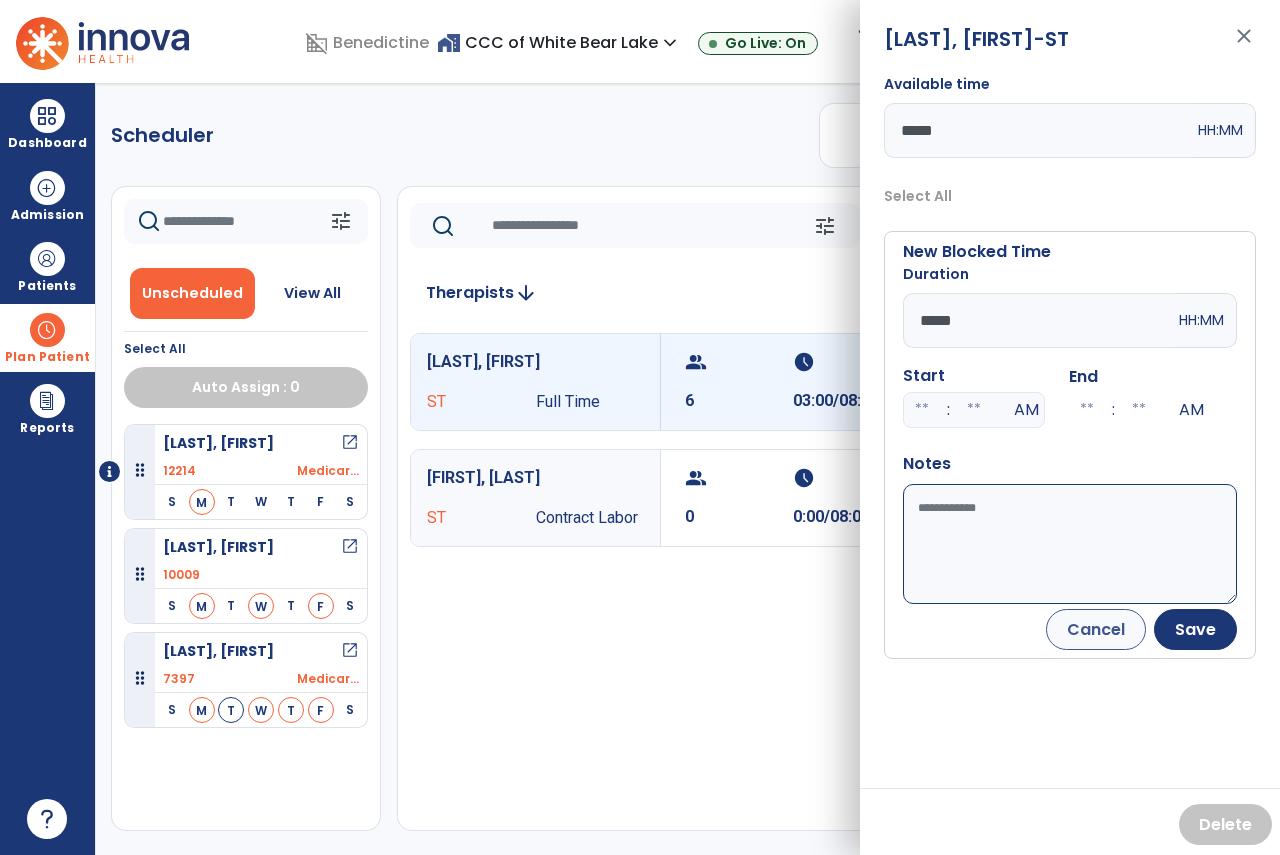 click on "Available time" at bounding box center (1070, 544) 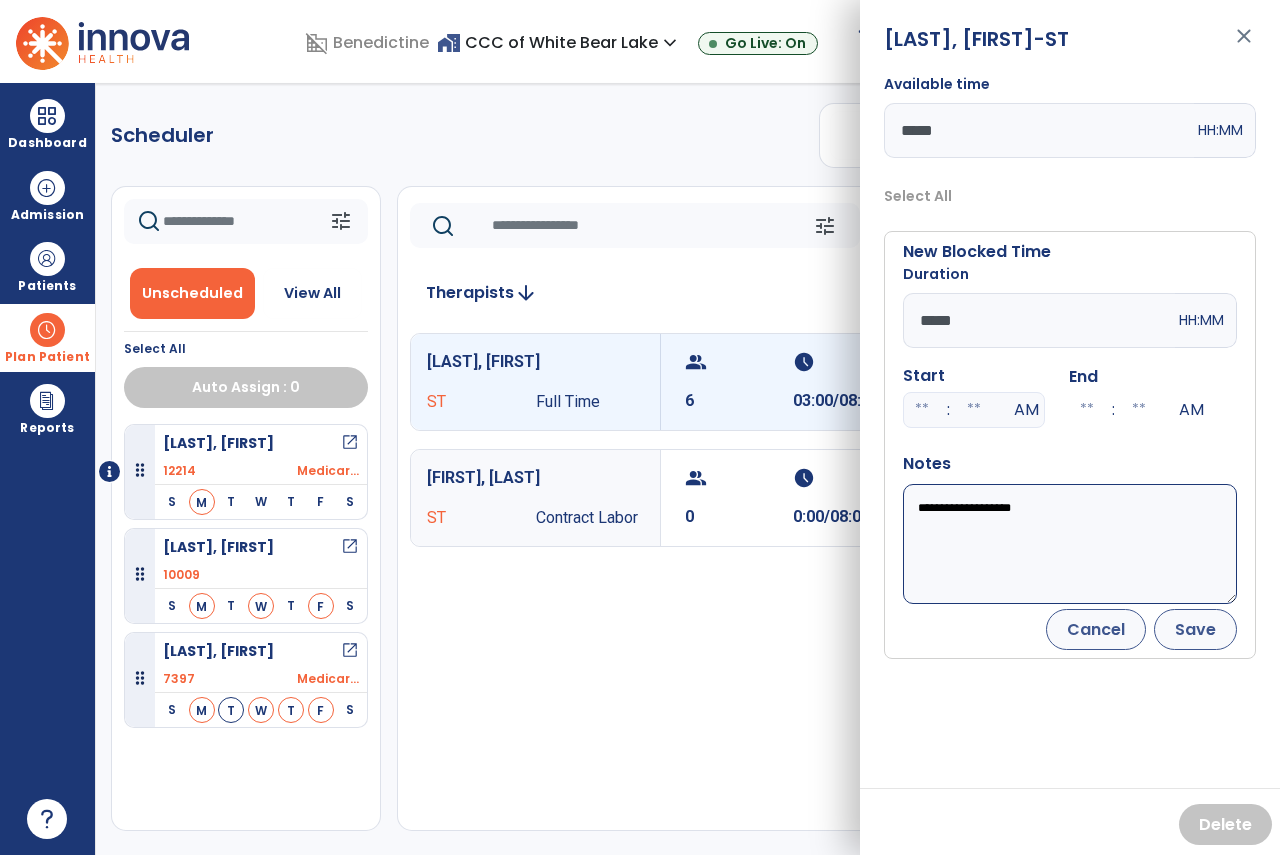 type on "**********" 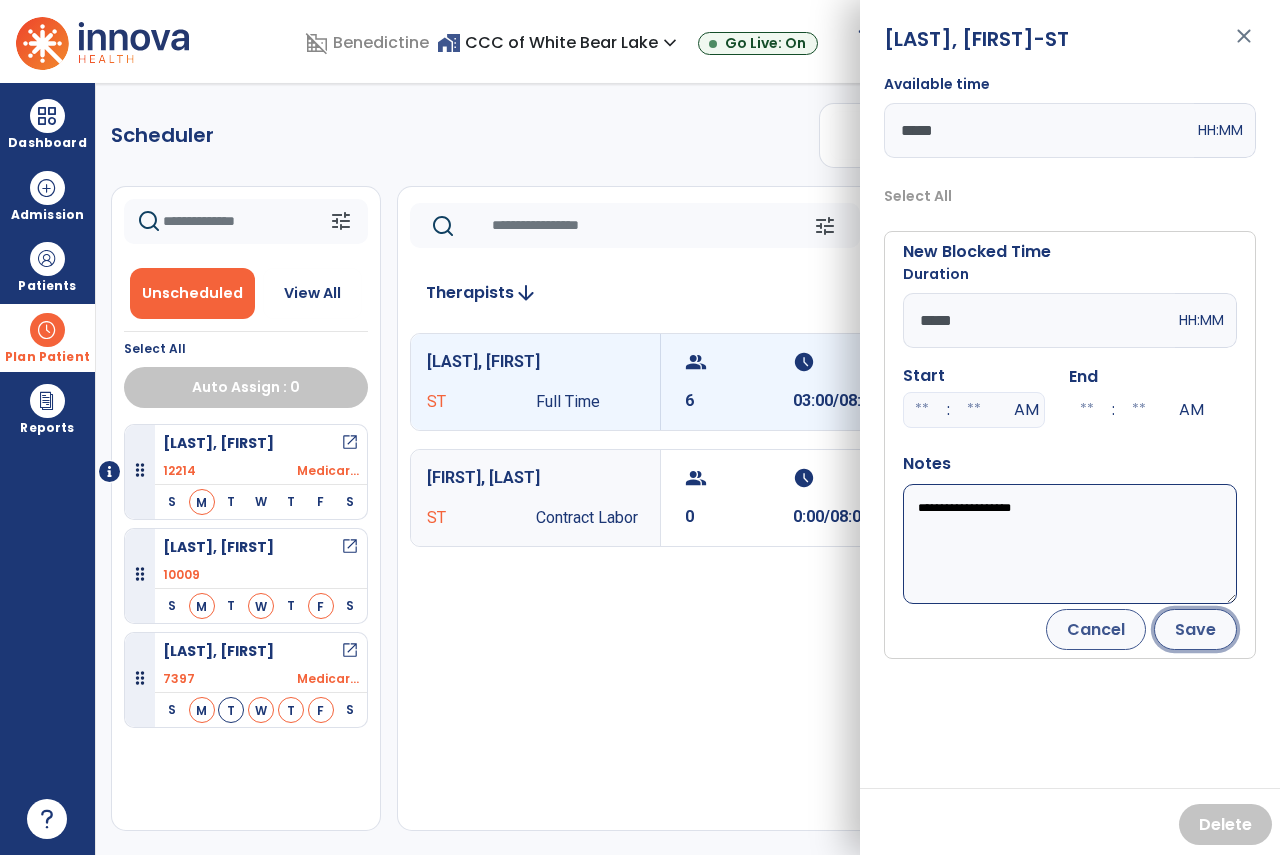 click on "Save" at bounding box center [1195, 629] 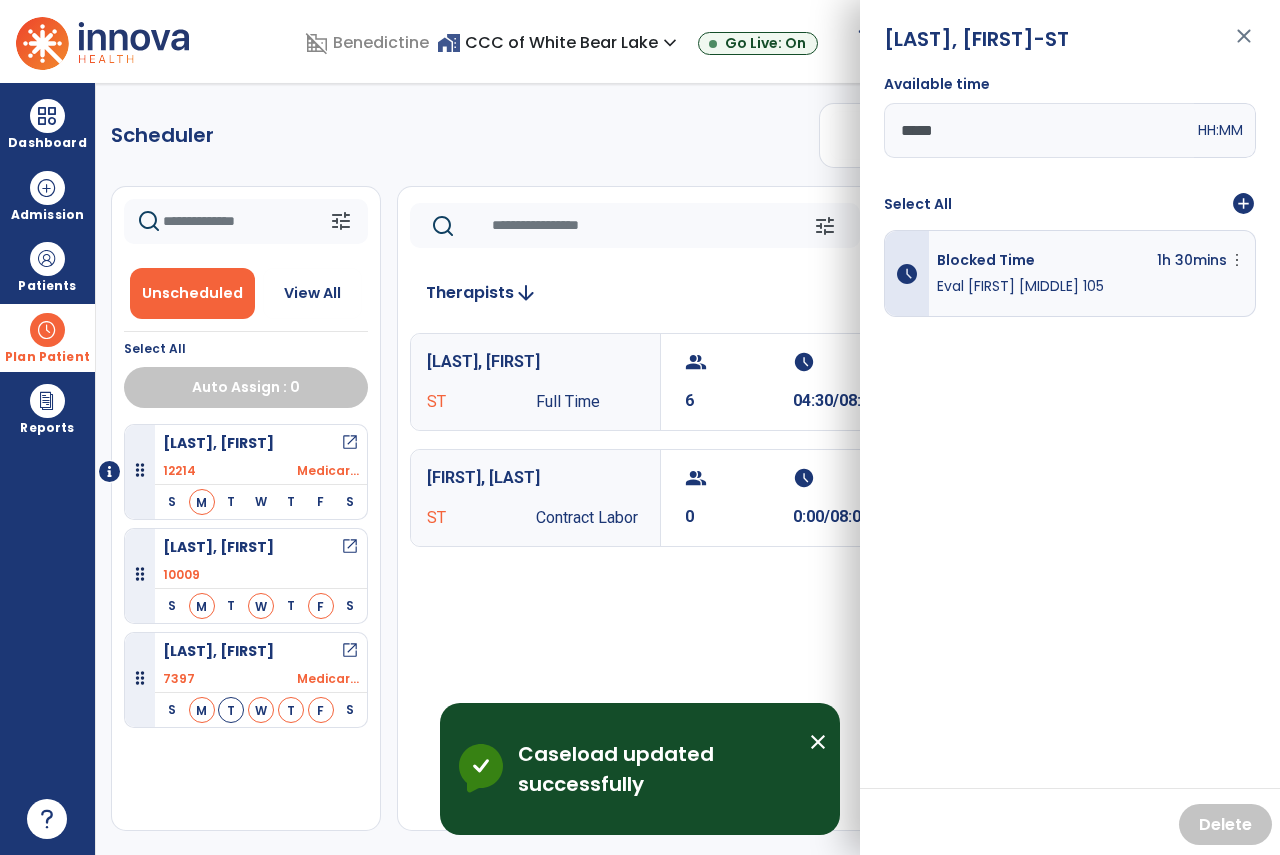 click on "close" at bounding box center [1244, 45] 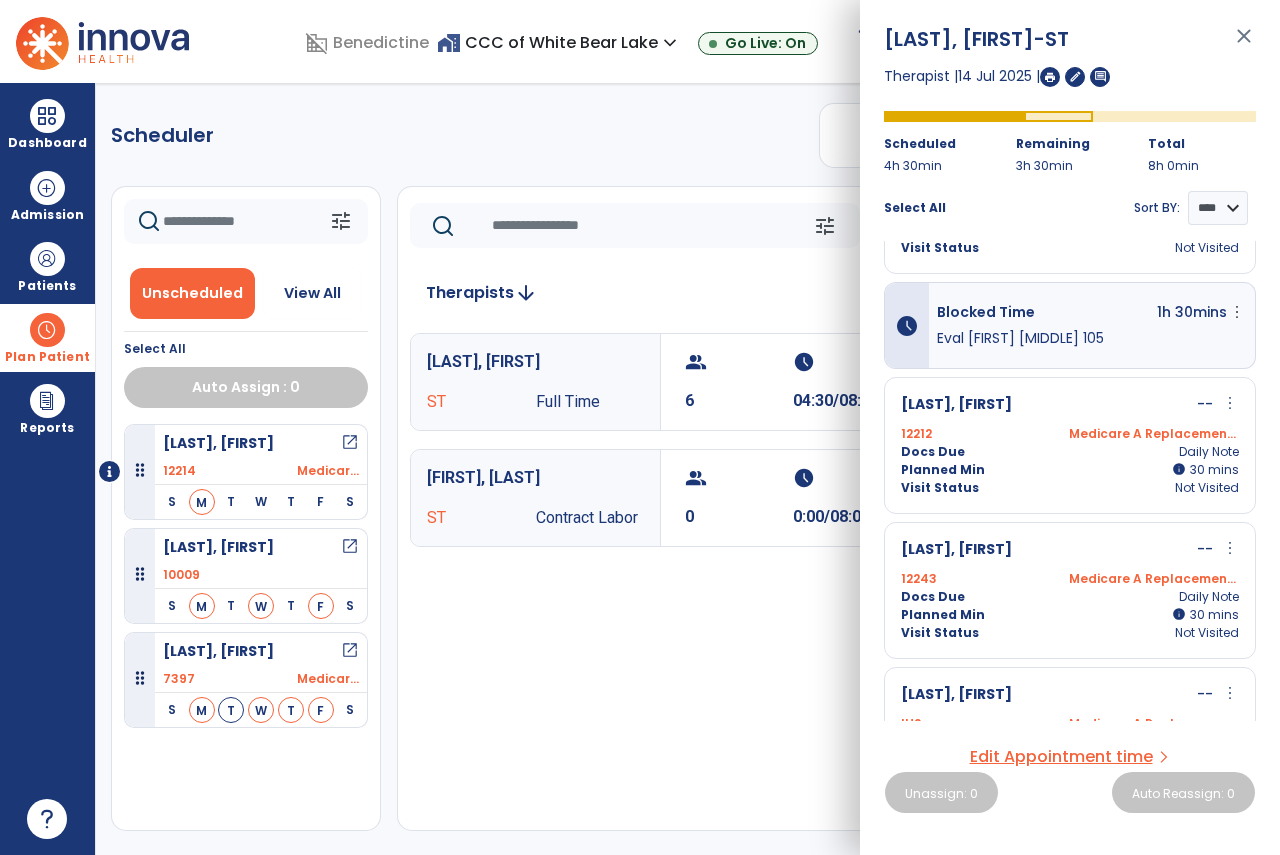 scroll, scrollTop: 0, scrollLeft: 0, axis: both 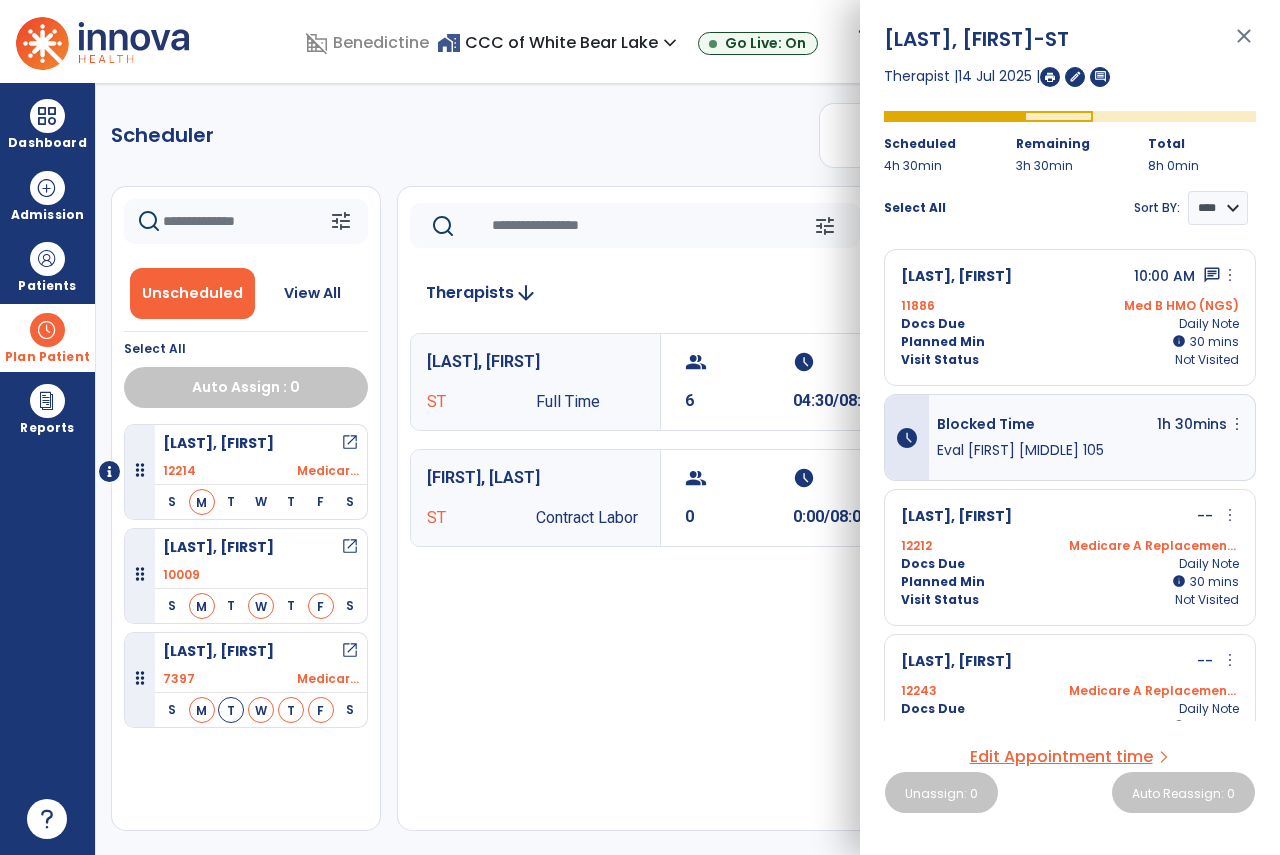 click at bounding box center (1050, 77) 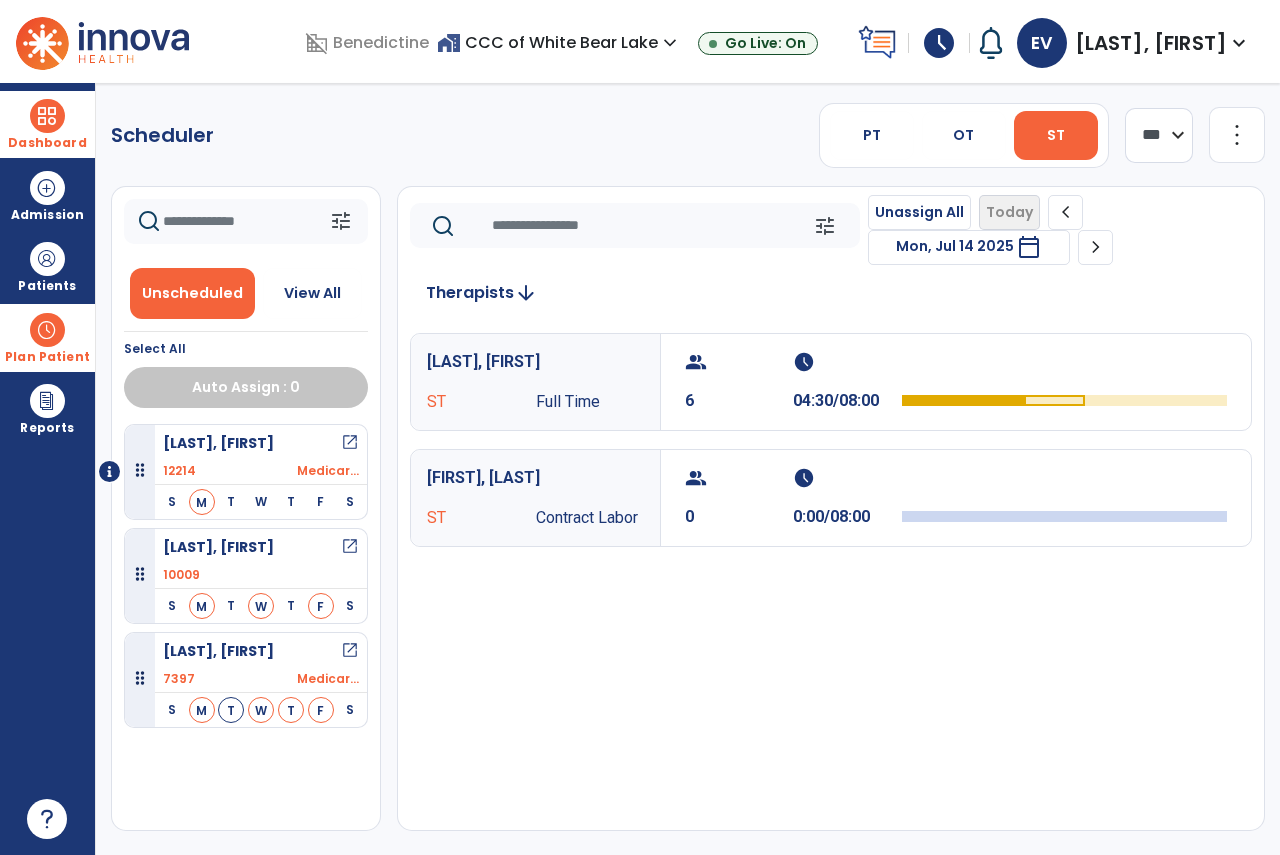 click on "Dashboard" at bounding box center (47, 143) 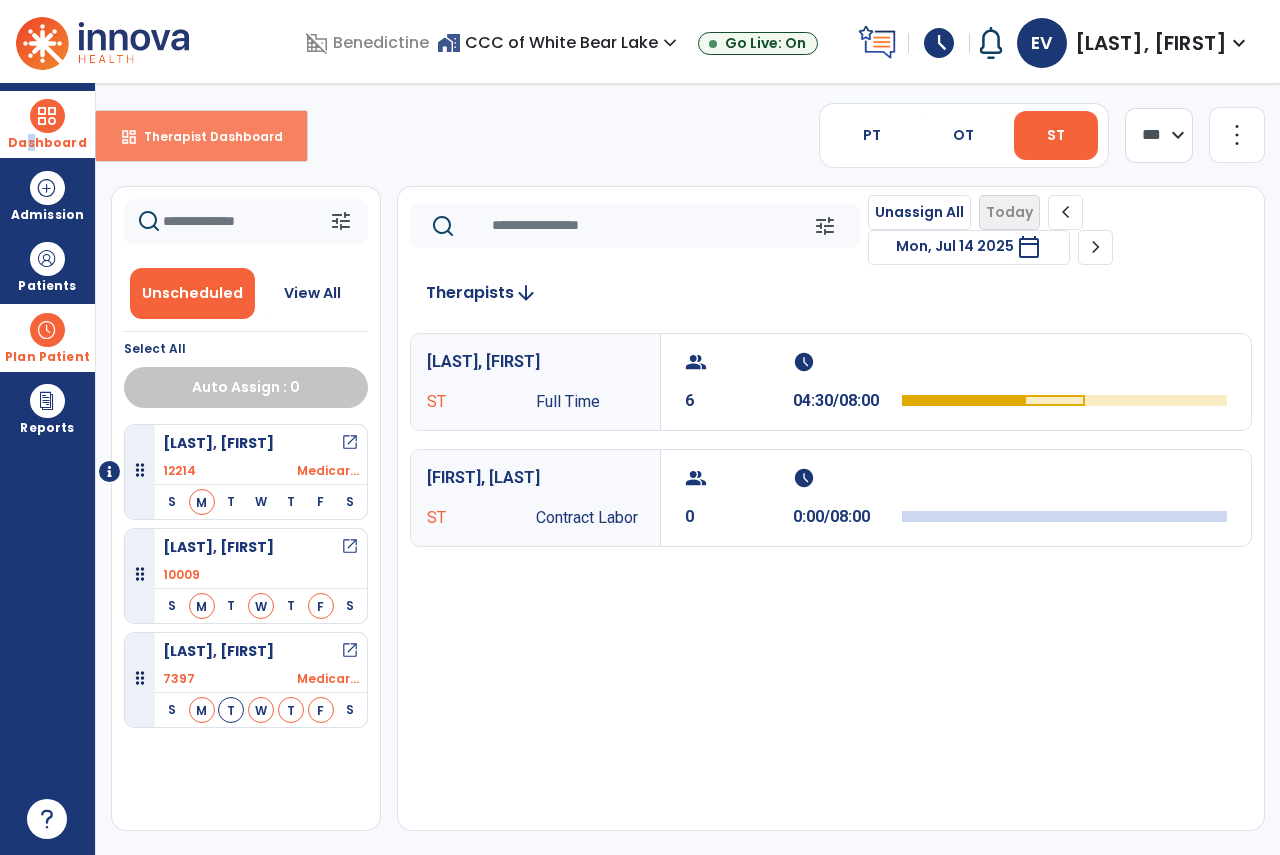 click on "Therapist Dashboard" at bounding box center [205, 136] 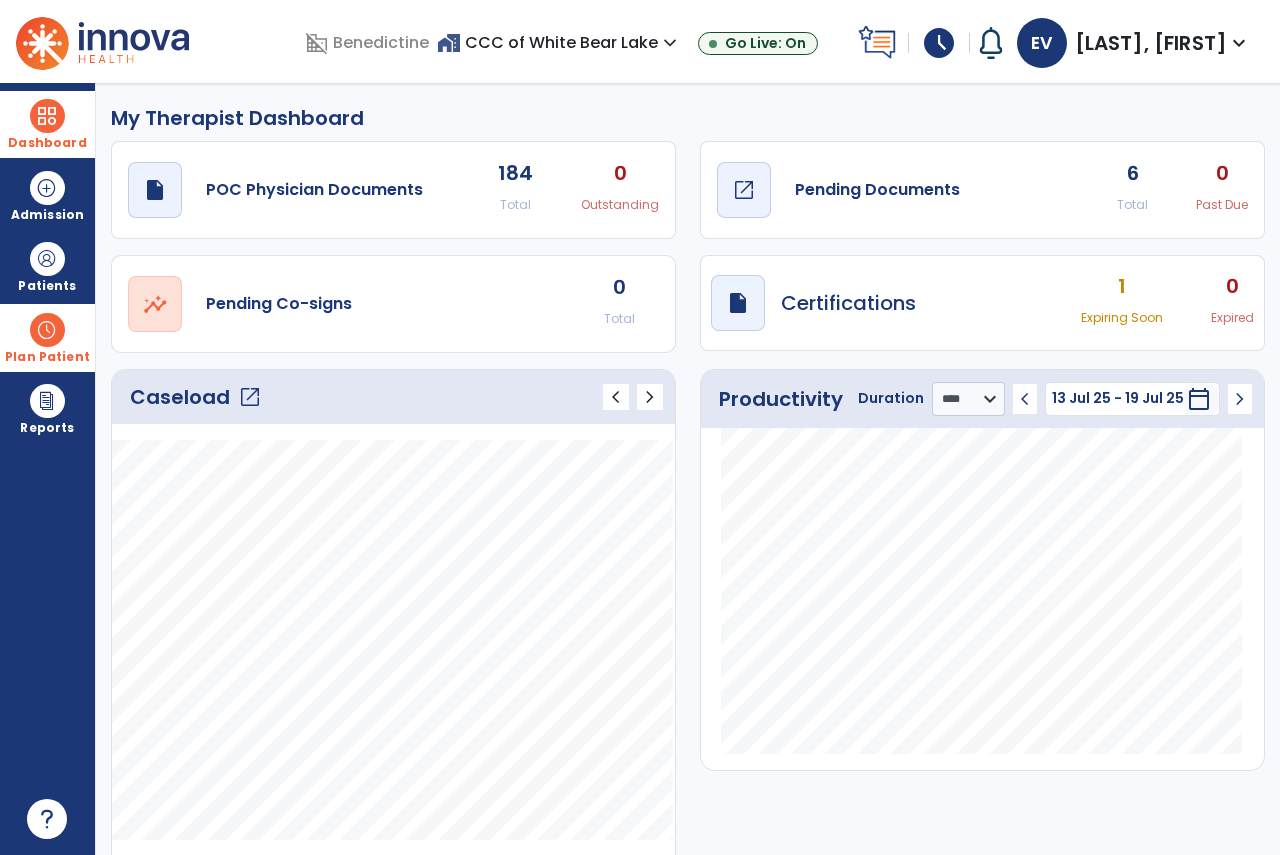 click on "draft   open_in_new  Pending Documents" 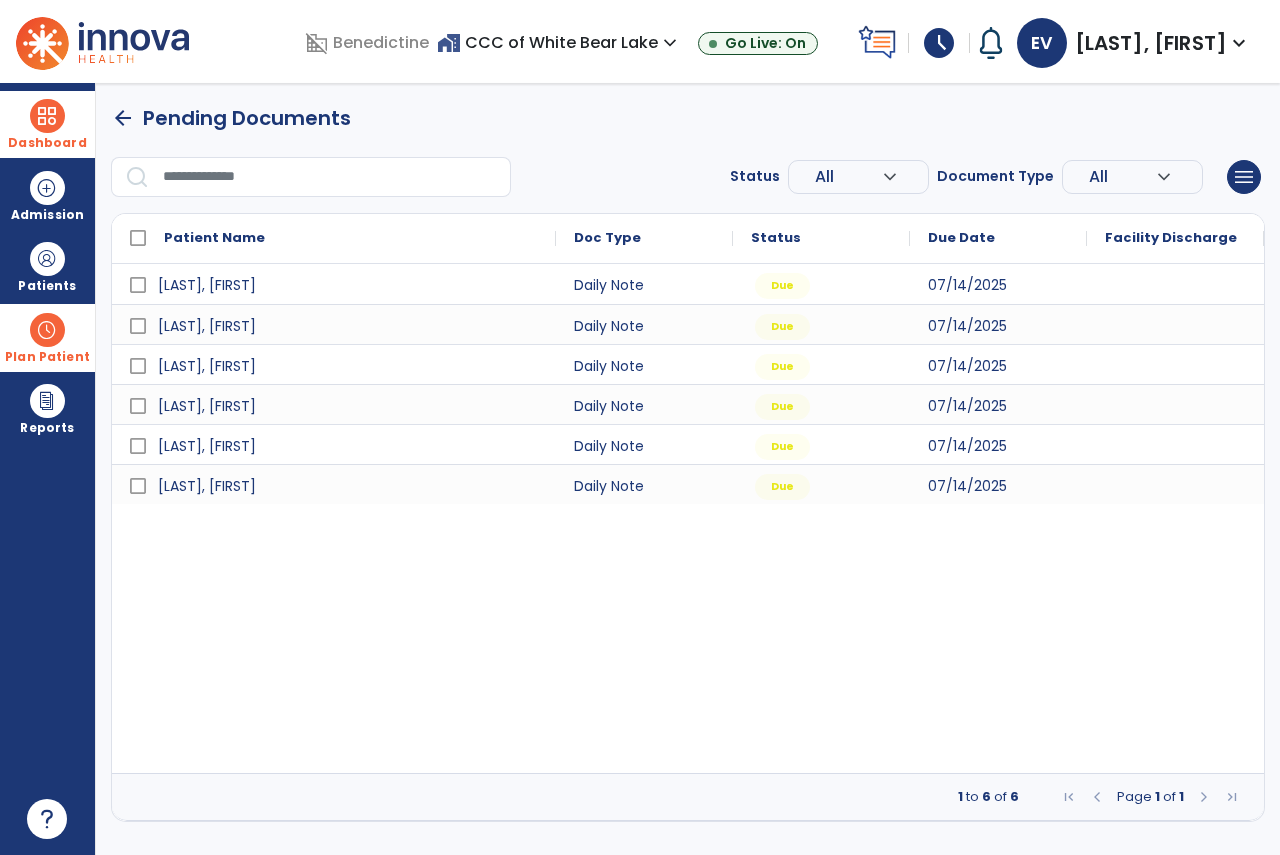 click on "arrow_back   Pending Documents" at bounding box center [688, 118] 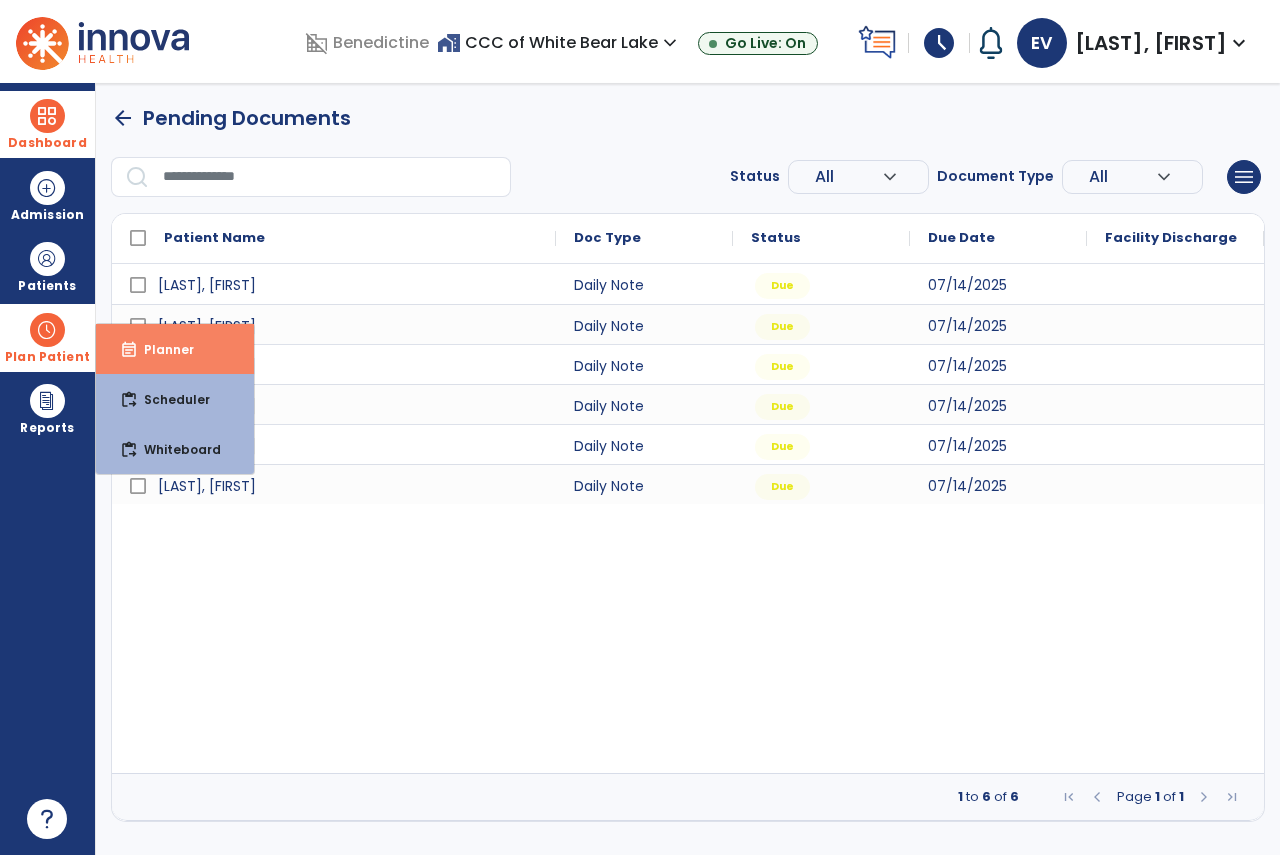 click on "event_note  Planner" at bounding box center [175, 349] 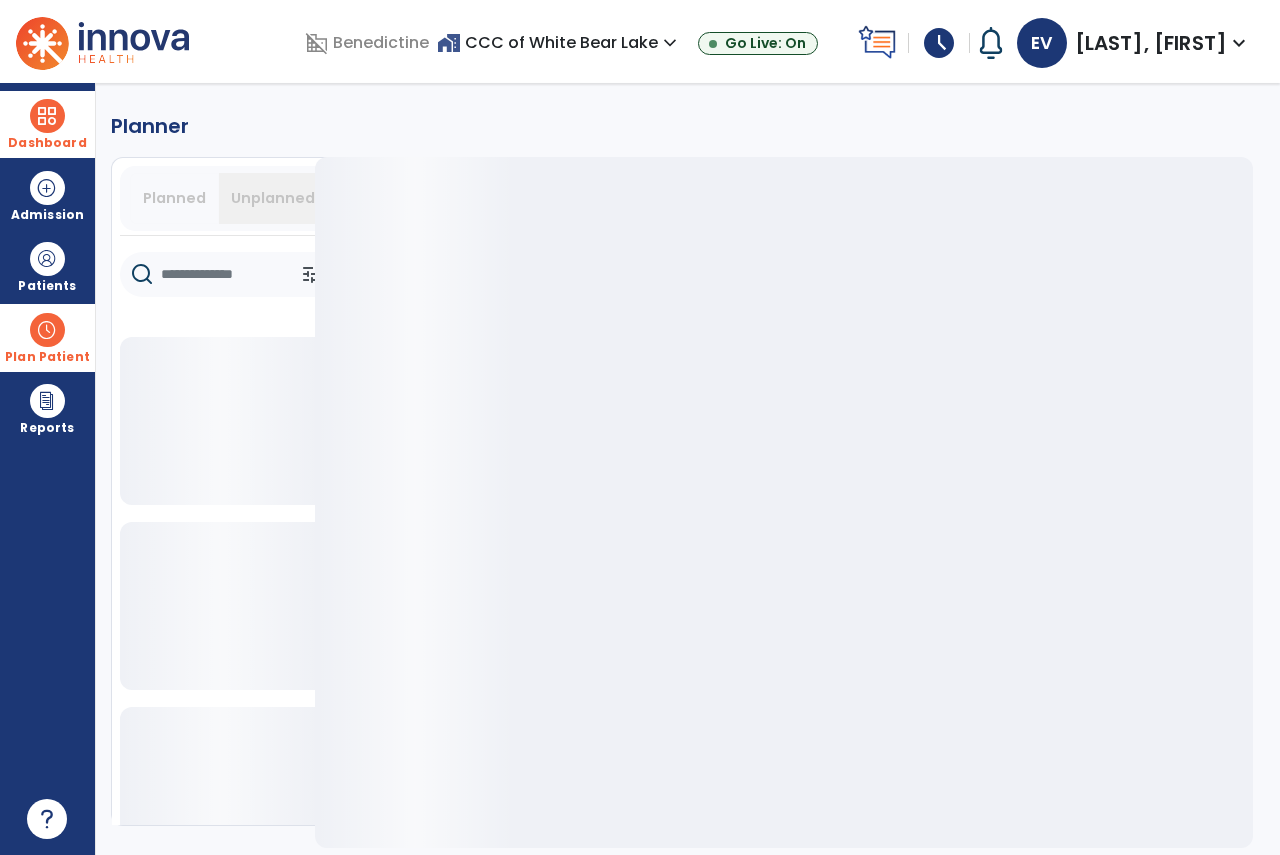 click on "Plan Patient" at bounding box center [47, 337] 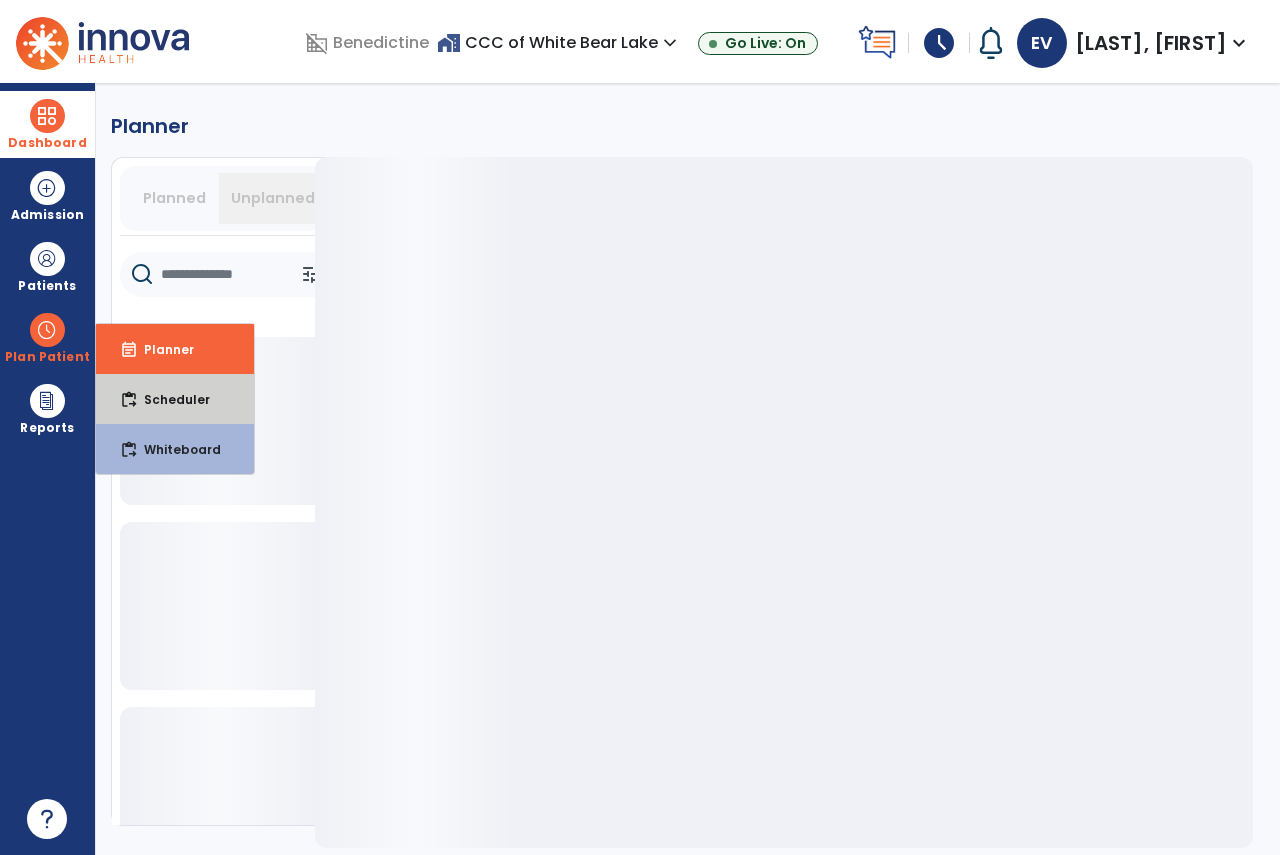 click on "content_paste_go" at bounding box center [129, 400] 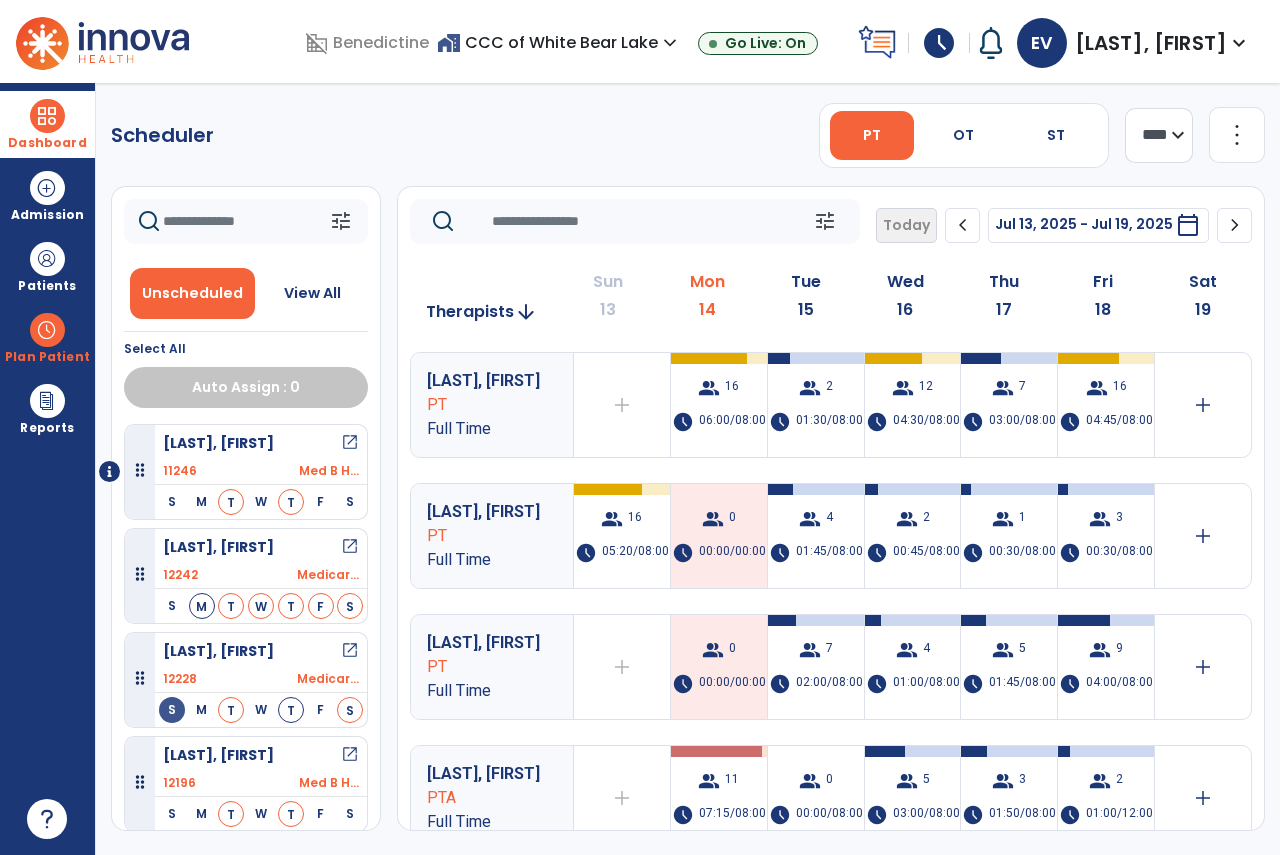 click on "ST" at bounding box center (1056, 135) 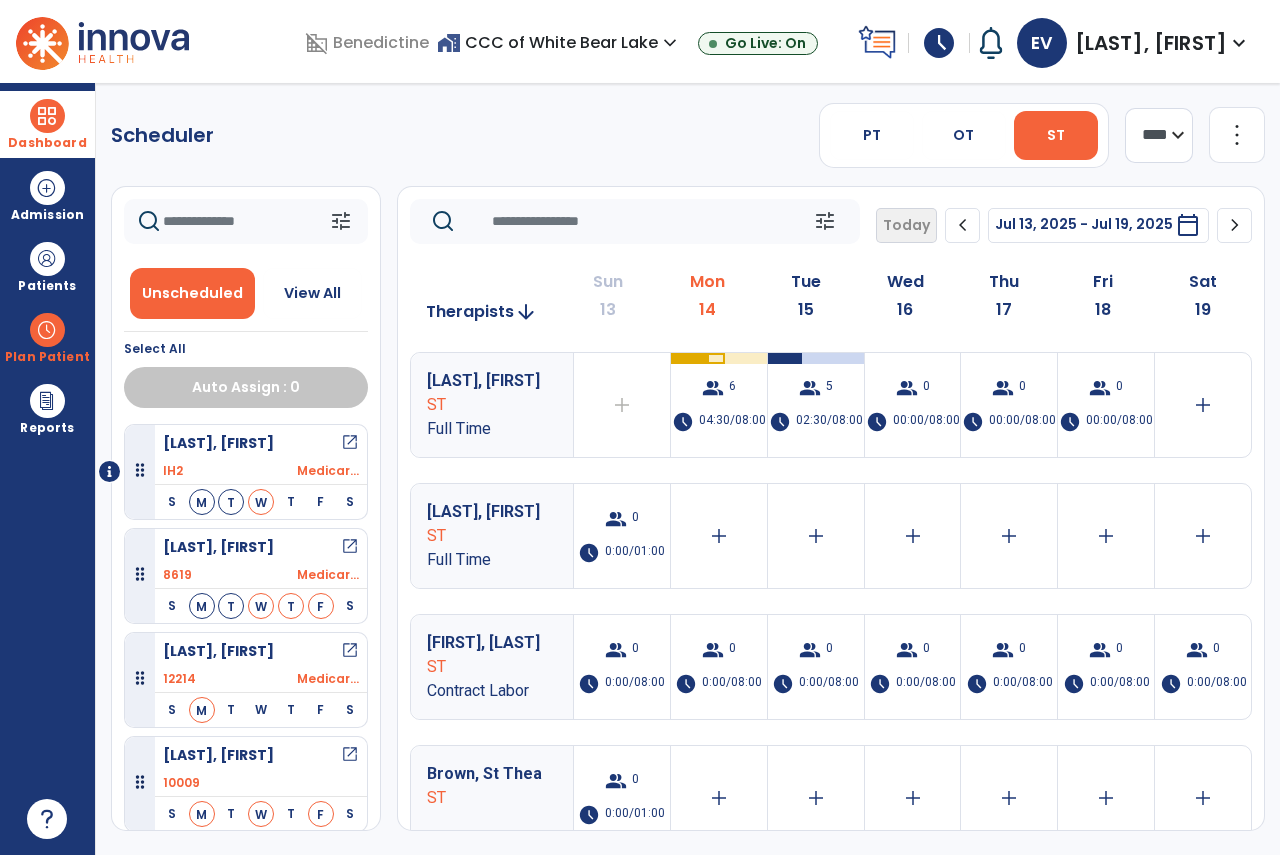select on "*******" 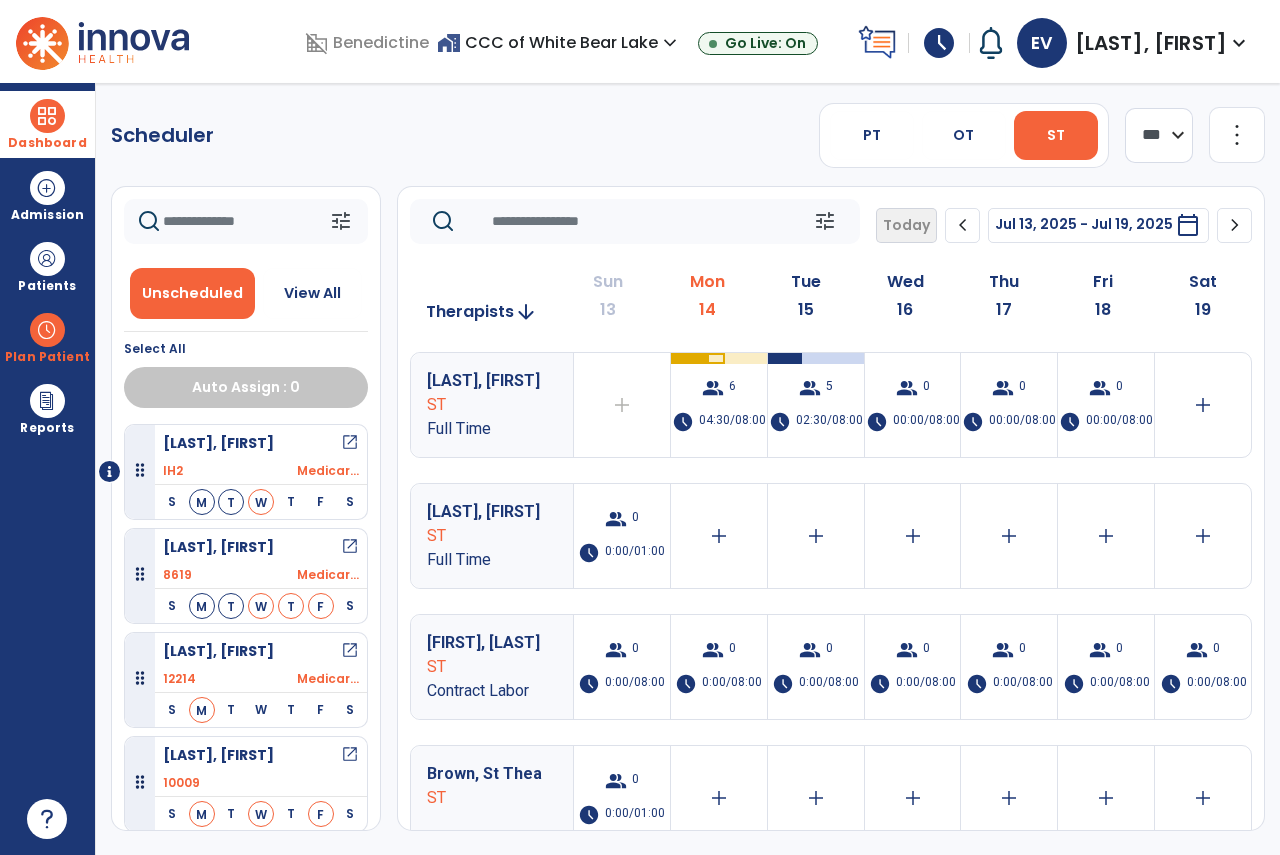 click on "**** ***" 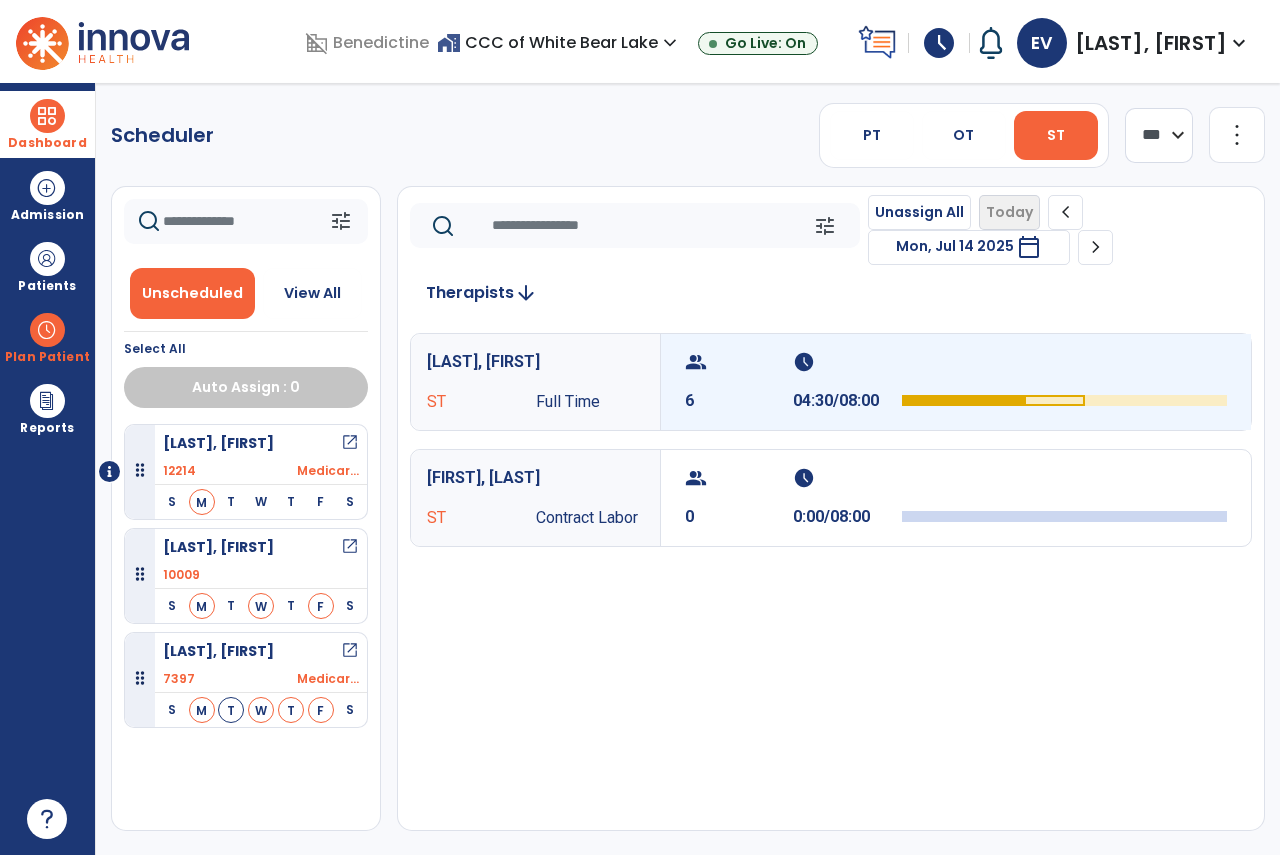 click on "group  6  schedule  04:30/08:00" at bounding box center [956, 382] 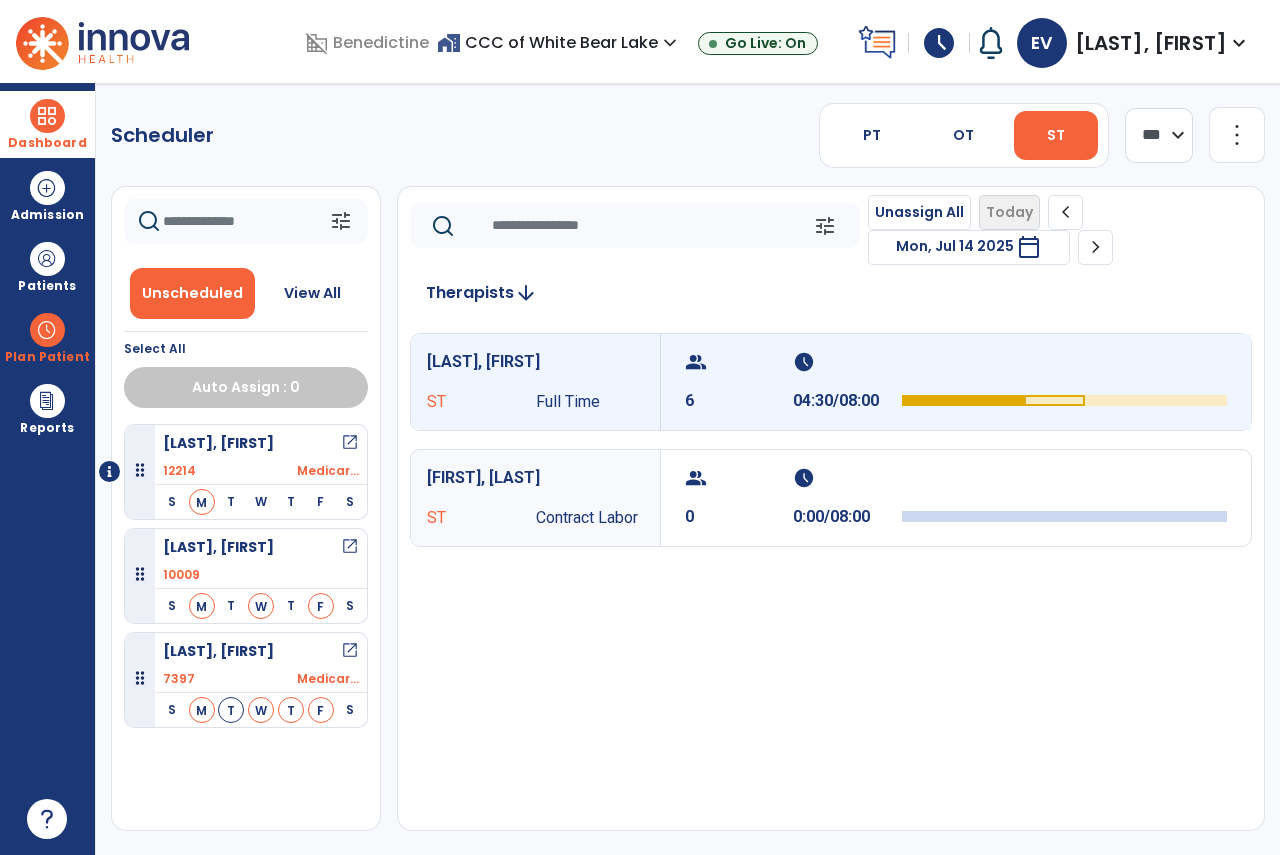 click on "group  6  schedule  04:30/08:00" at bounding box center (956, 382) 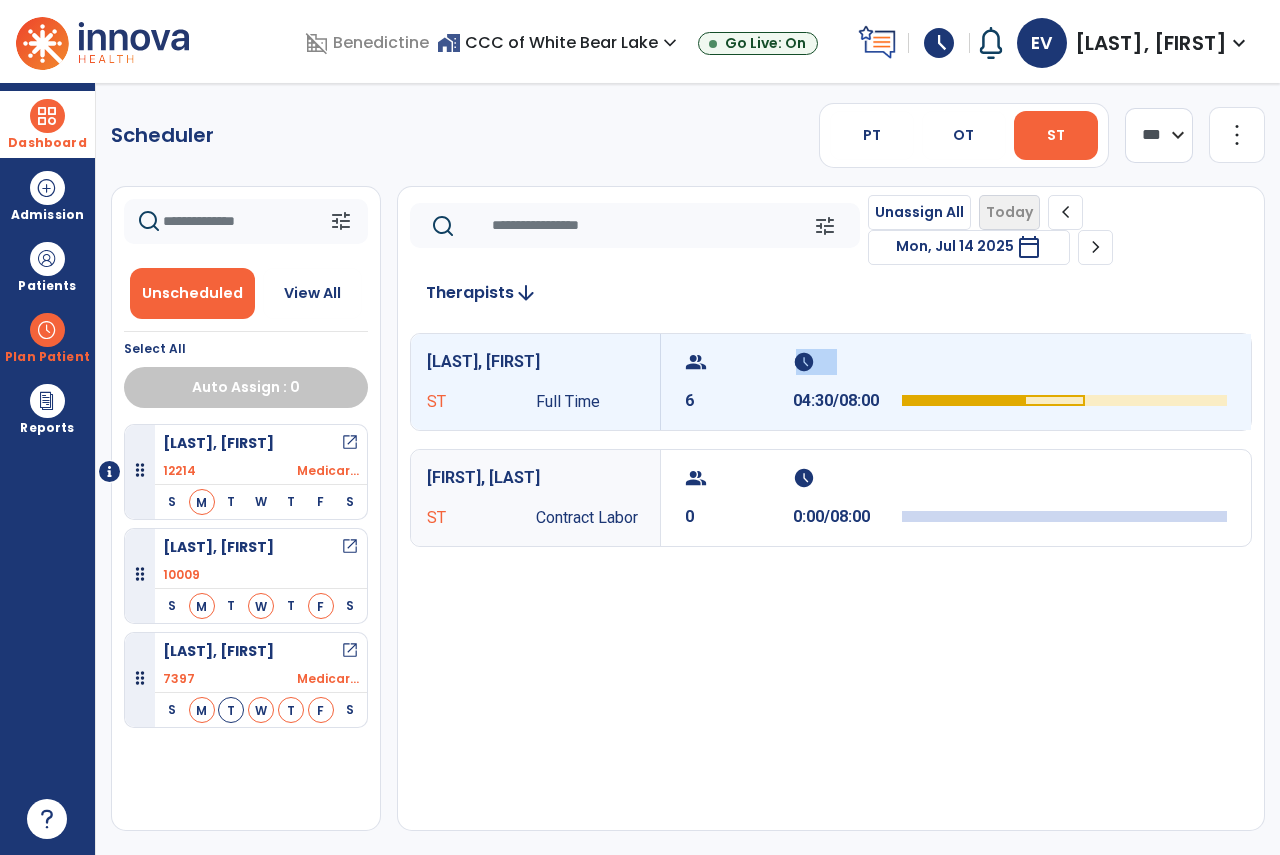 click on "group  6  schedule  04:30/08:00" at bounding box center [956, 382] 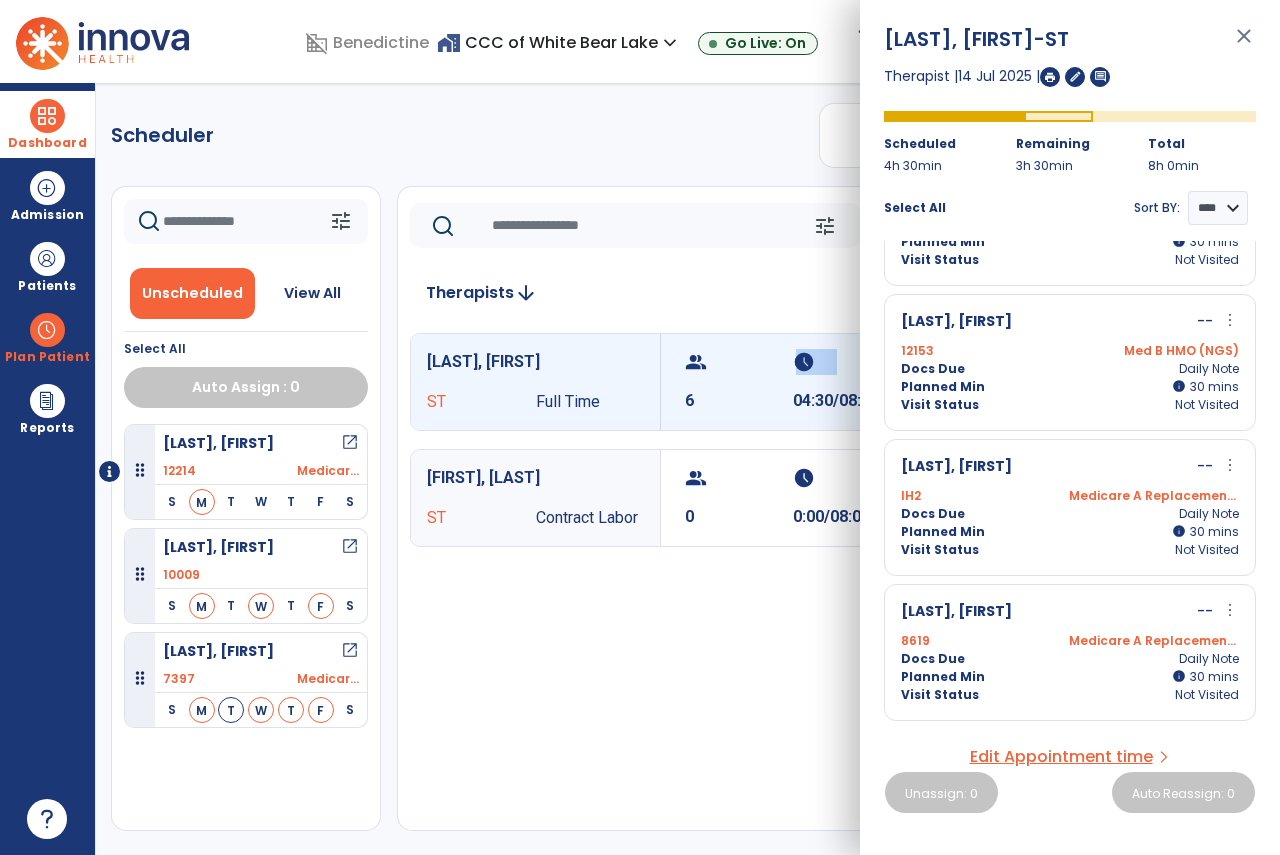 scroll, scrollTop: 0, scrollLeft: 0, axis: both 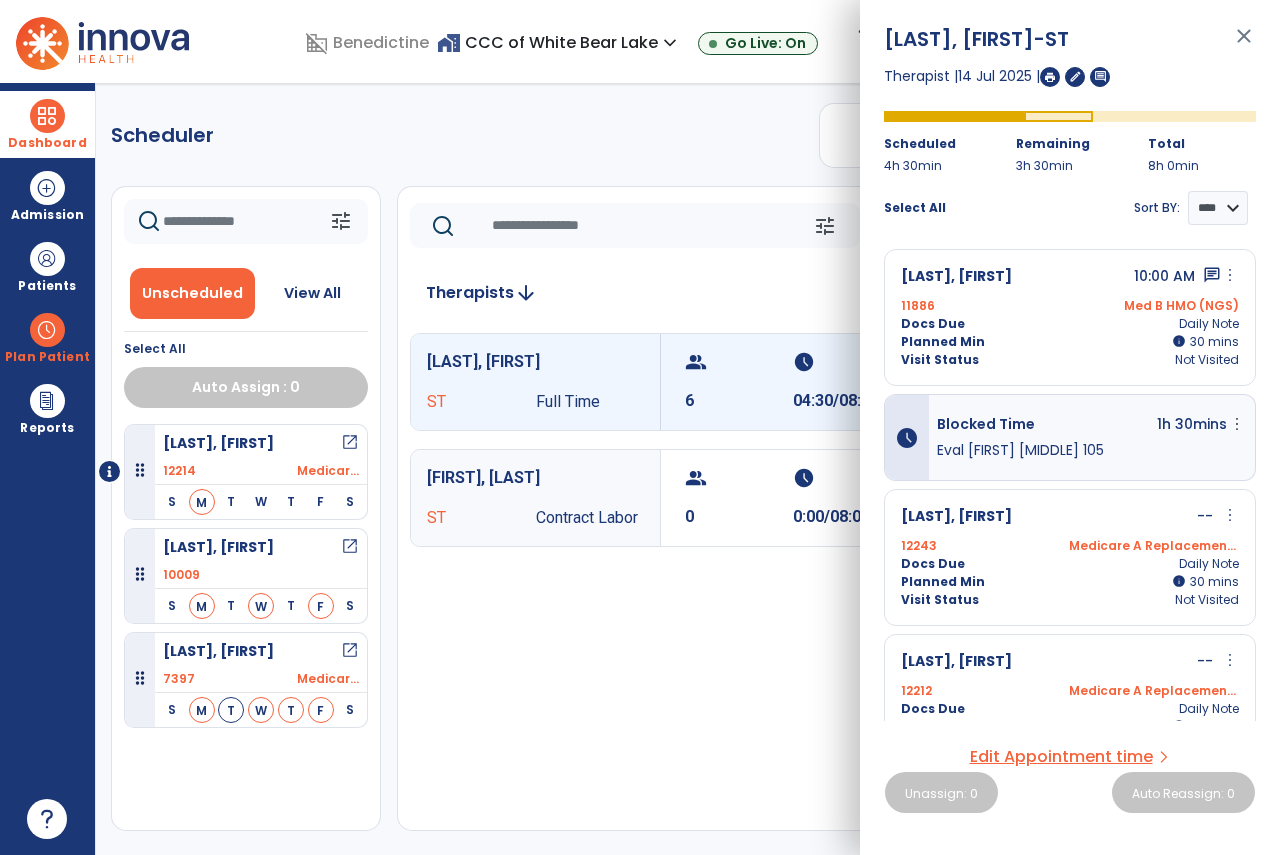 click on "close" at bounding box center [1244, 45] 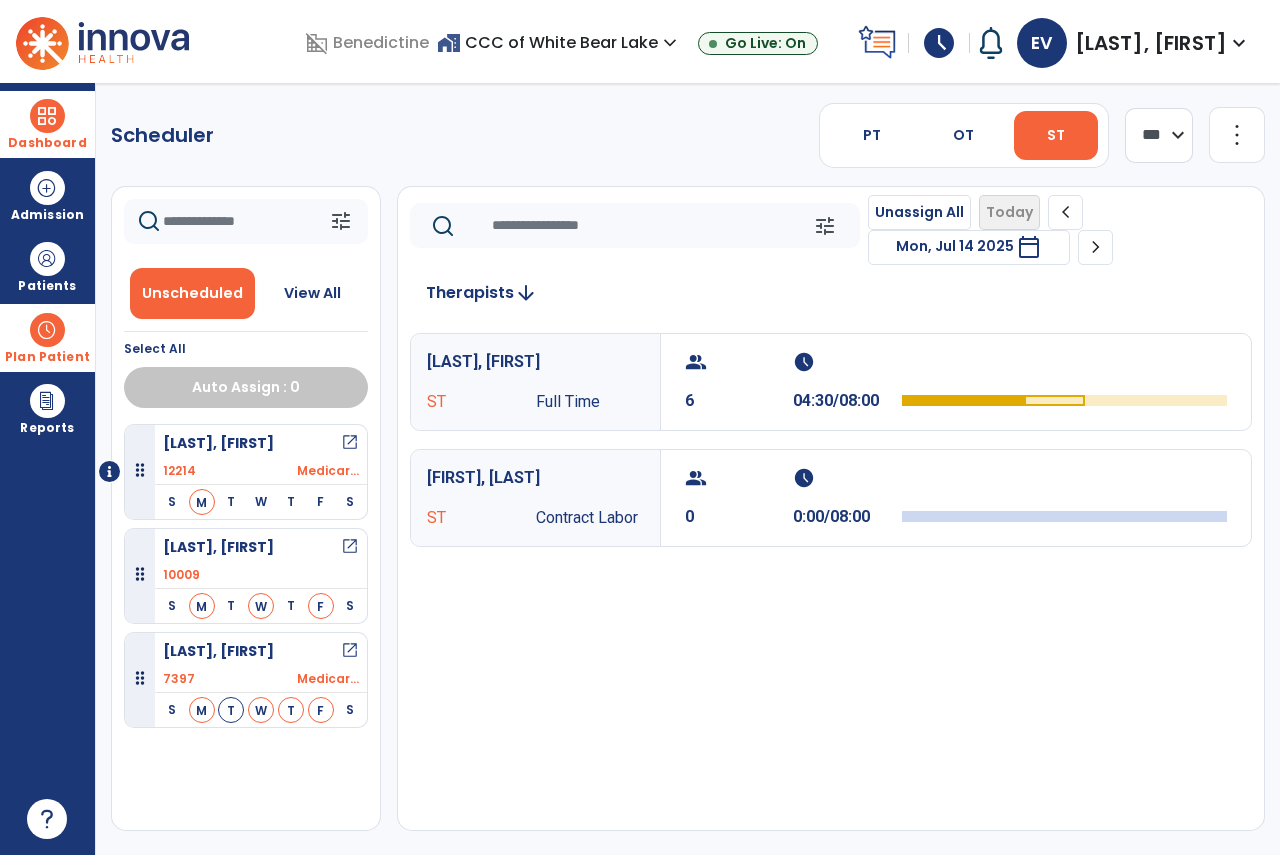 click on "Plan Patient" at bounding box center [47, 337] 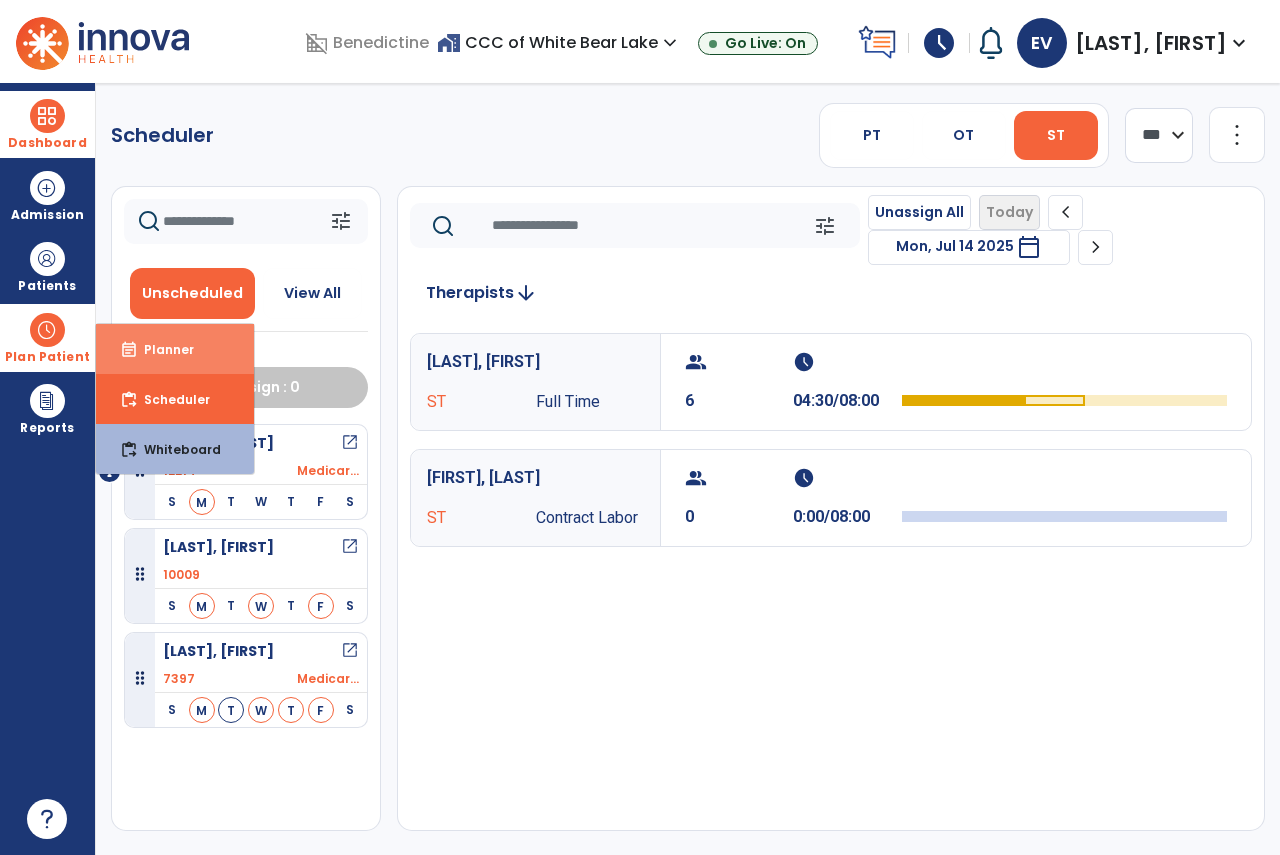 click on "event_note" at bounding box center [129, 350] 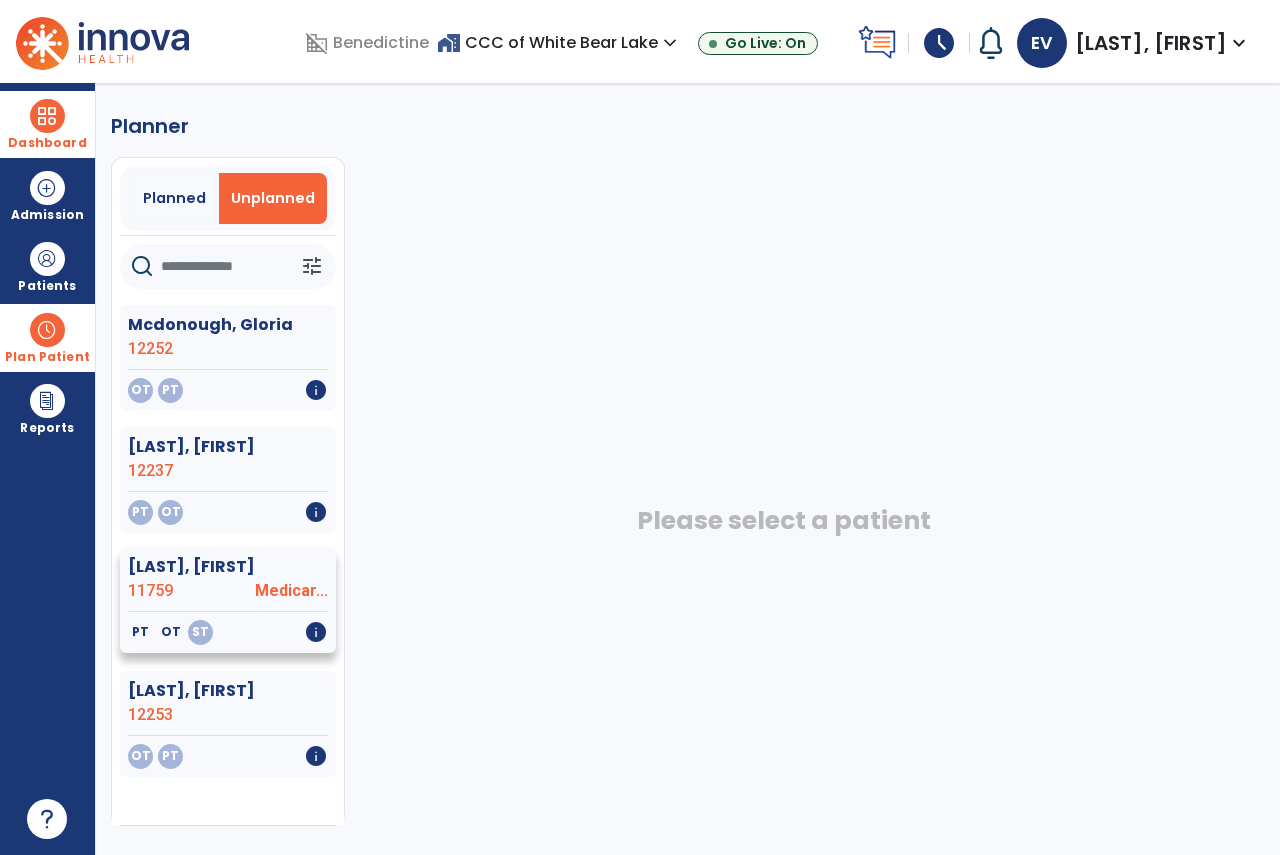 scroll, scrollTop: 0, scrollLeft: 0, axis: both 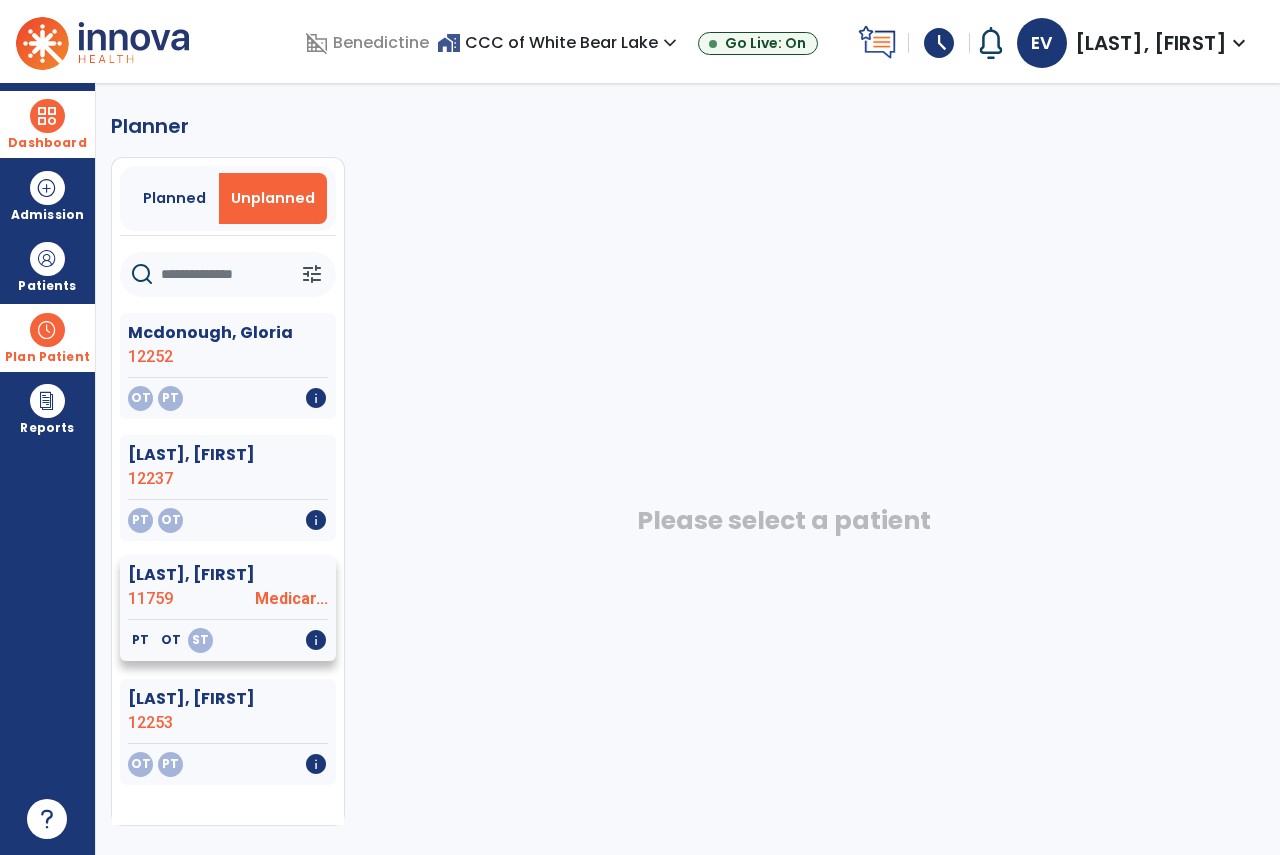 click on "PT   OT   ST   info" 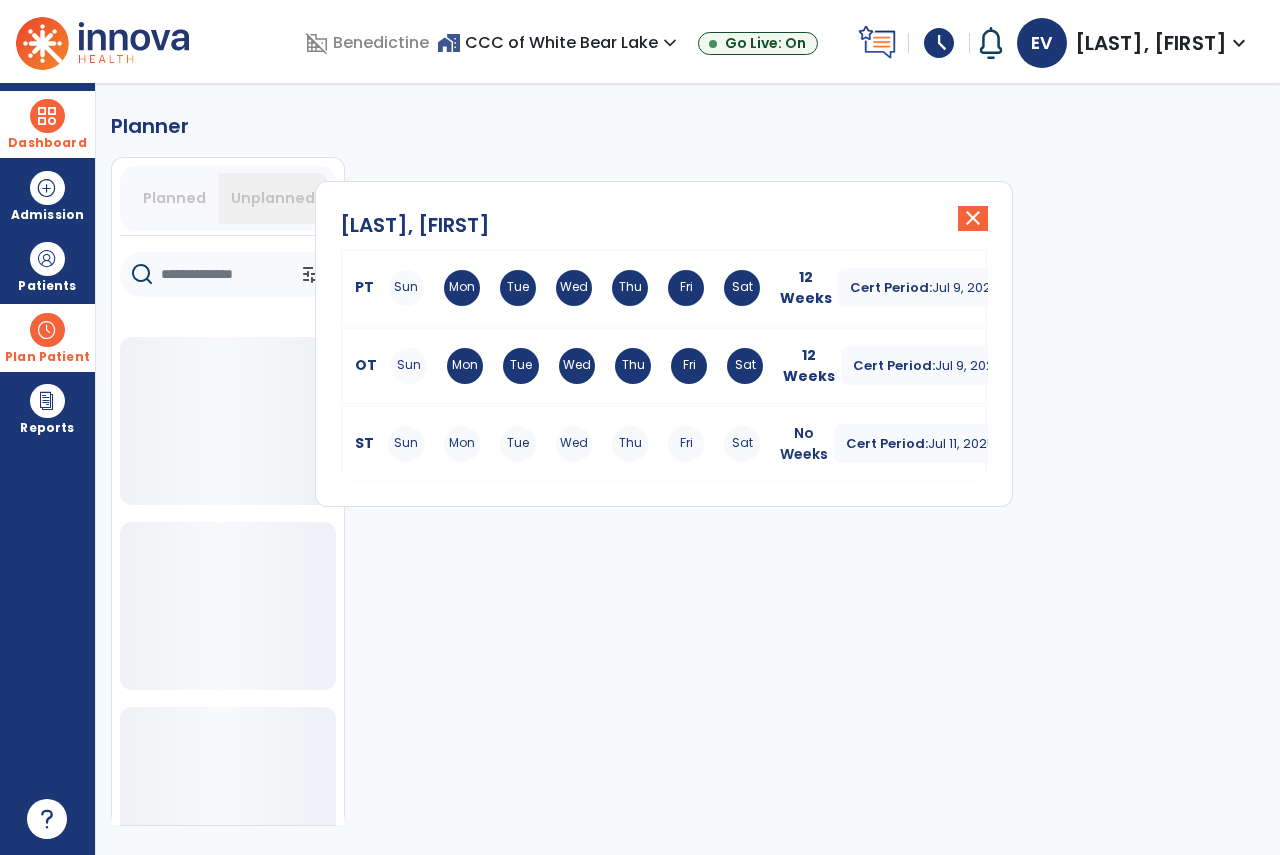 click on "Mon" at bounding box center (462, 444) 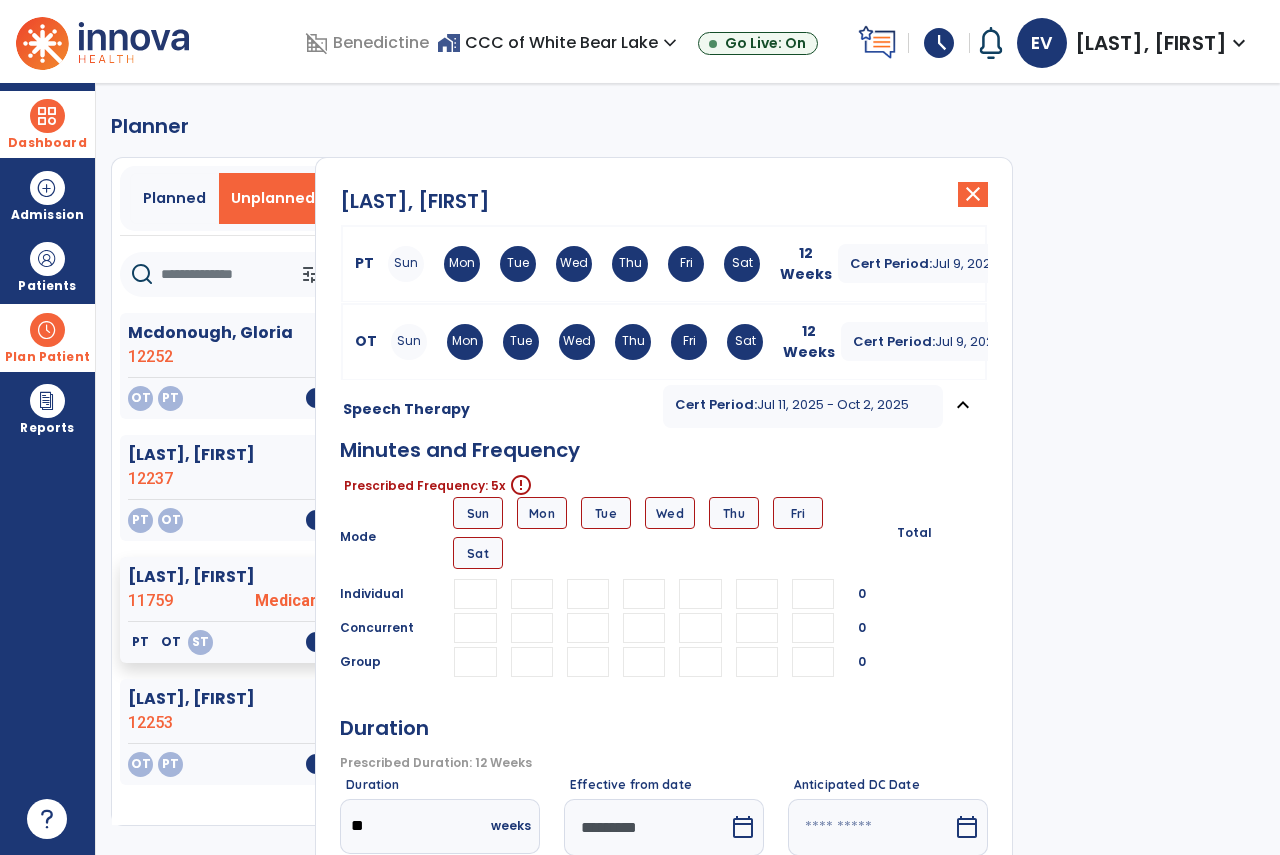 click at bounding box center (532, 594) 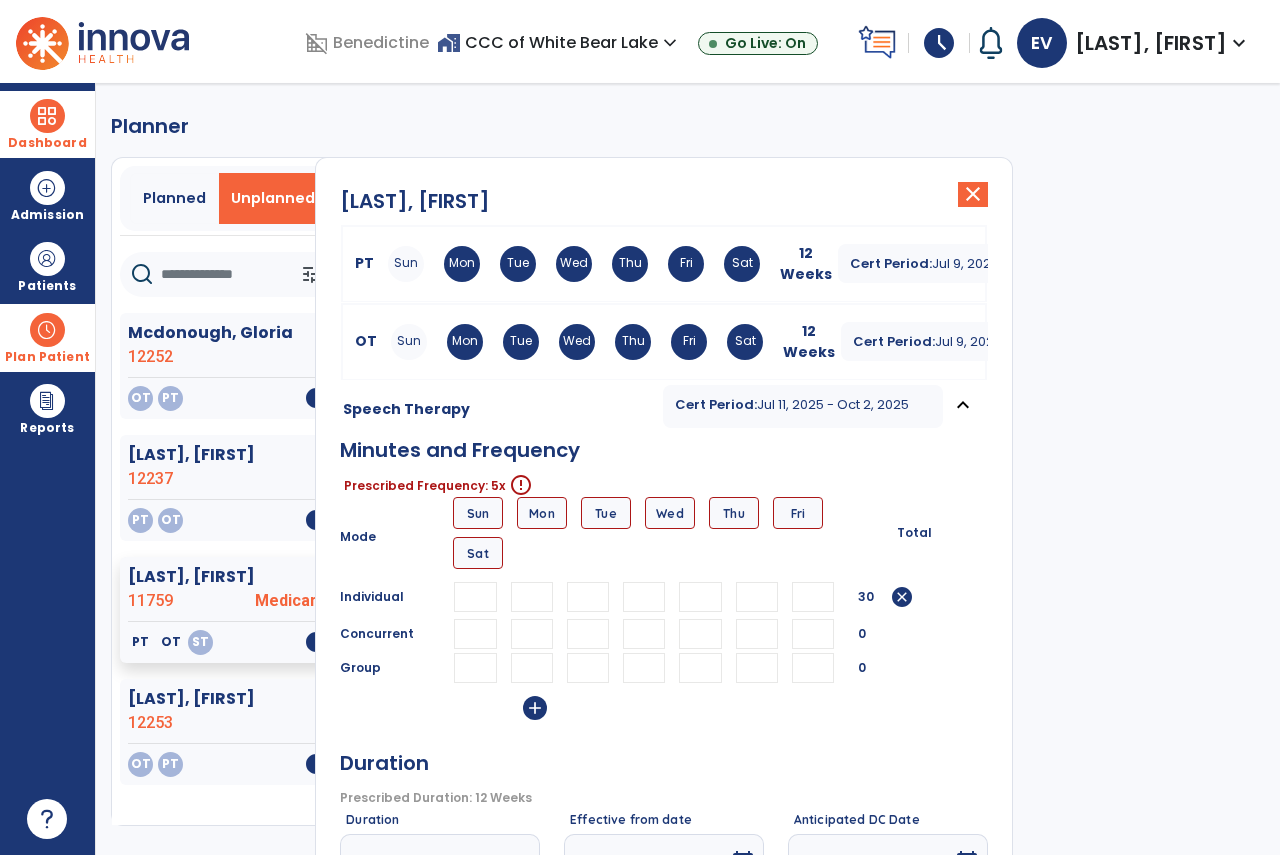 scroll, scrollTop: 0, scrollLeft: 3, axis: horizontal 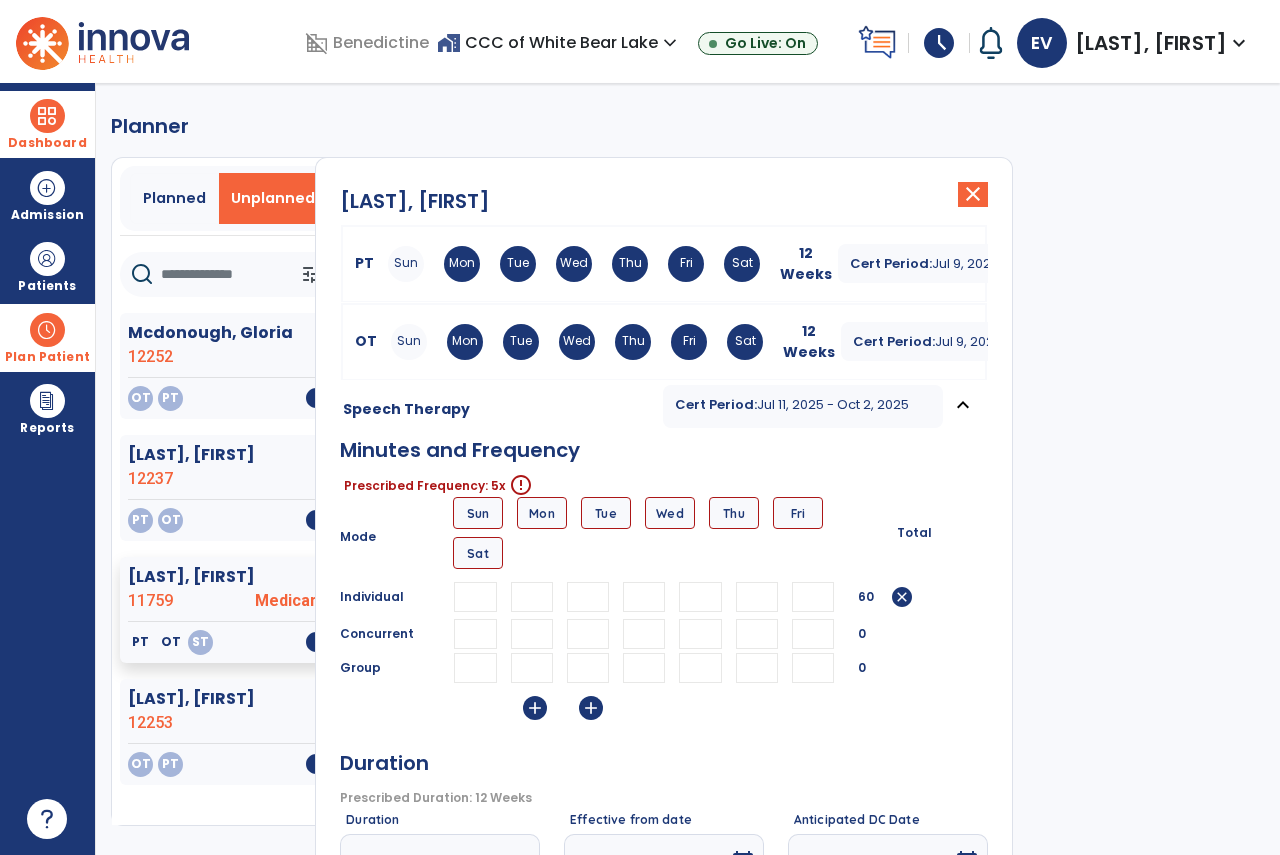type on "**" 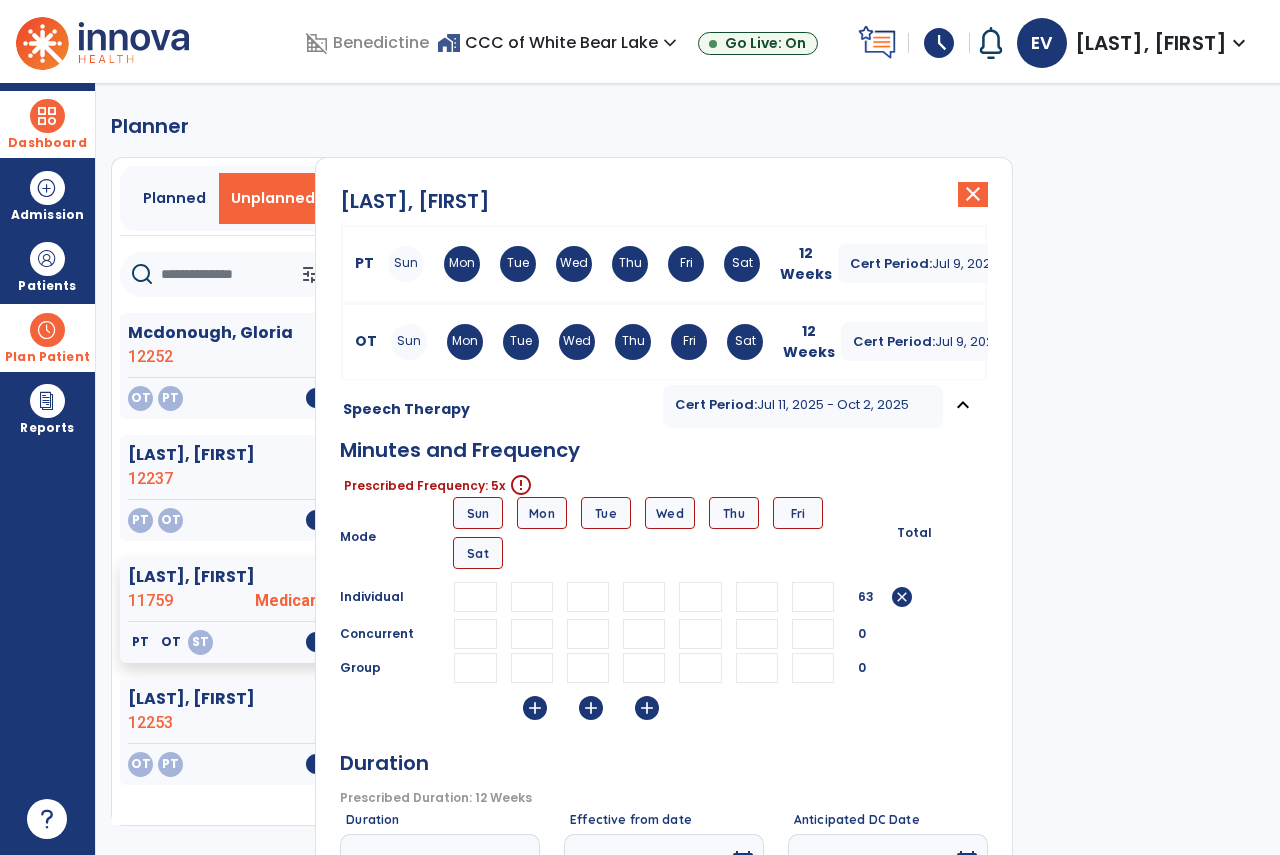 scroll, scrollTop: 0, scrollLeft: 3, axis: horizontal 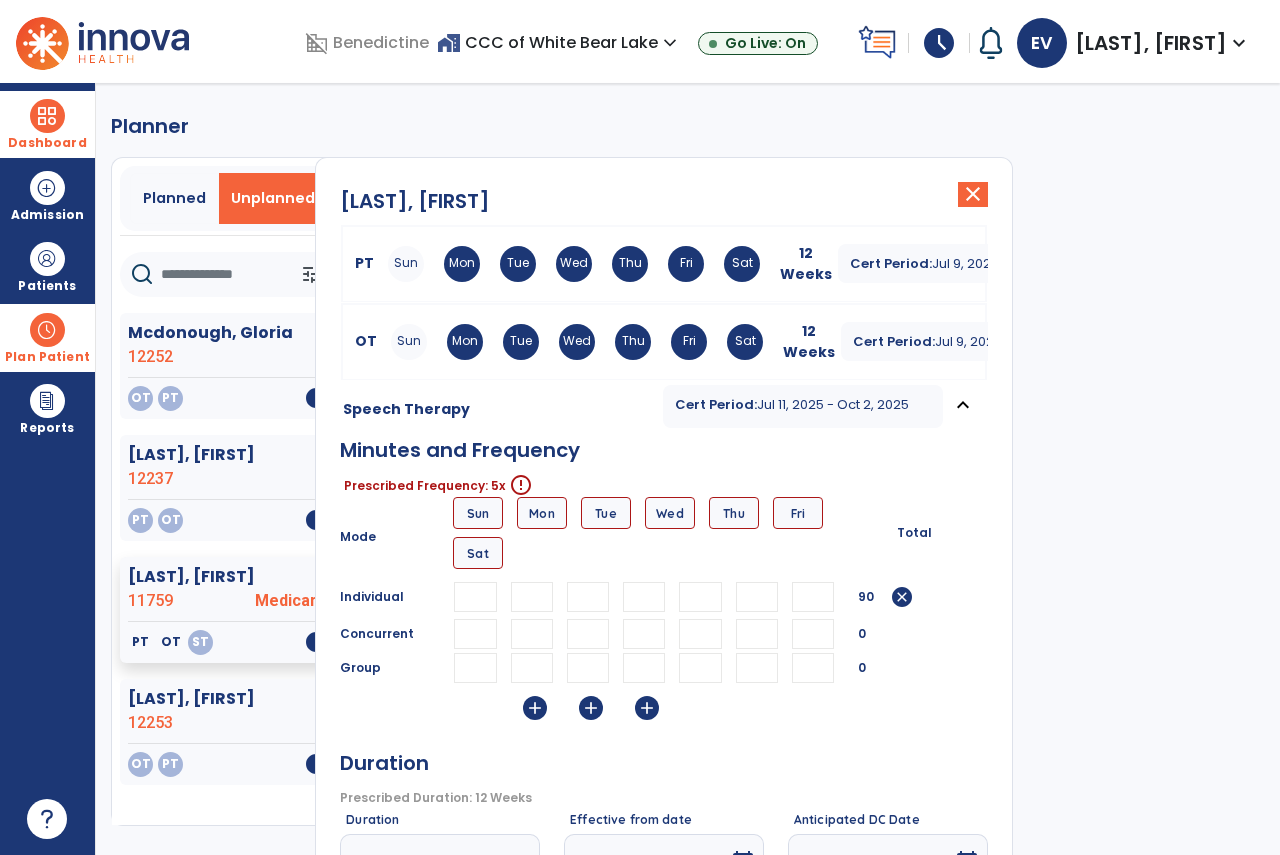 type on "**" 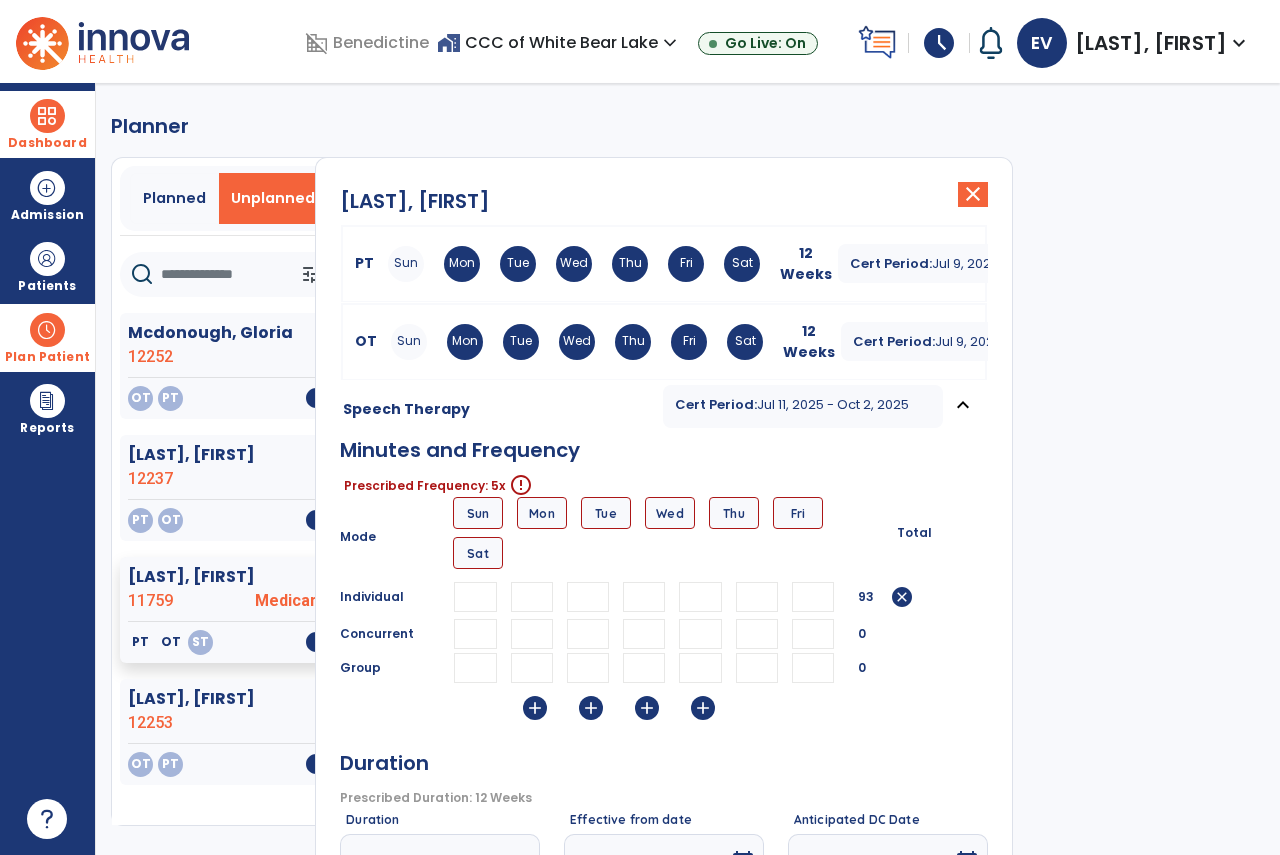scroll, scrollTop: 0, scrollLeft: 3, axis: horizontal 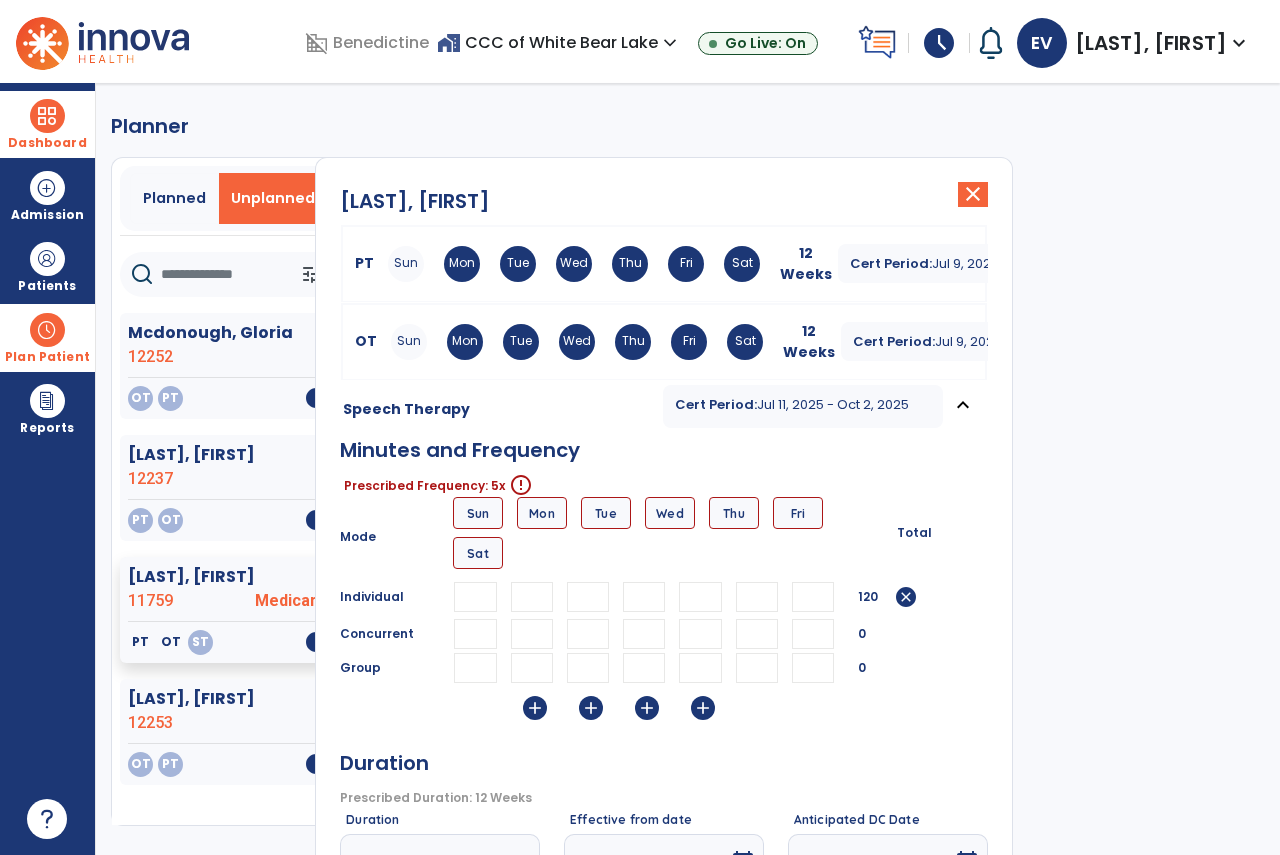 type on "**" 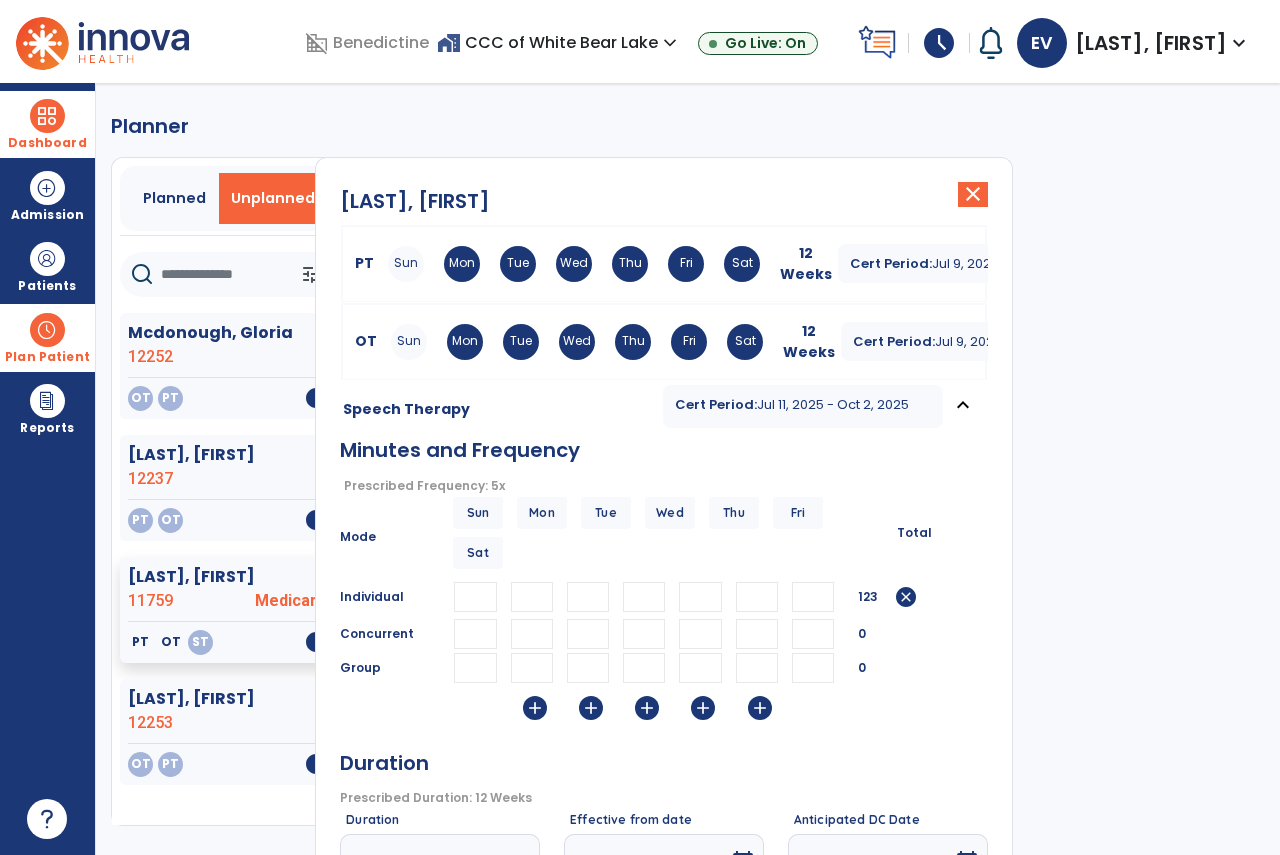 scroll, scrollTop: 0, scrollLeft: 3, axis: horizontal 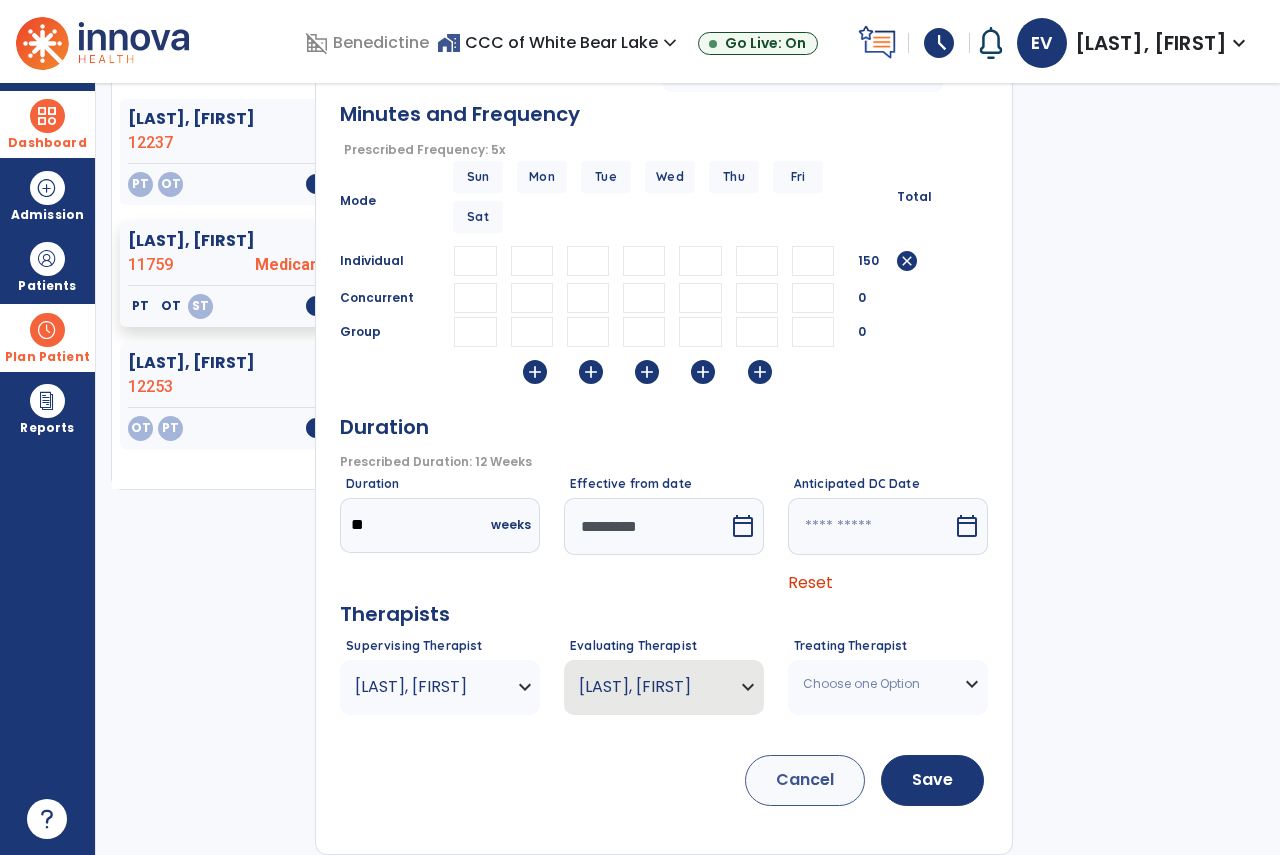 type on "**" 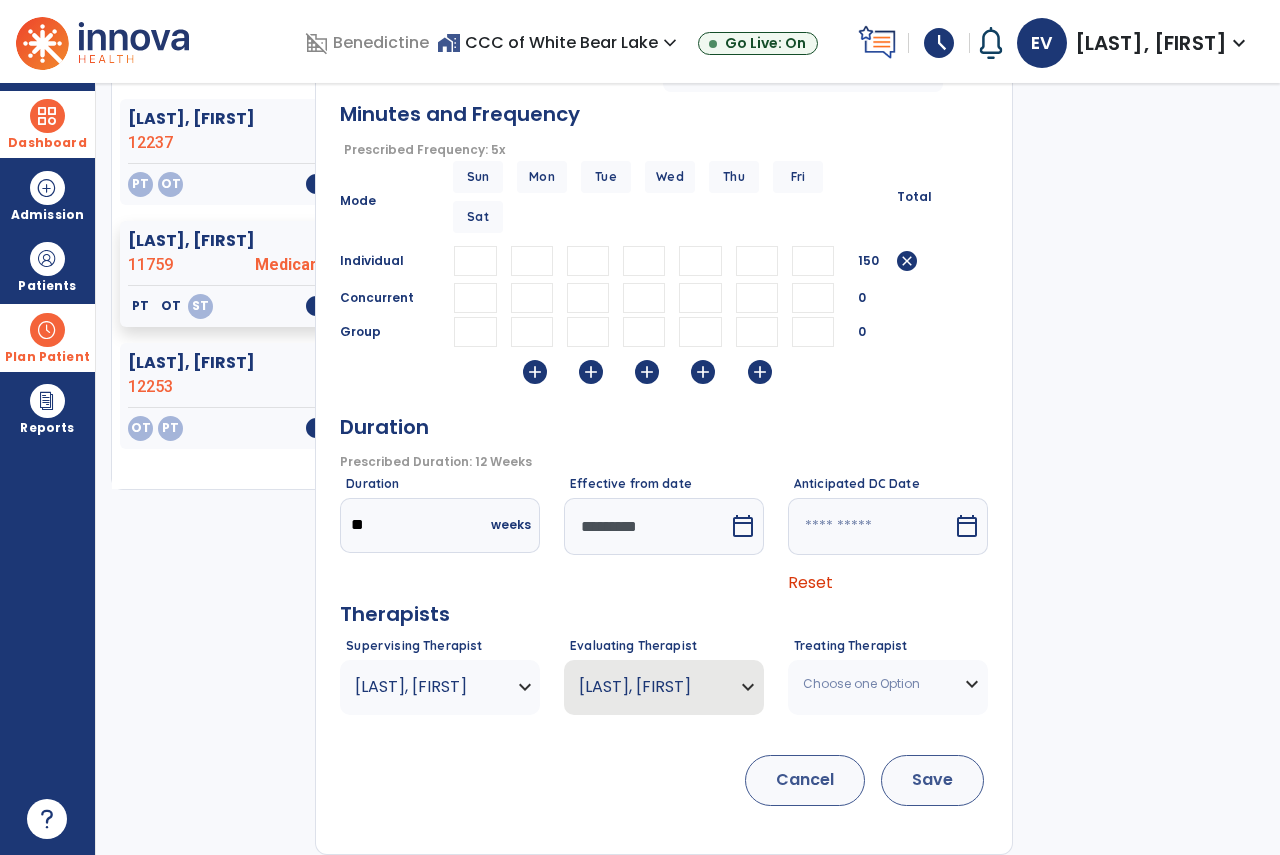 scroll, scrollTop: 0, scrollLeft: 0, axis: both 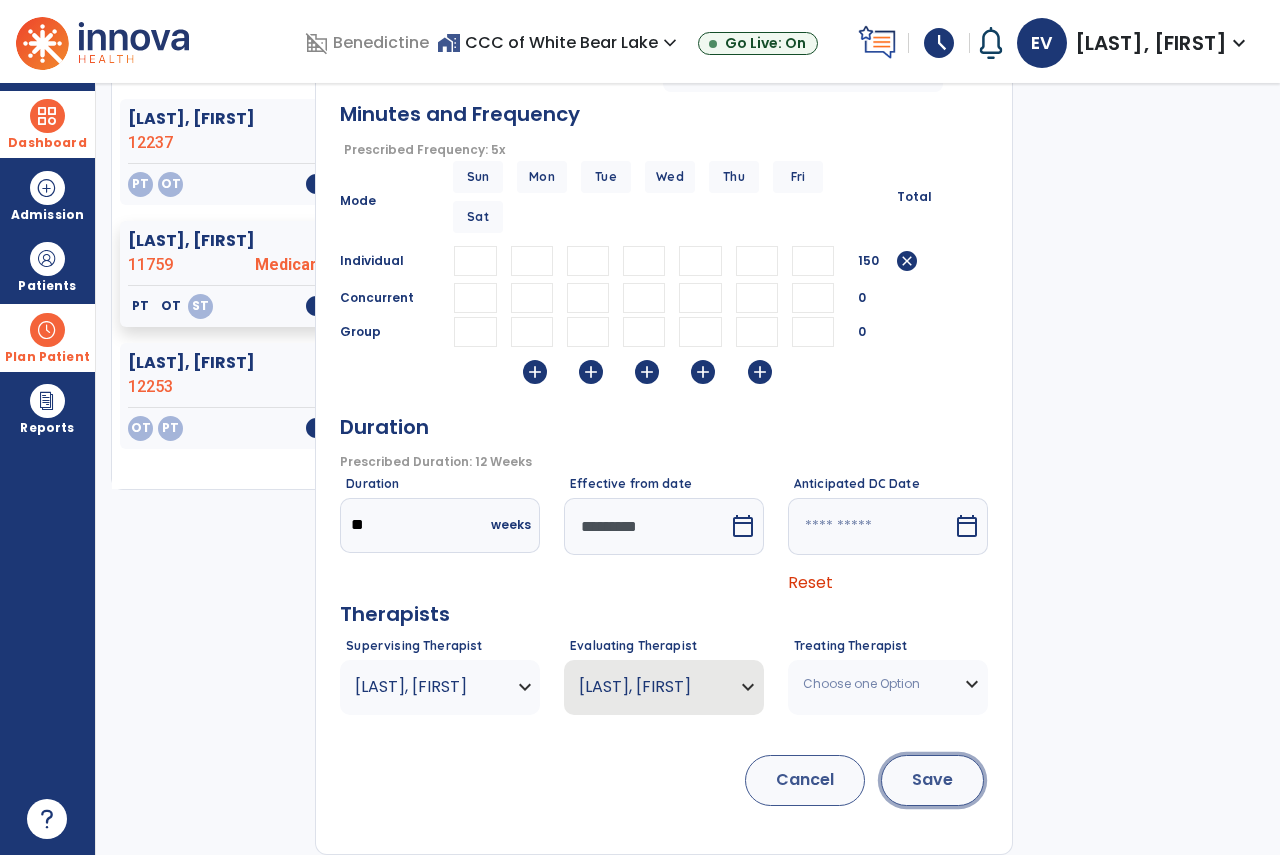 click on "Save" at bounding box center (932, 780) 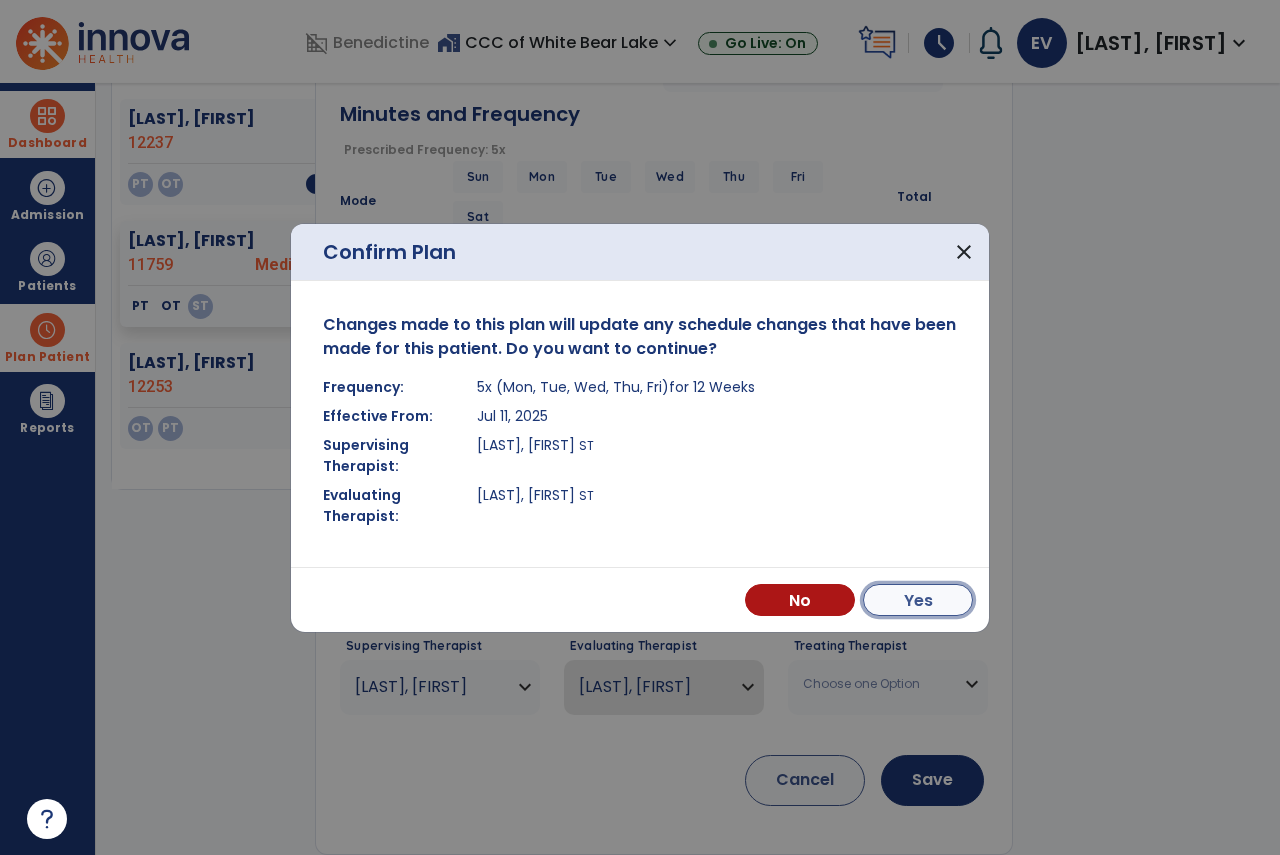click on "Yes" at bounding box center [918, 600] 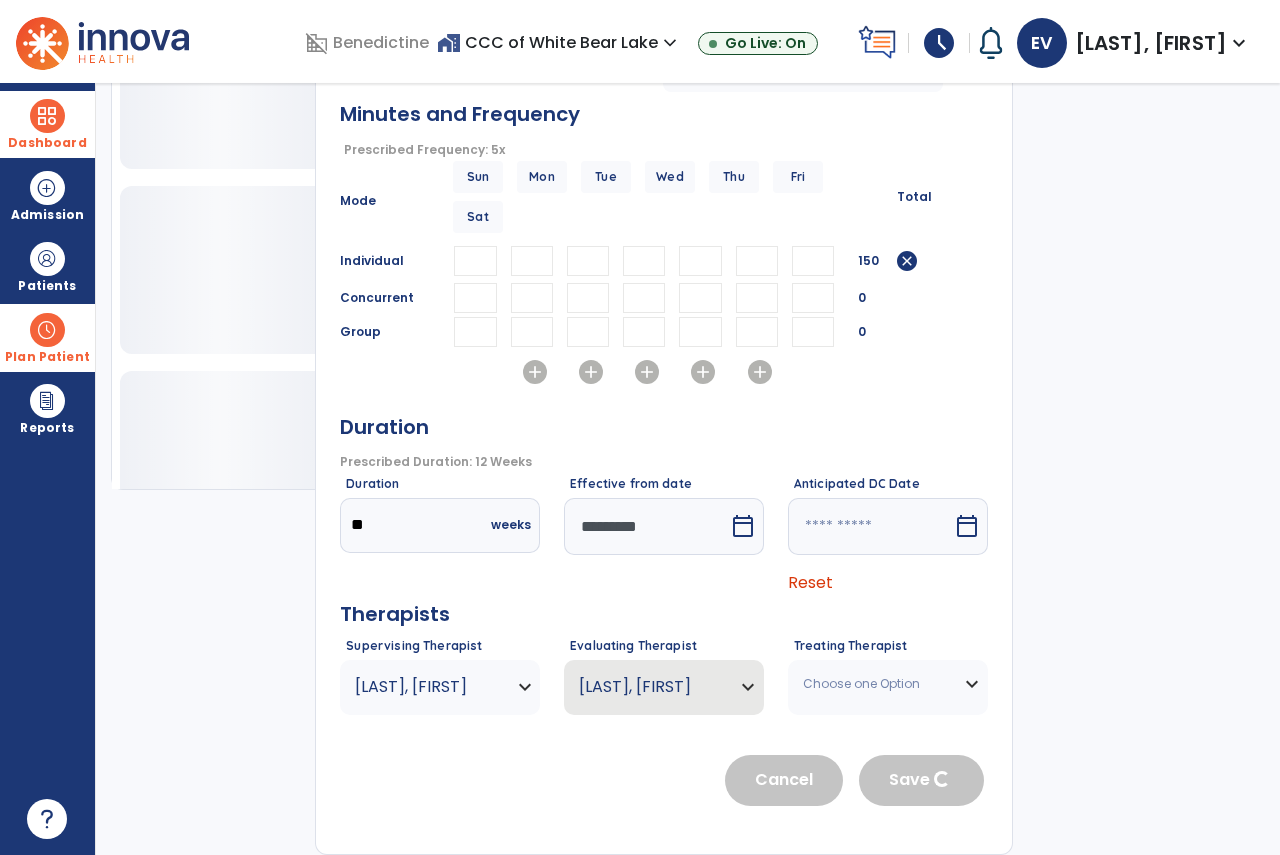 scroll, scrollTop: 222, scrollLeft: 0, axis: vertical 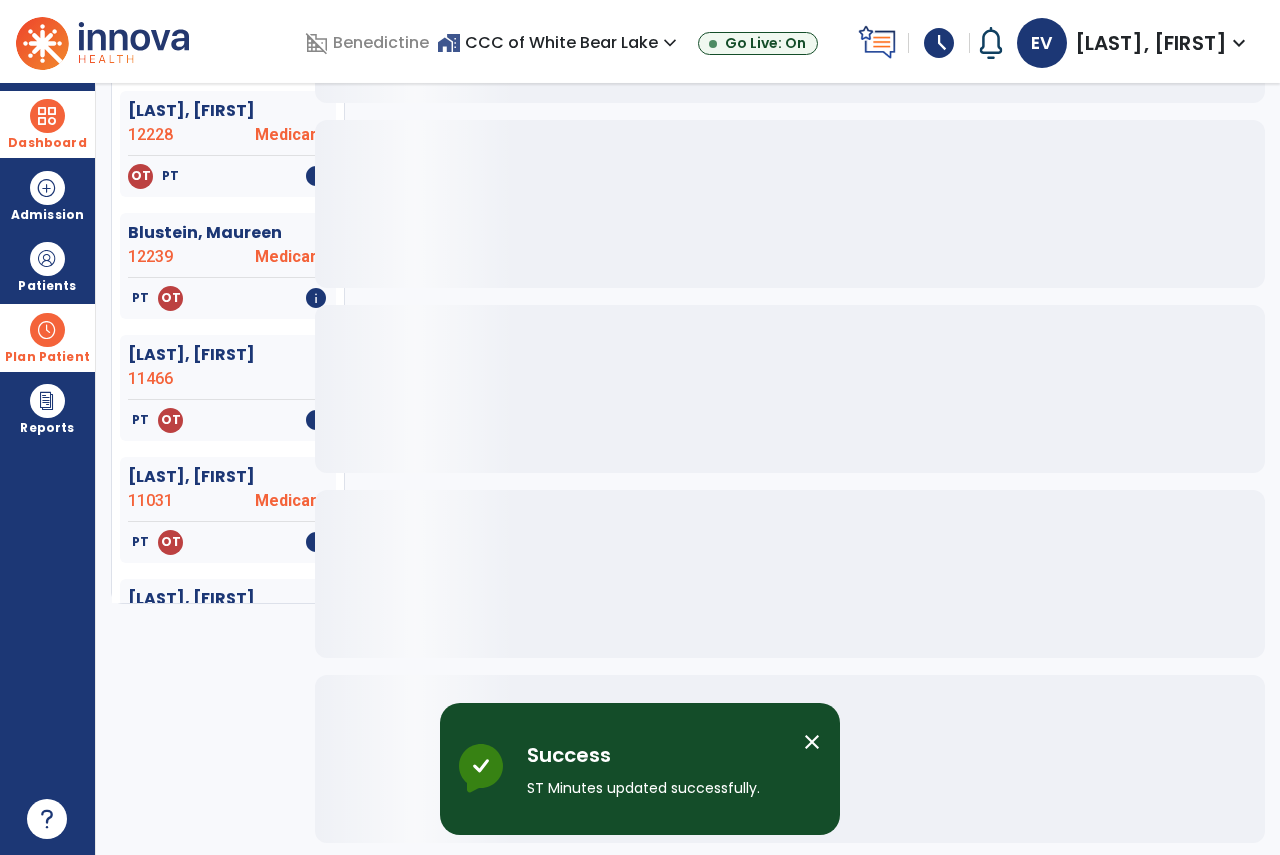 click on "Plan Patient" at bounding box center [47, 337] 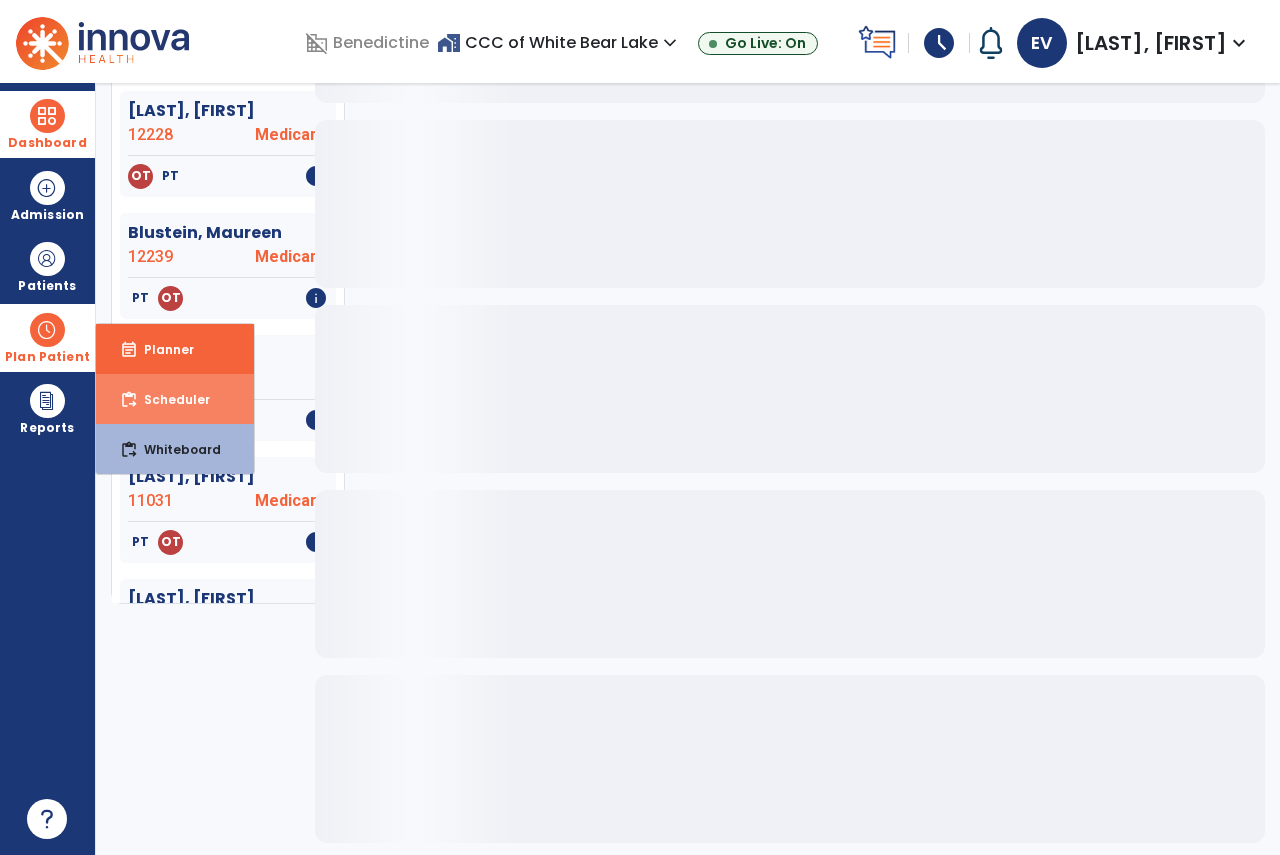click on "content_paste_go  Scheduler" at bounding box center (175, 399) 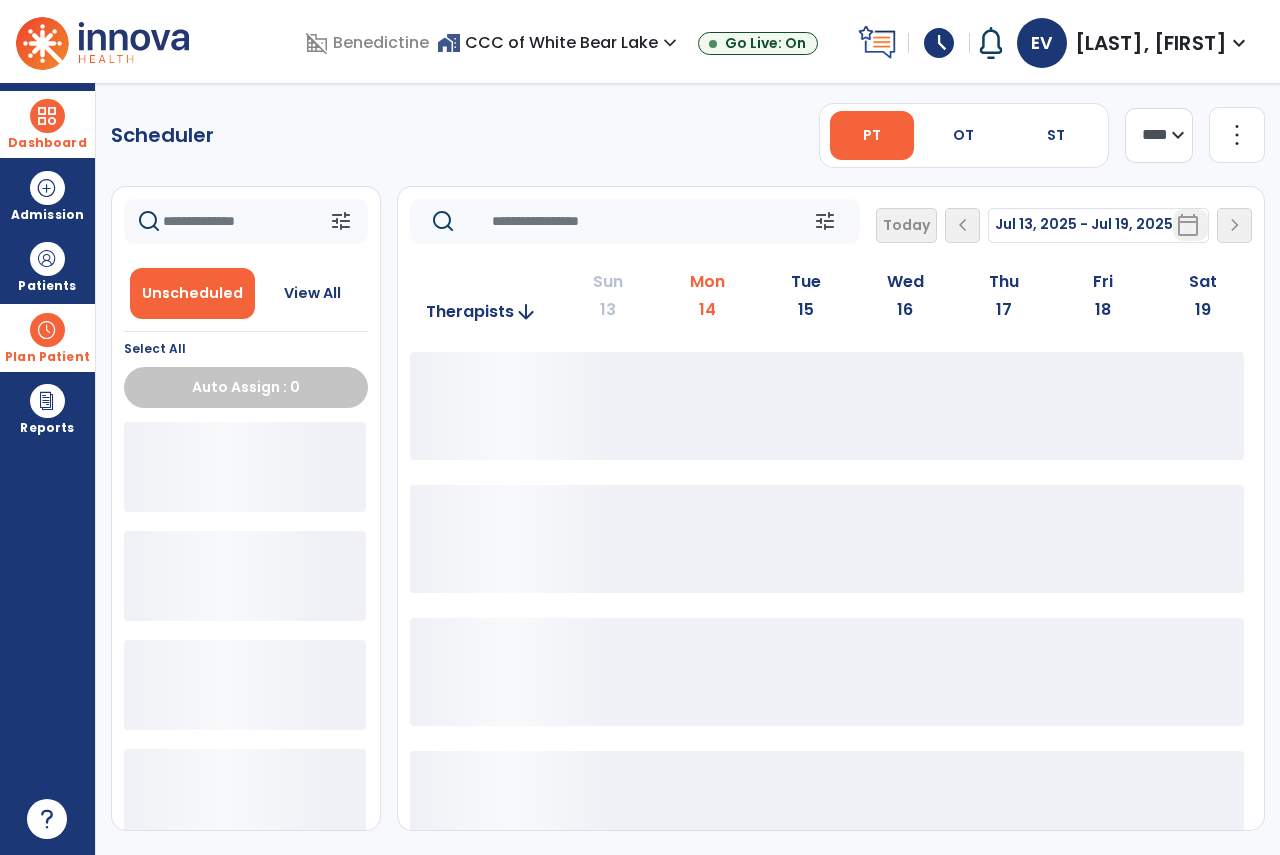 scroll, scrollTop: 0, scrollLeft: 0, axis: both 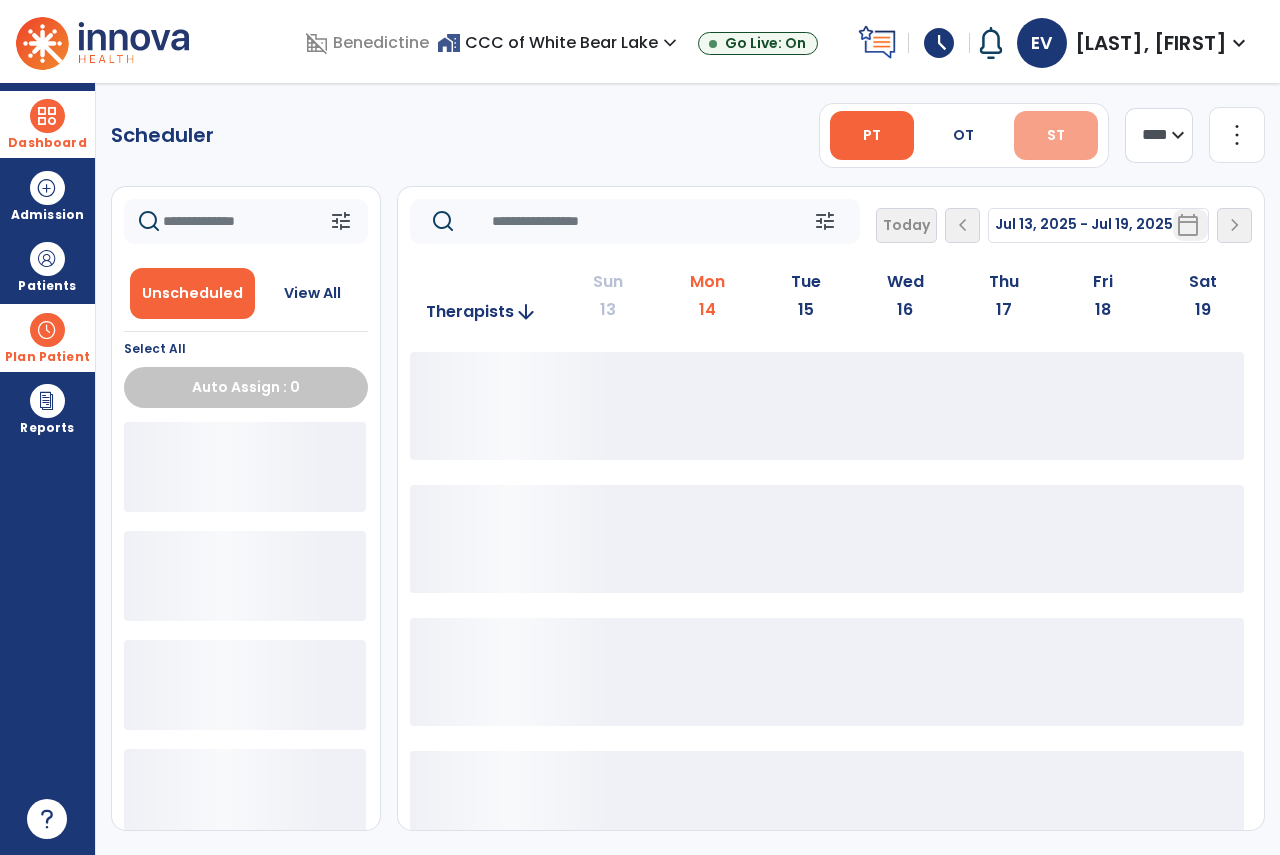 click on "ST" at bounding box center (1056, 135) 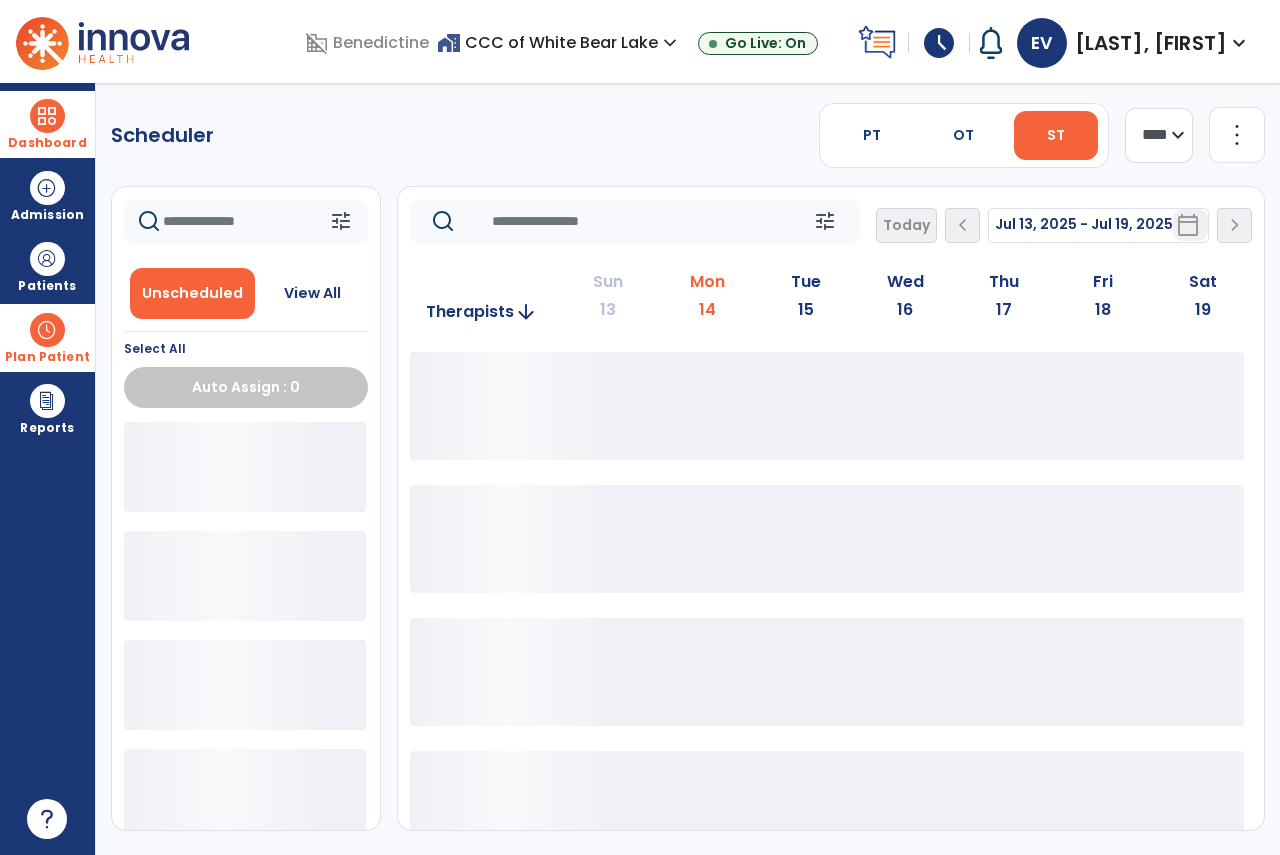 click on "**** ***" 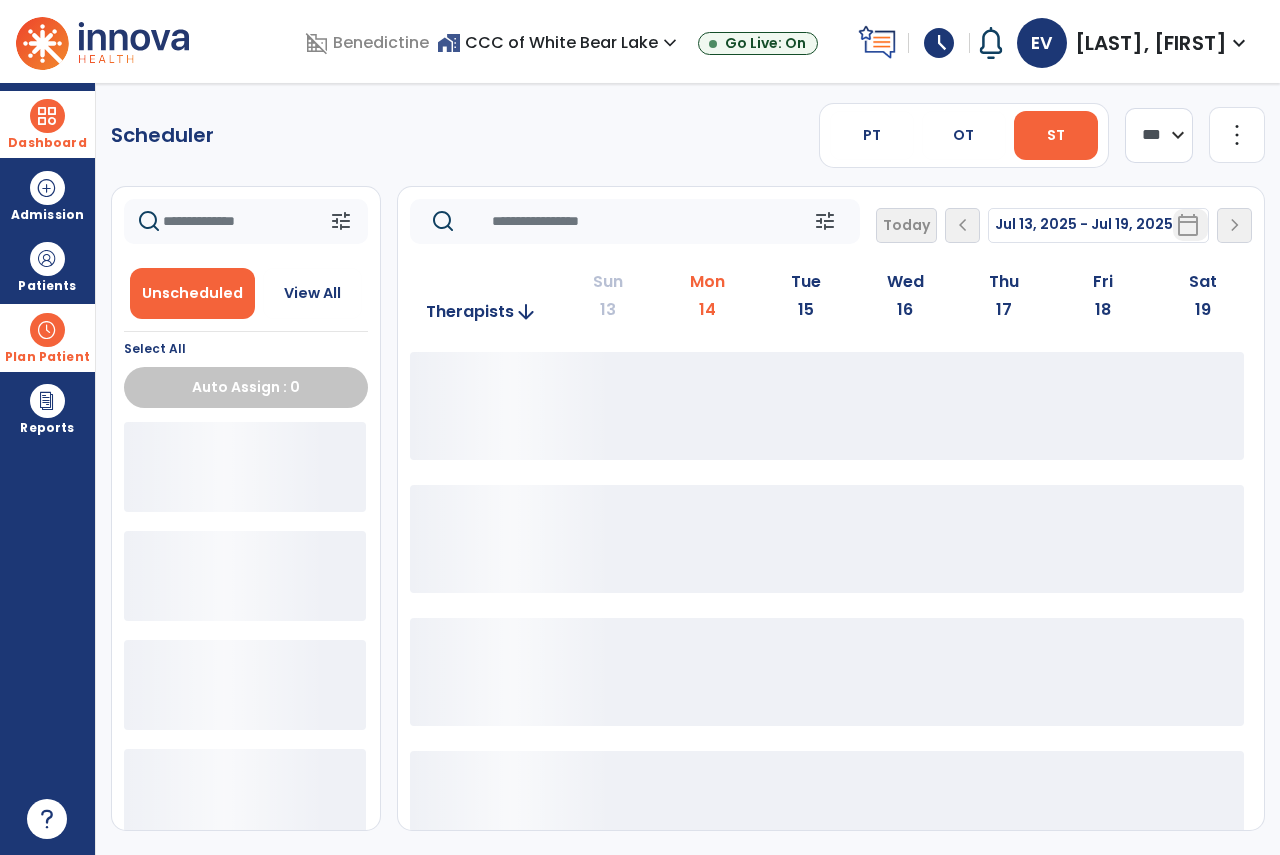 click on "**** ***" 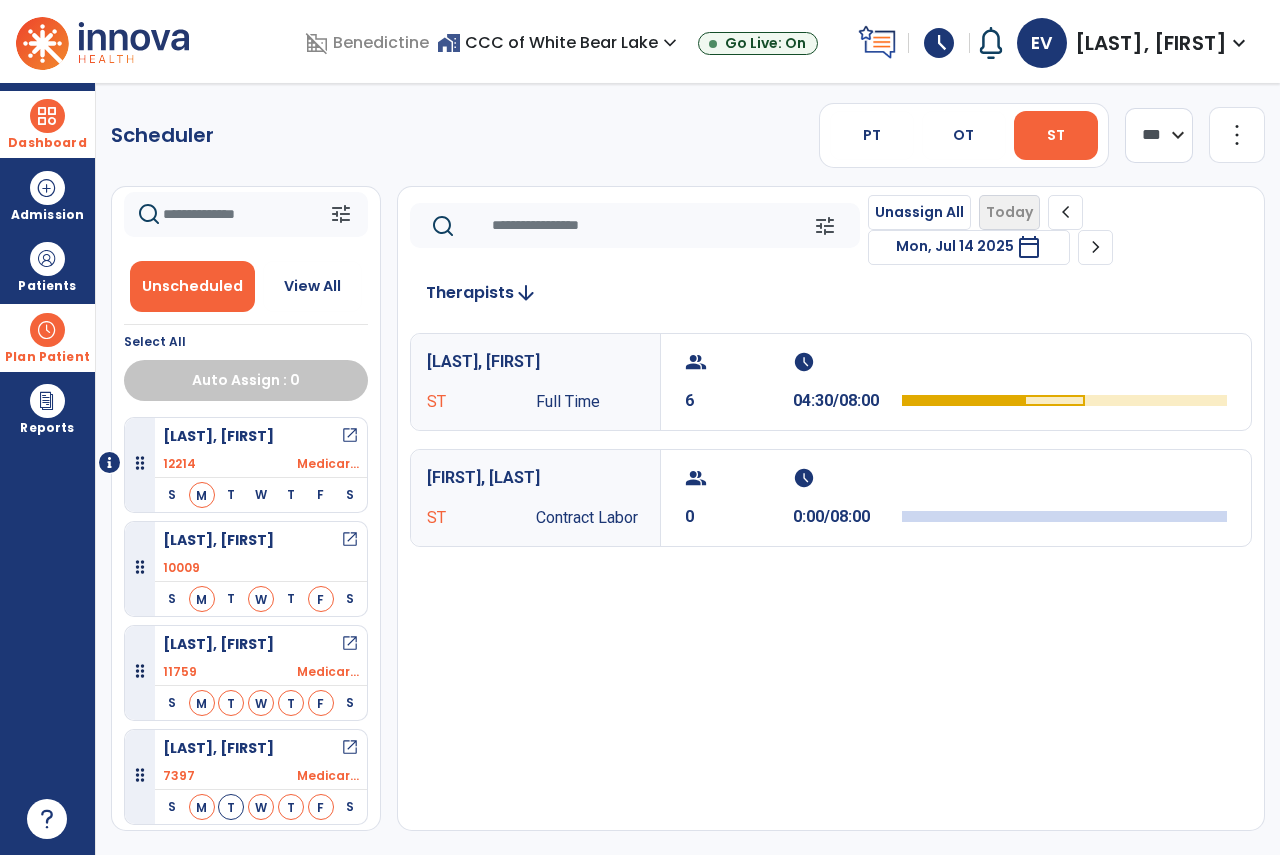 scroll, scrollTop: 9, scrollLeft: 0, axis: vertical 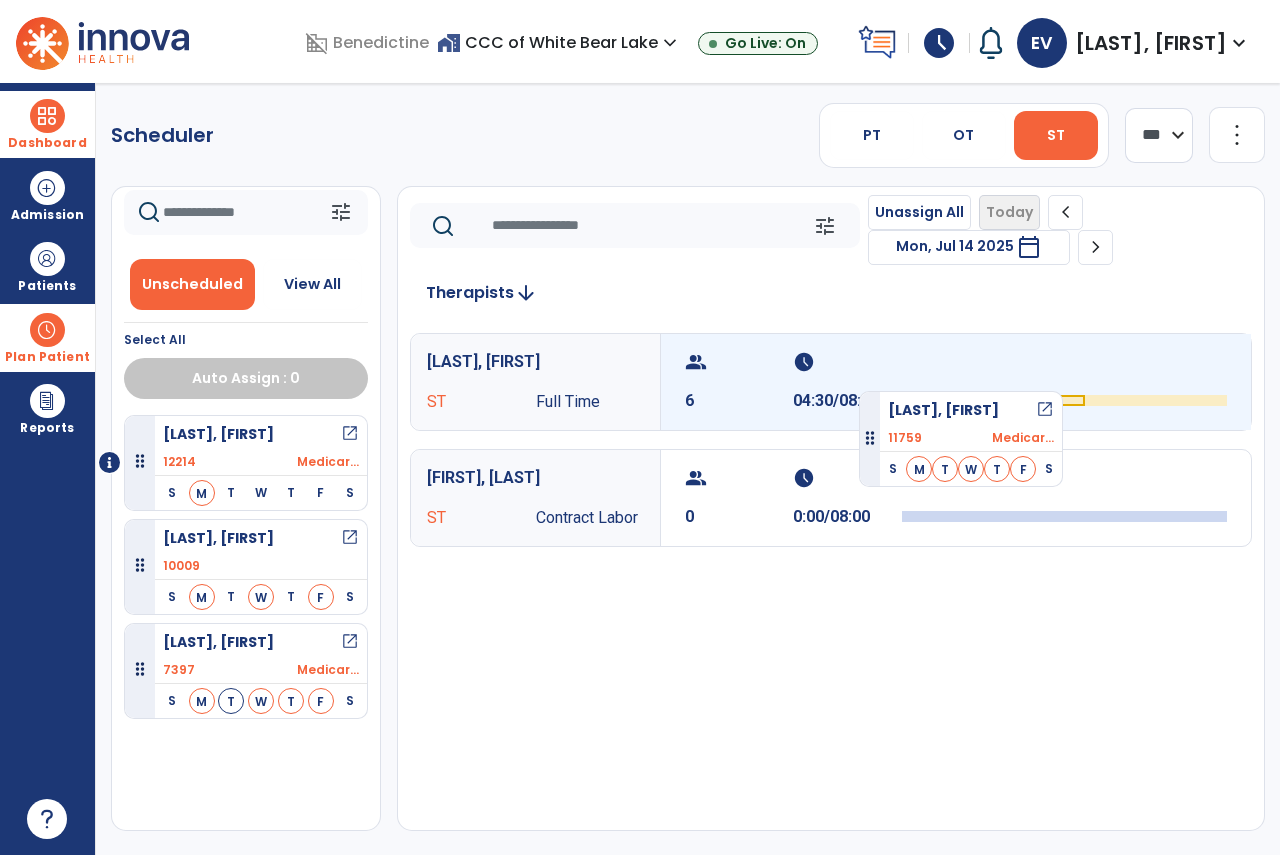 drag, startPoint x: 202, startPoint y: 671, endPoint x: 877, endPoint y: 377, distance: 736.2479 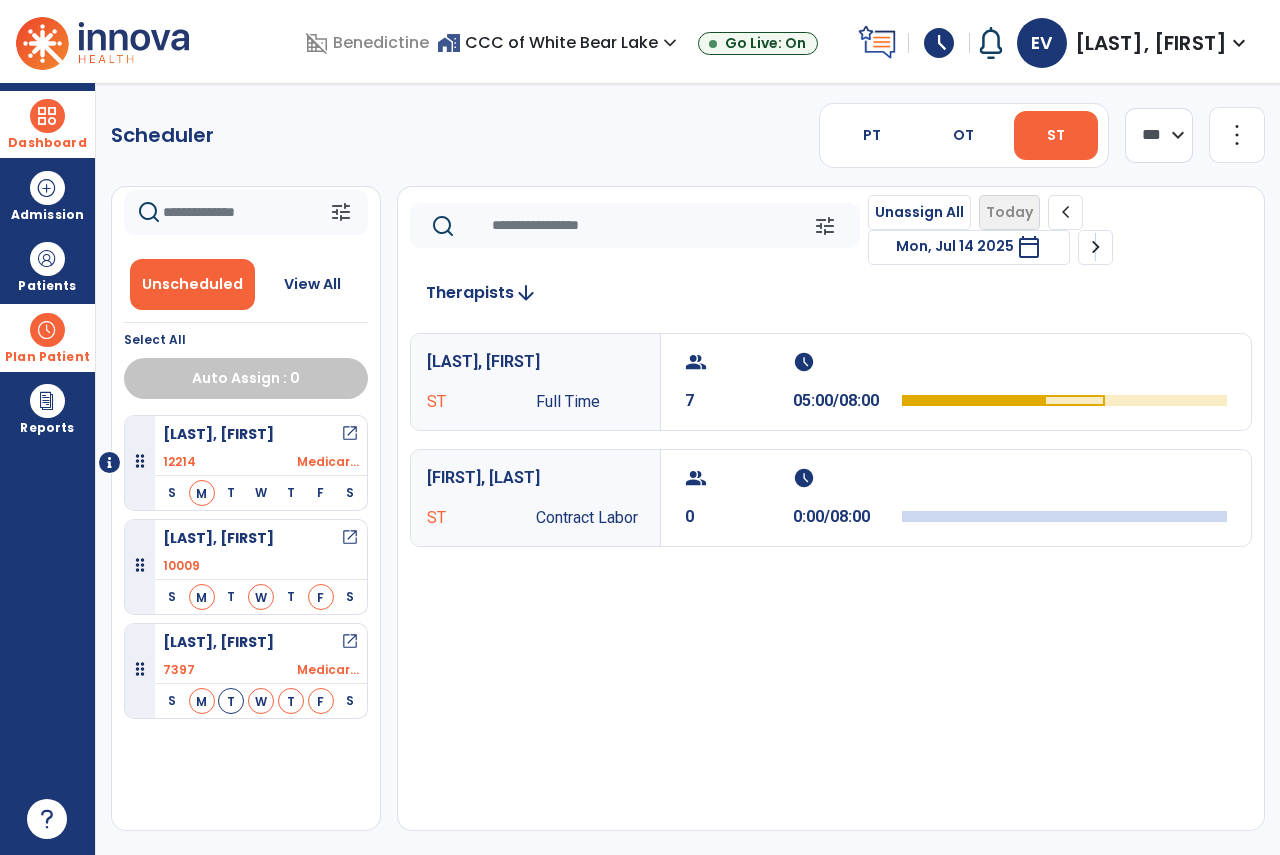 click on "chevron_right" 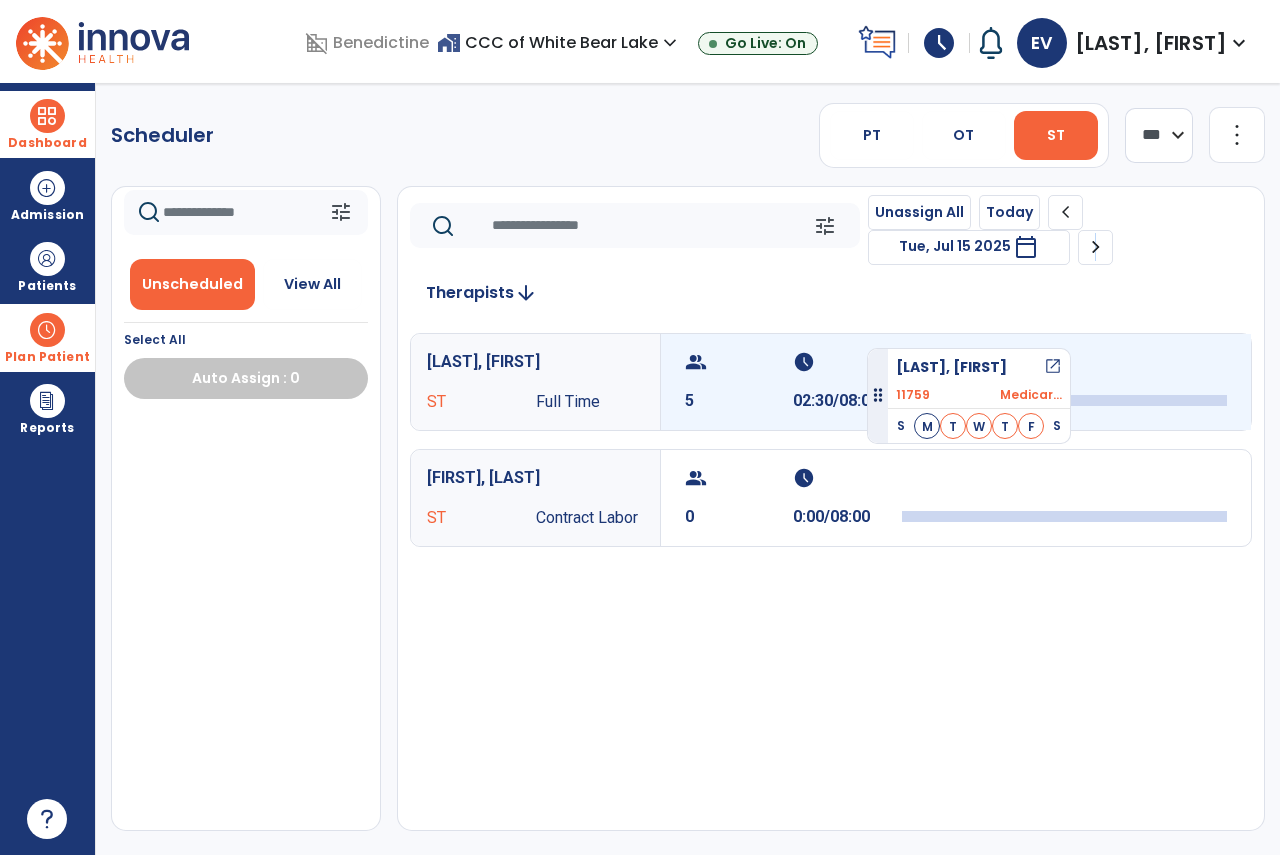 drag, startPoint x: 386, startPoint y: 419, endPoint x: 1049, endPoint y: 334, distance: 668.4265 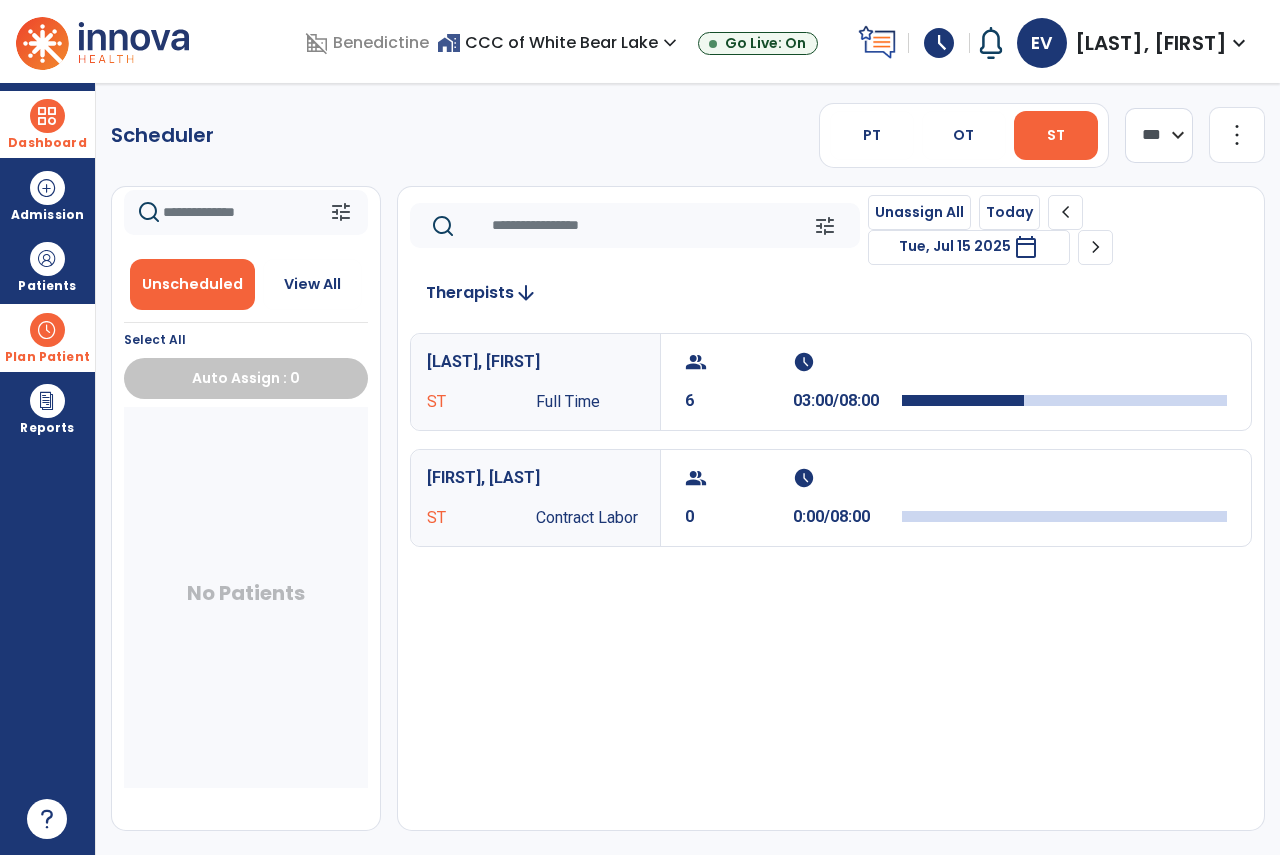 click on "chevron_right" 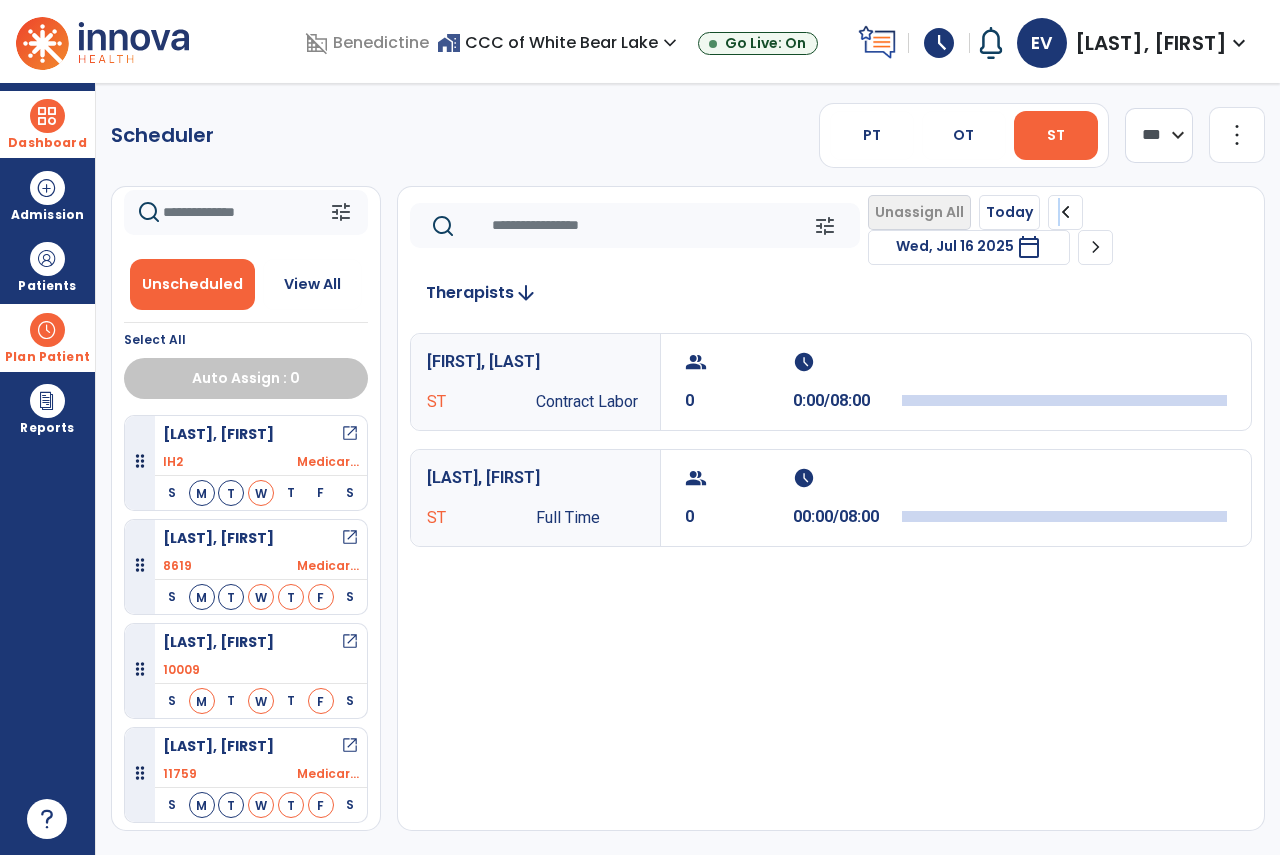 drag, startPoint x: 1054, startPoint y: 212, endPoint x: 1042, endPoint y: 222, distance: 15.6205 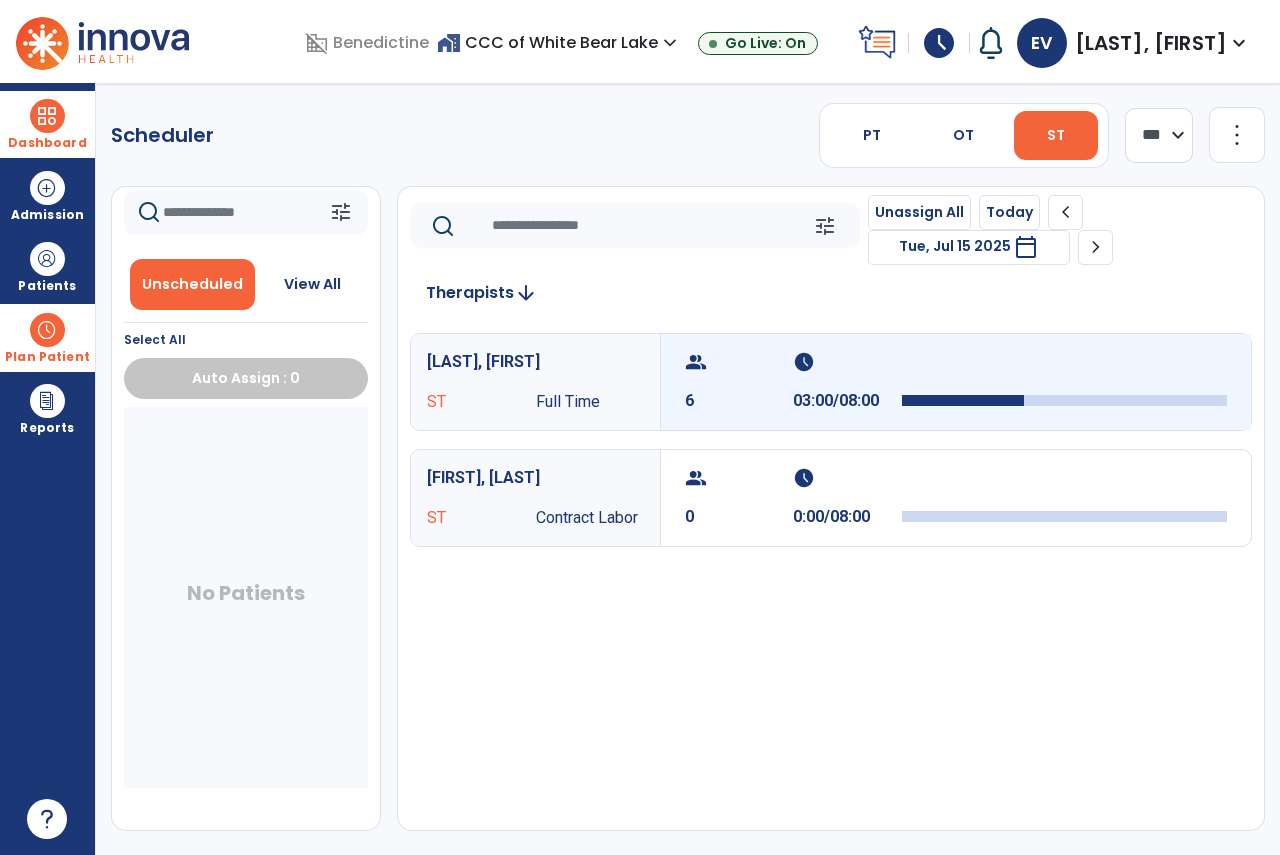 click on "schedule" at bounding box center (844, 362) 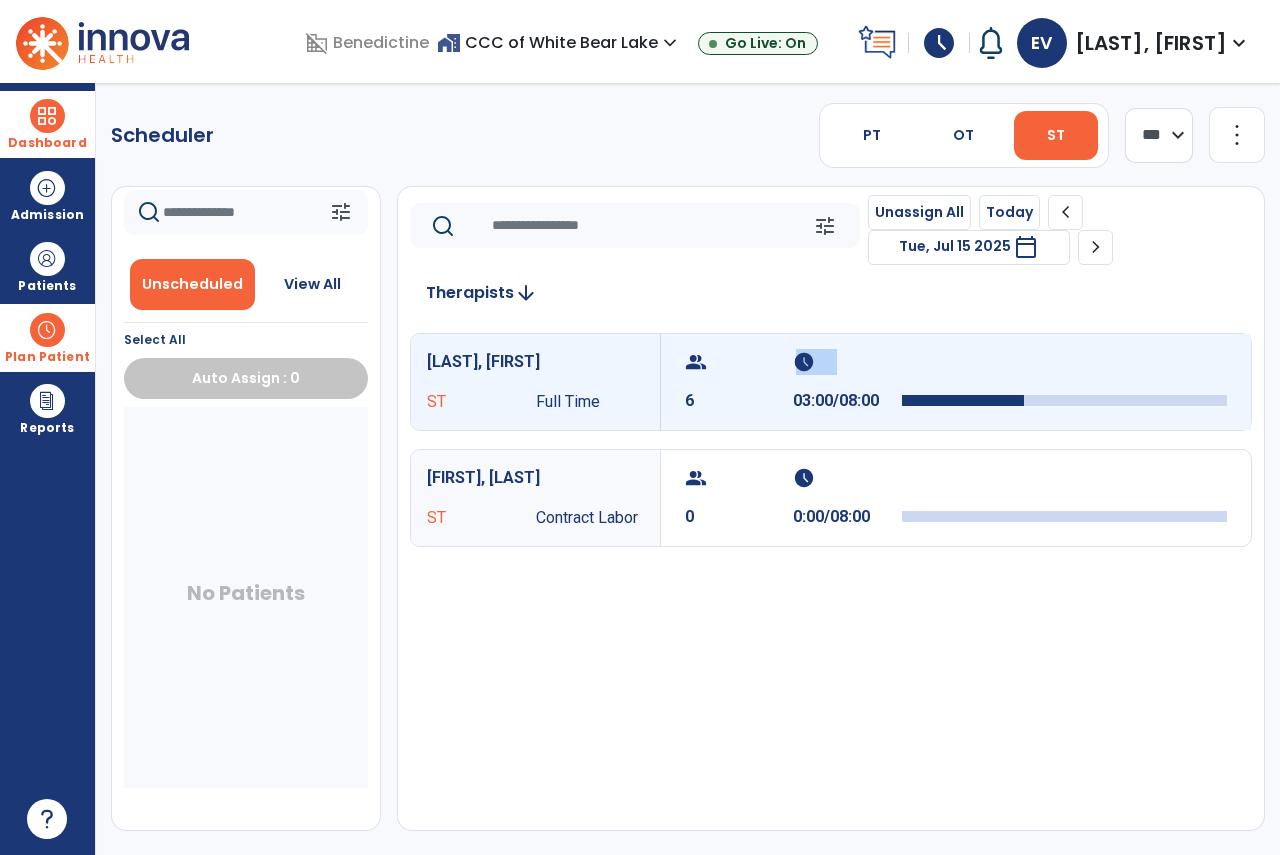 click on "schedule" at bounding box center [844, 362] 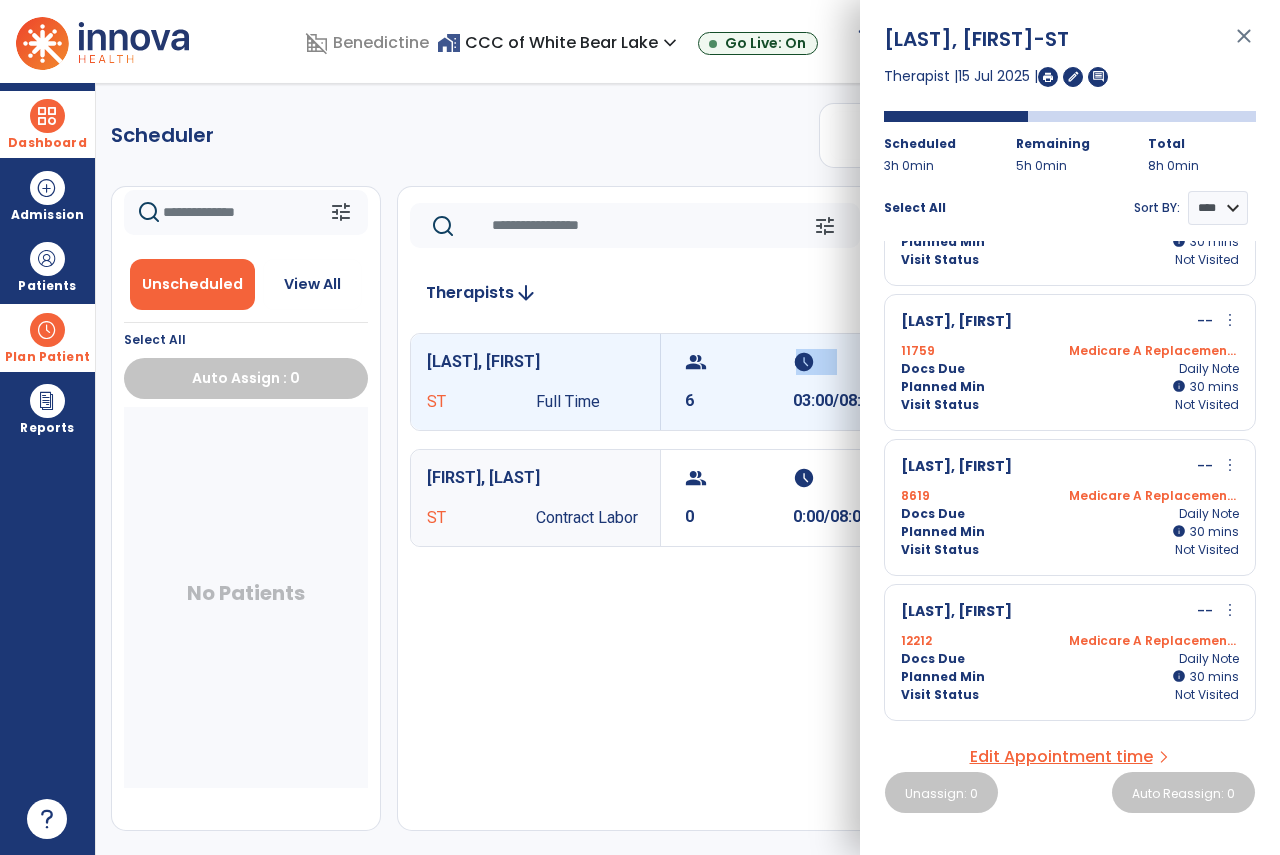 scroll, scrollTop: 0, scrollLeft: 0, axis: both 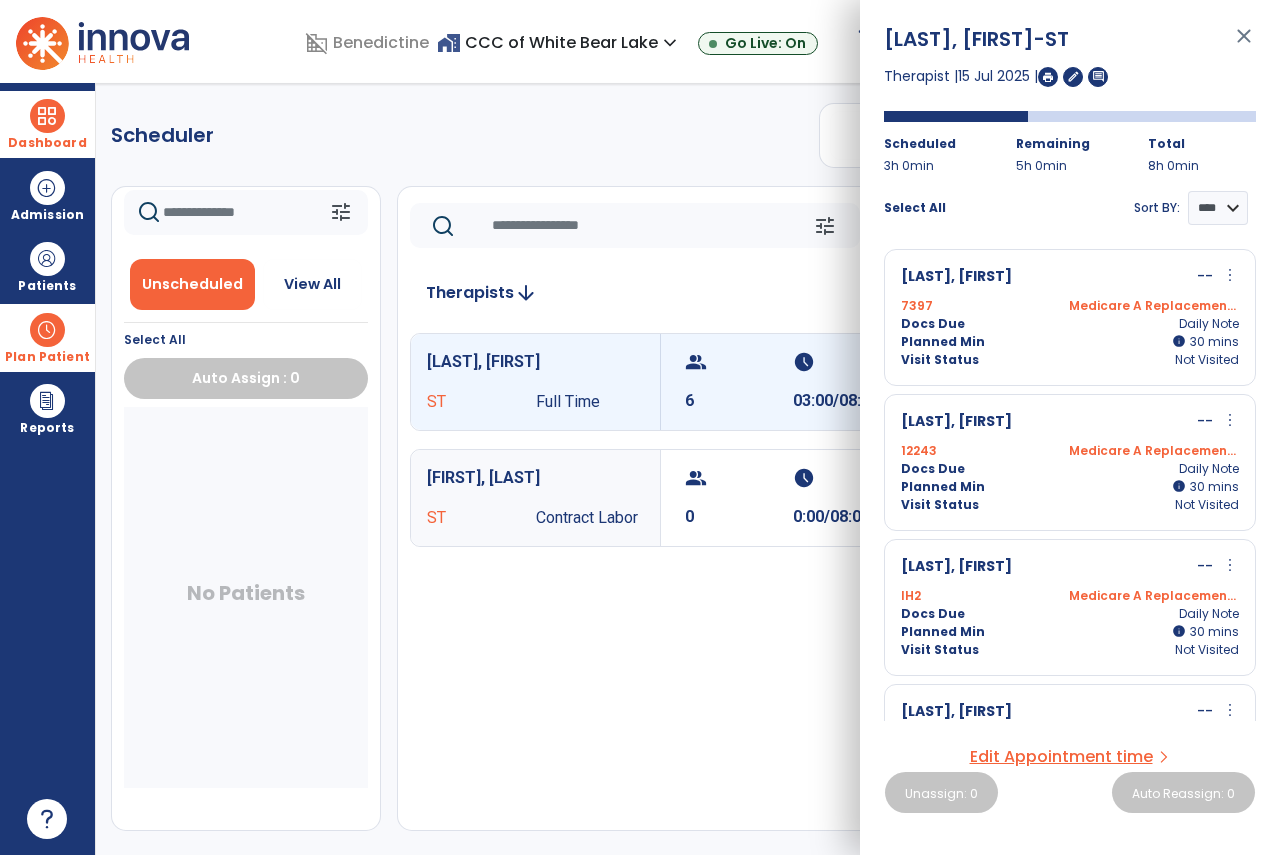 click on "close" at bounding box center [1244, 45] 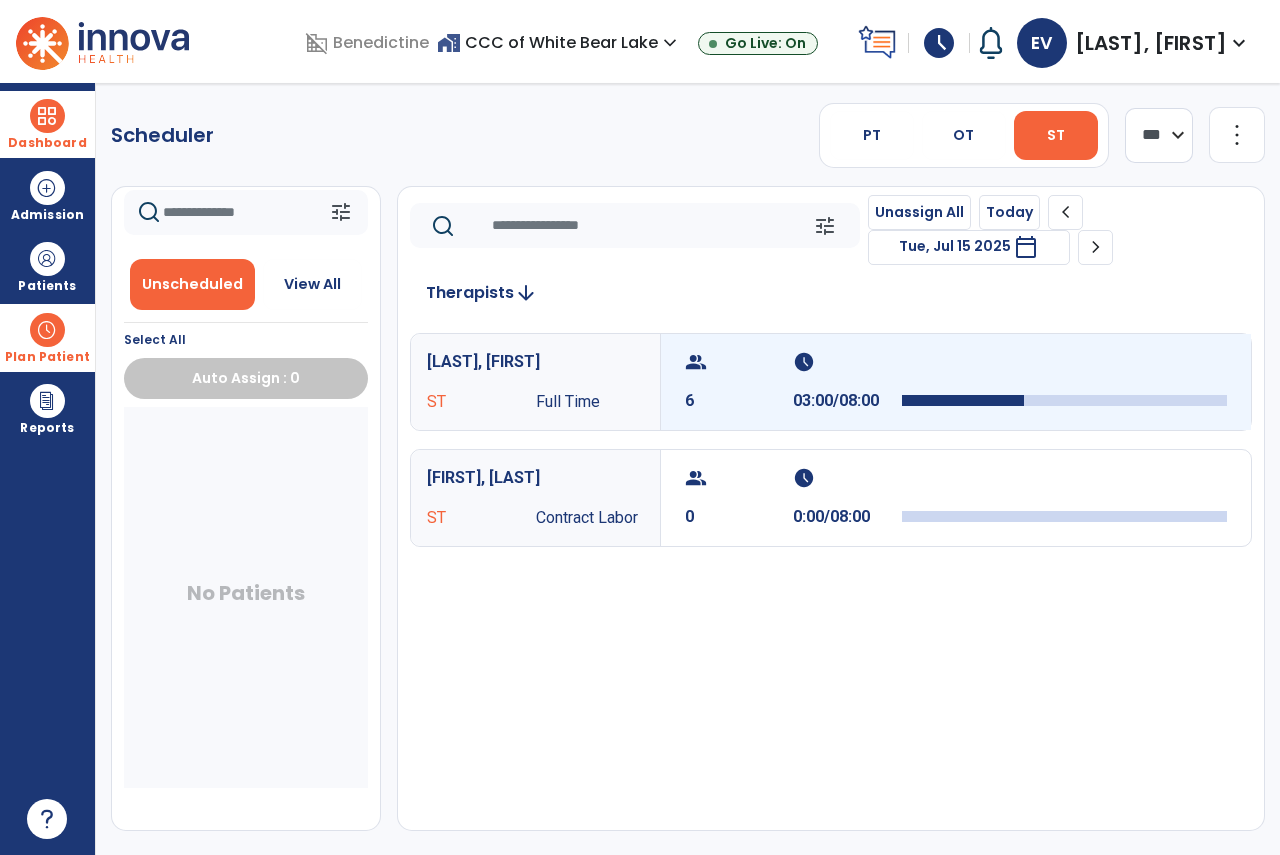 click on "schedule" at bounding box center (844, 362) 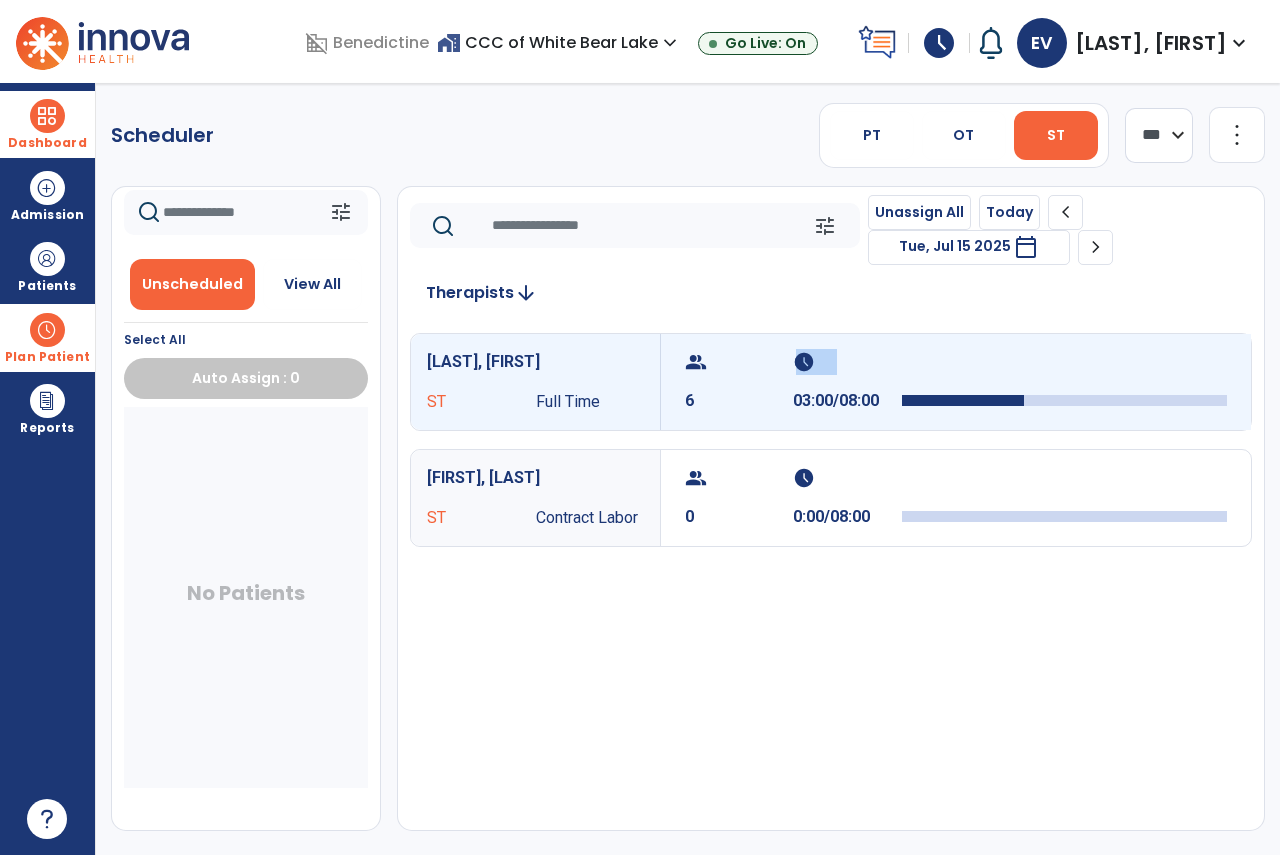 click on "schedule" at bounding box center (844, 362) 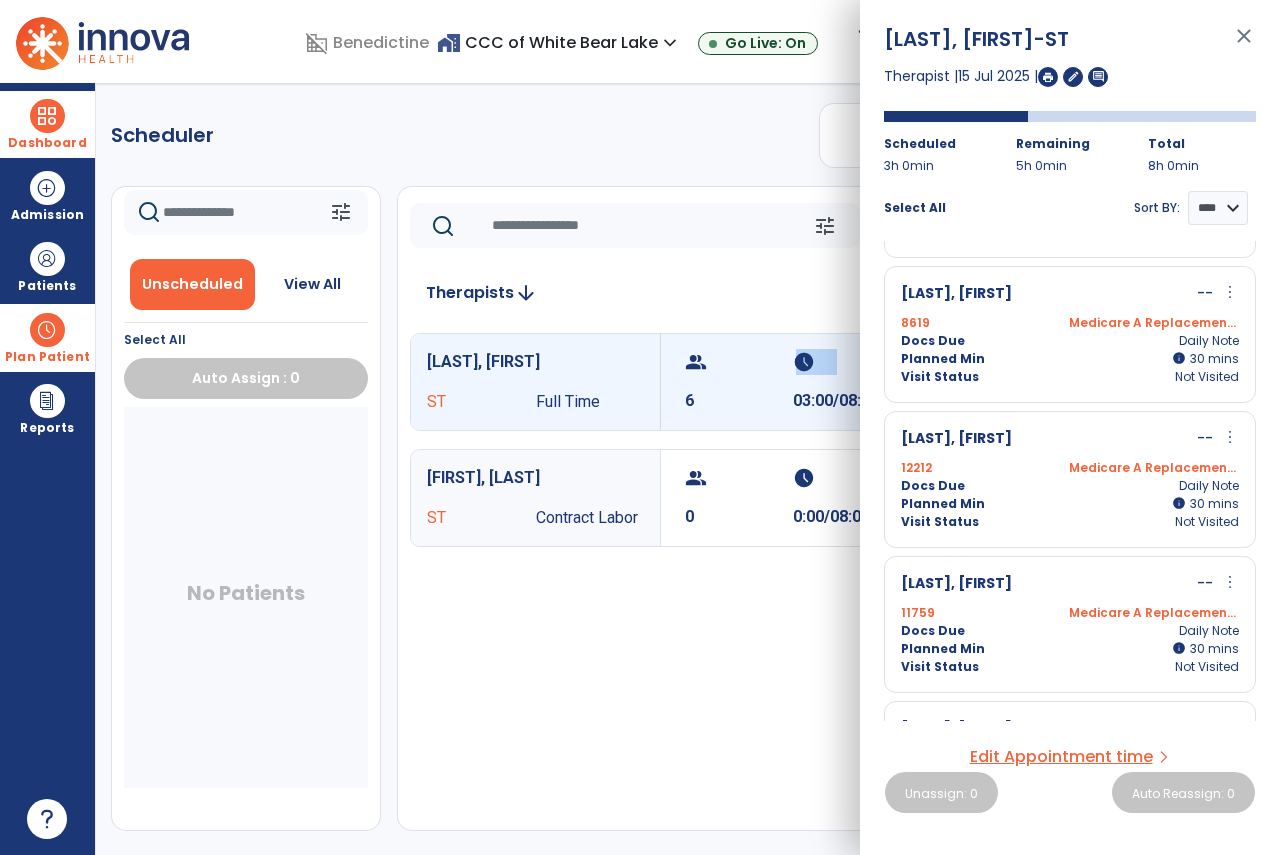 scroll, scrollTop: 0, scrollLeft: 0, axis: both 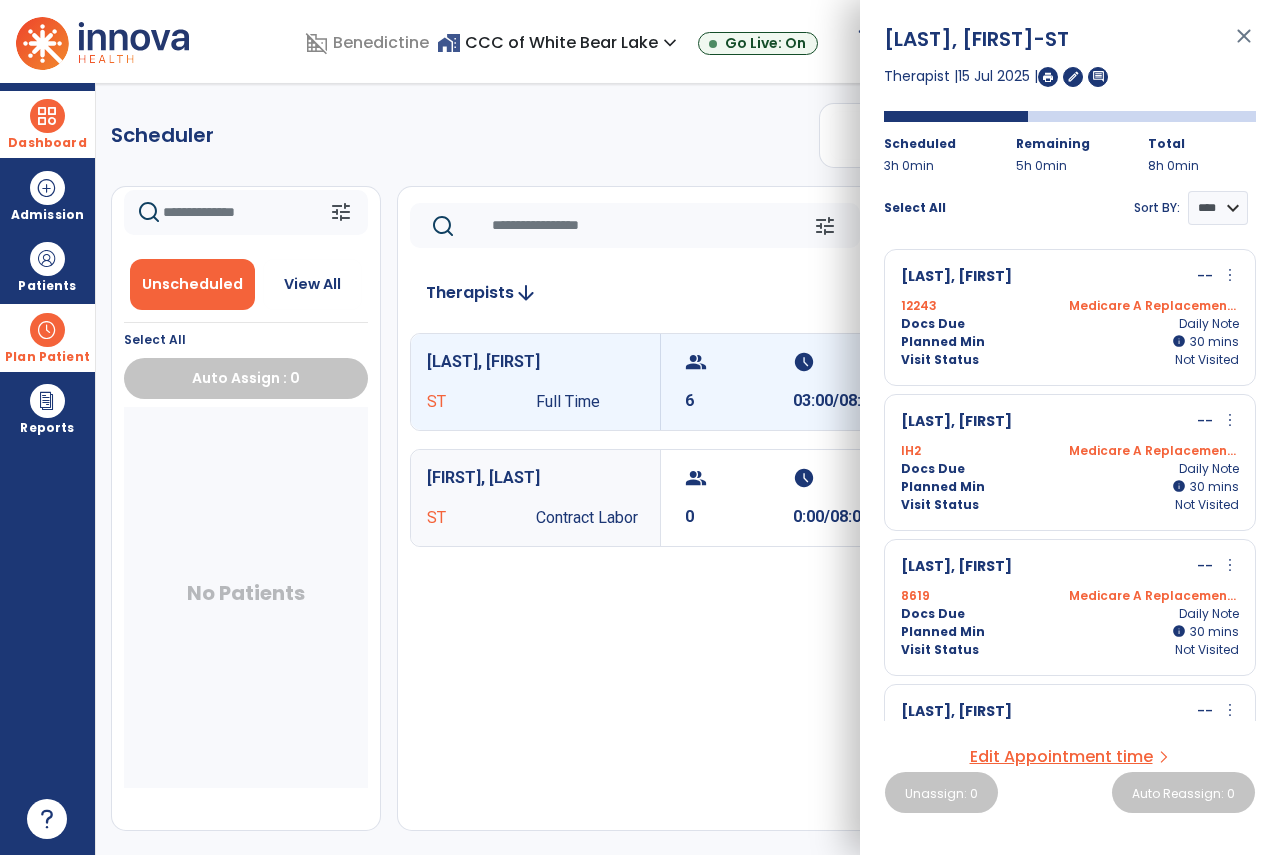 click on "close" at bounding box center (1244, 45) 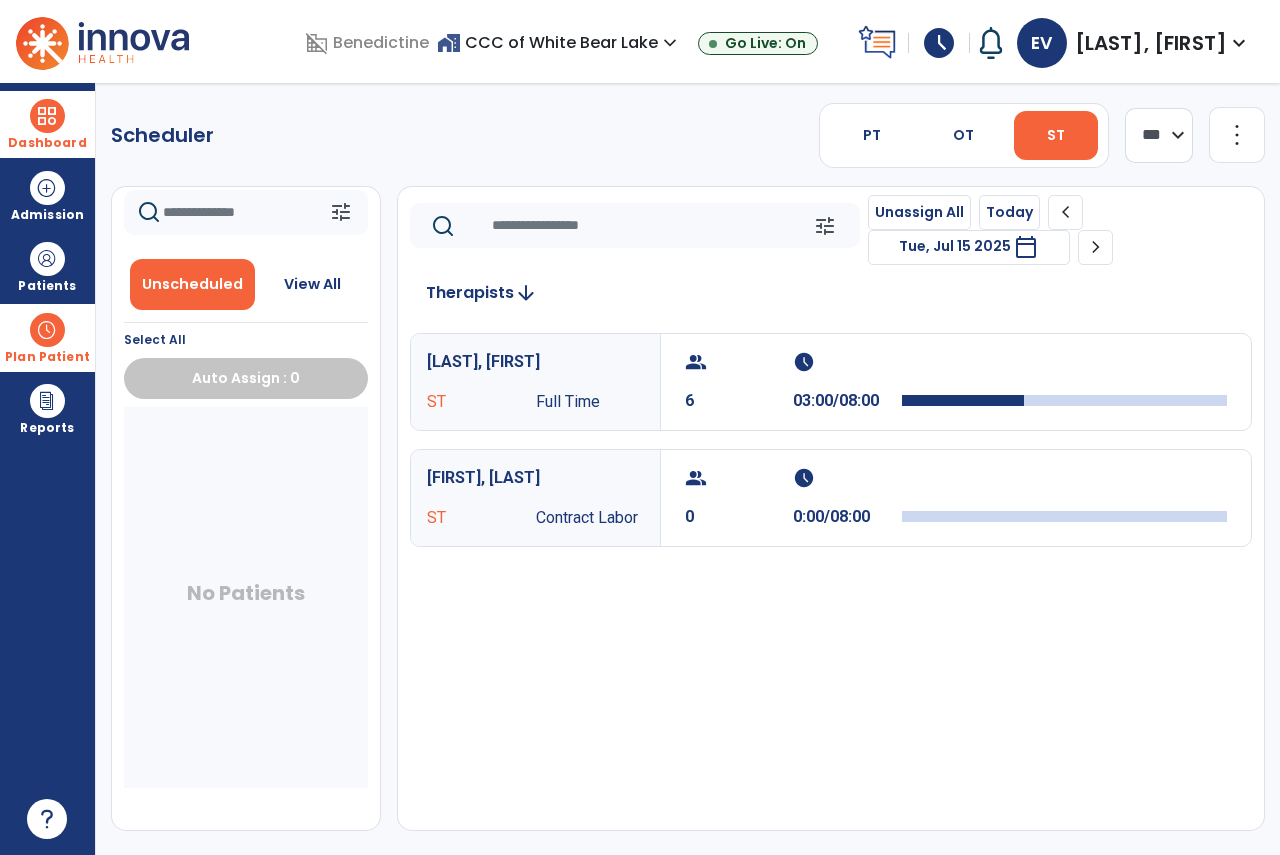 click on "Unassign All   Today  chevron_left Tue, Jul 15 2025  *********  calendar_today  chevron_right" 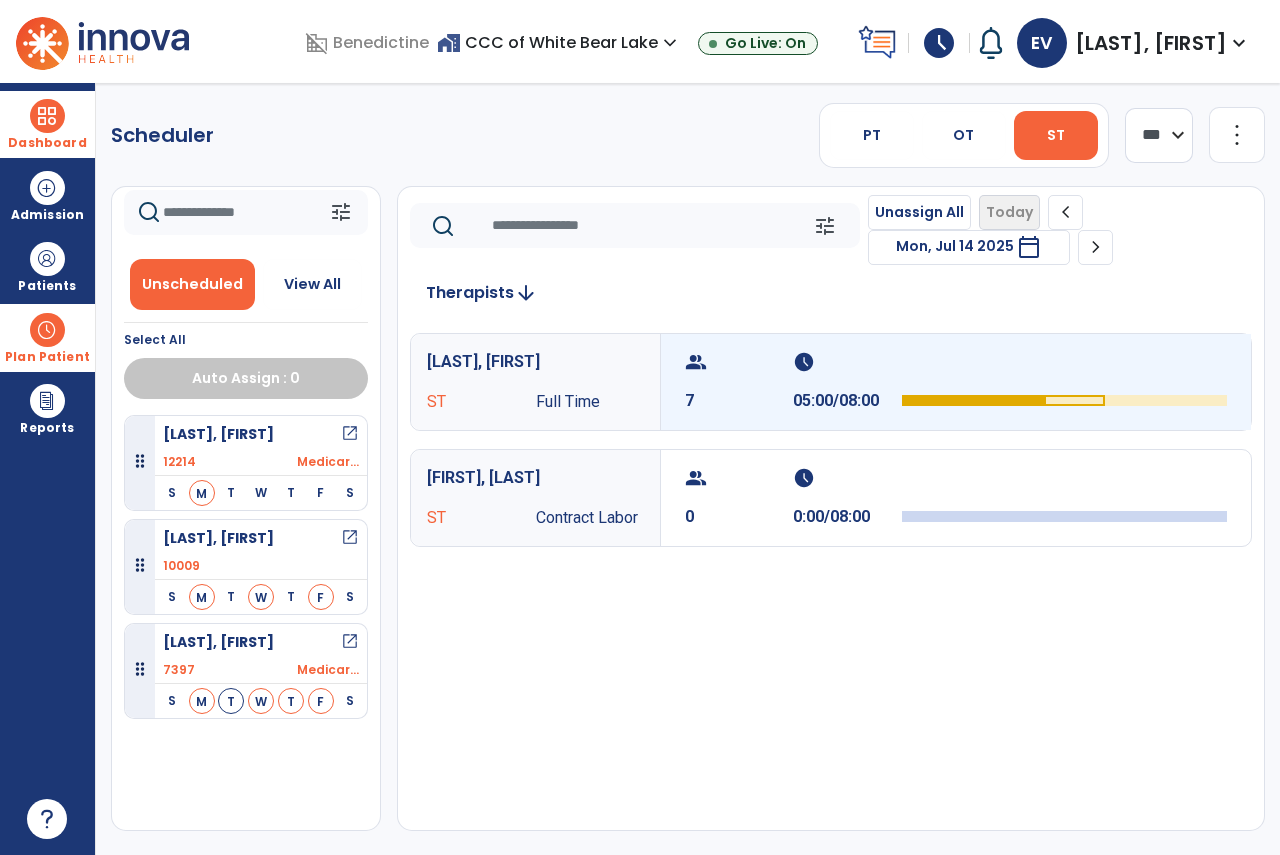 click on "group  7  schedule  05:00/08:00" at bounding box center (956, 382) 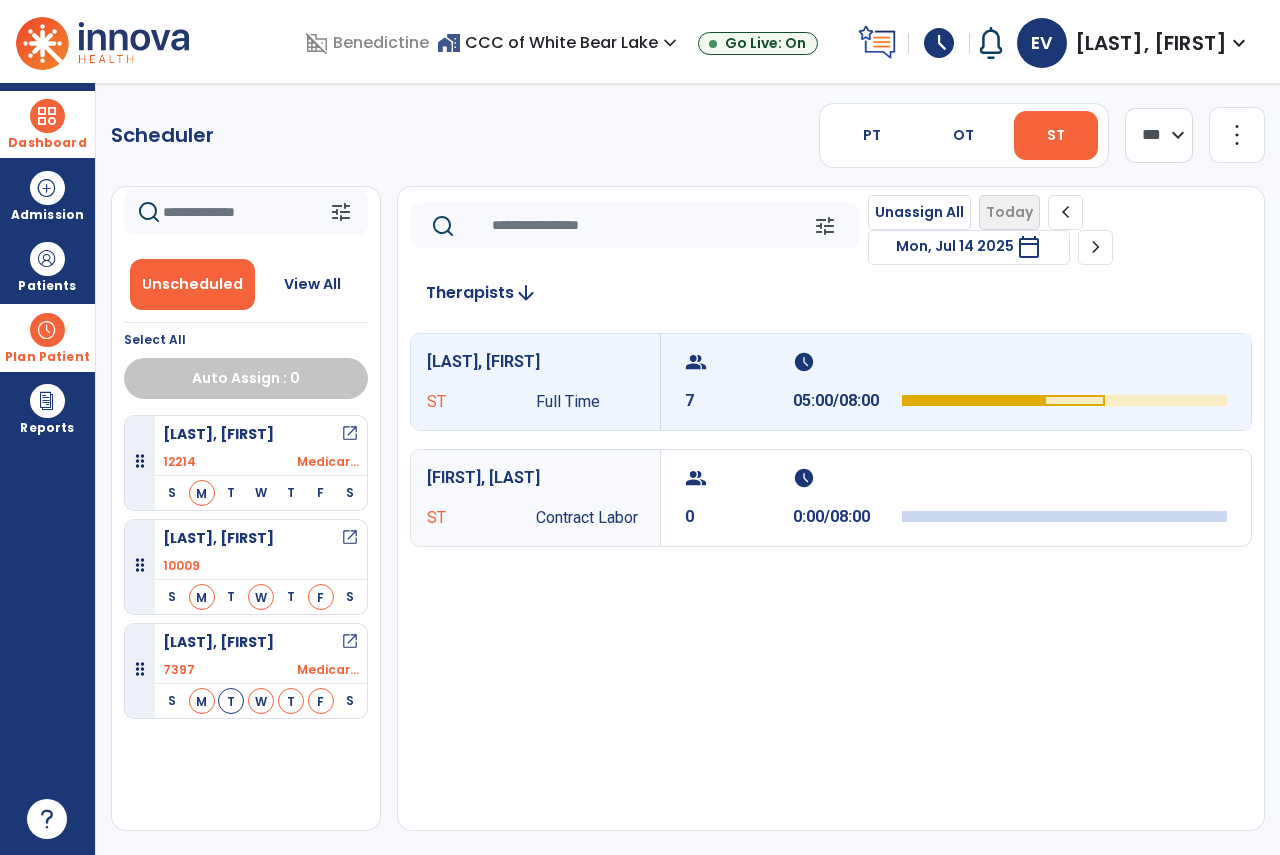 click on "group  7  schedule  05:00/08:00" at bounding box center [956, 382] 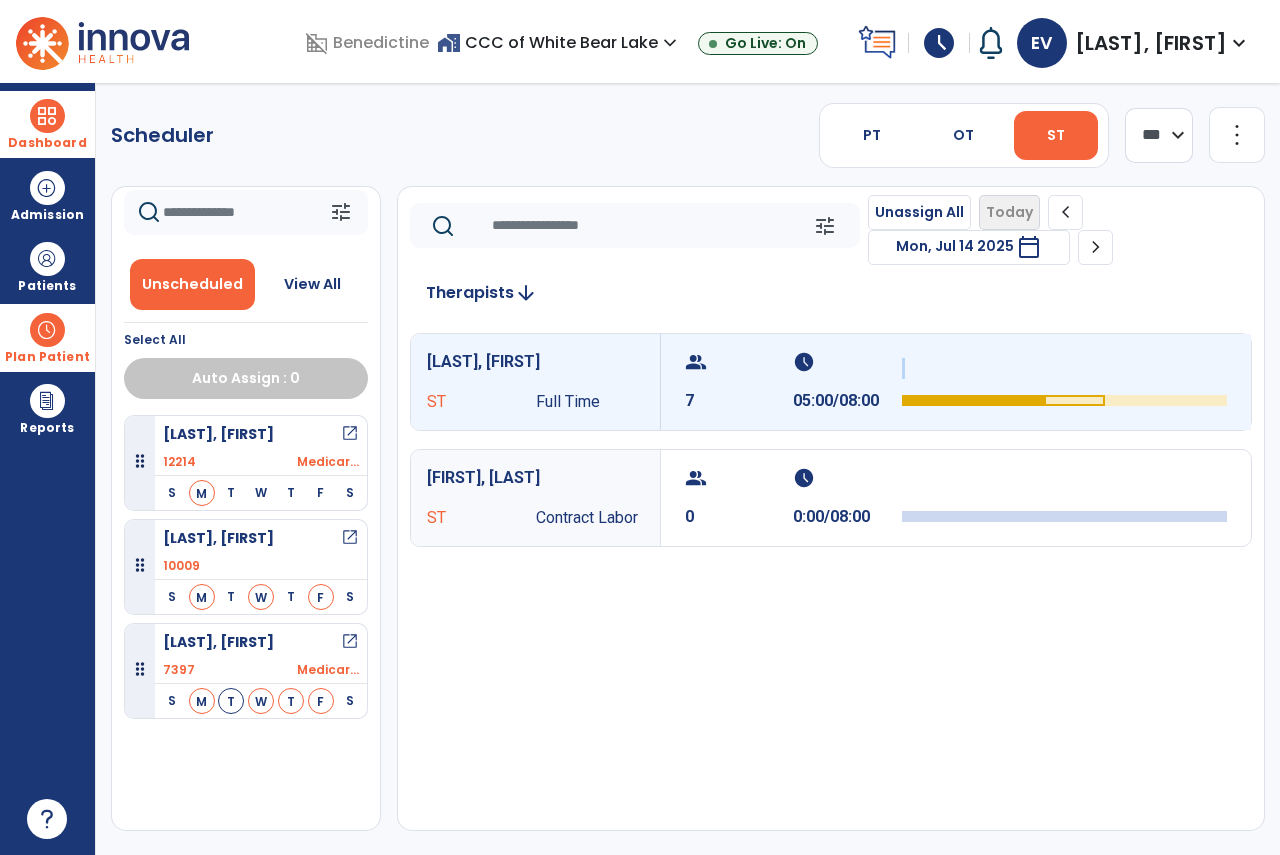 click on "group  7  schedule  05:00/08:00" at bounding box center [956, 382] 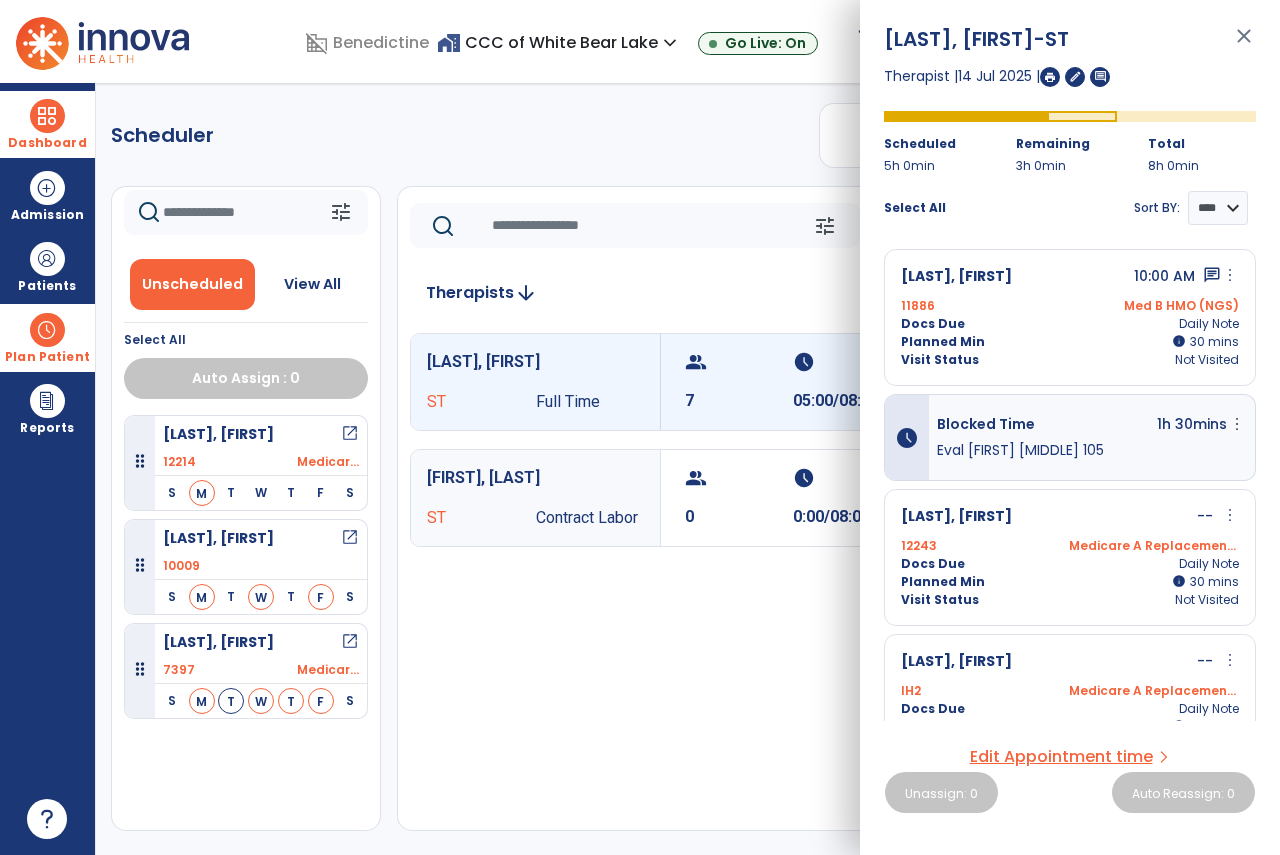 click on "close" at bounding box center (1244, 45) 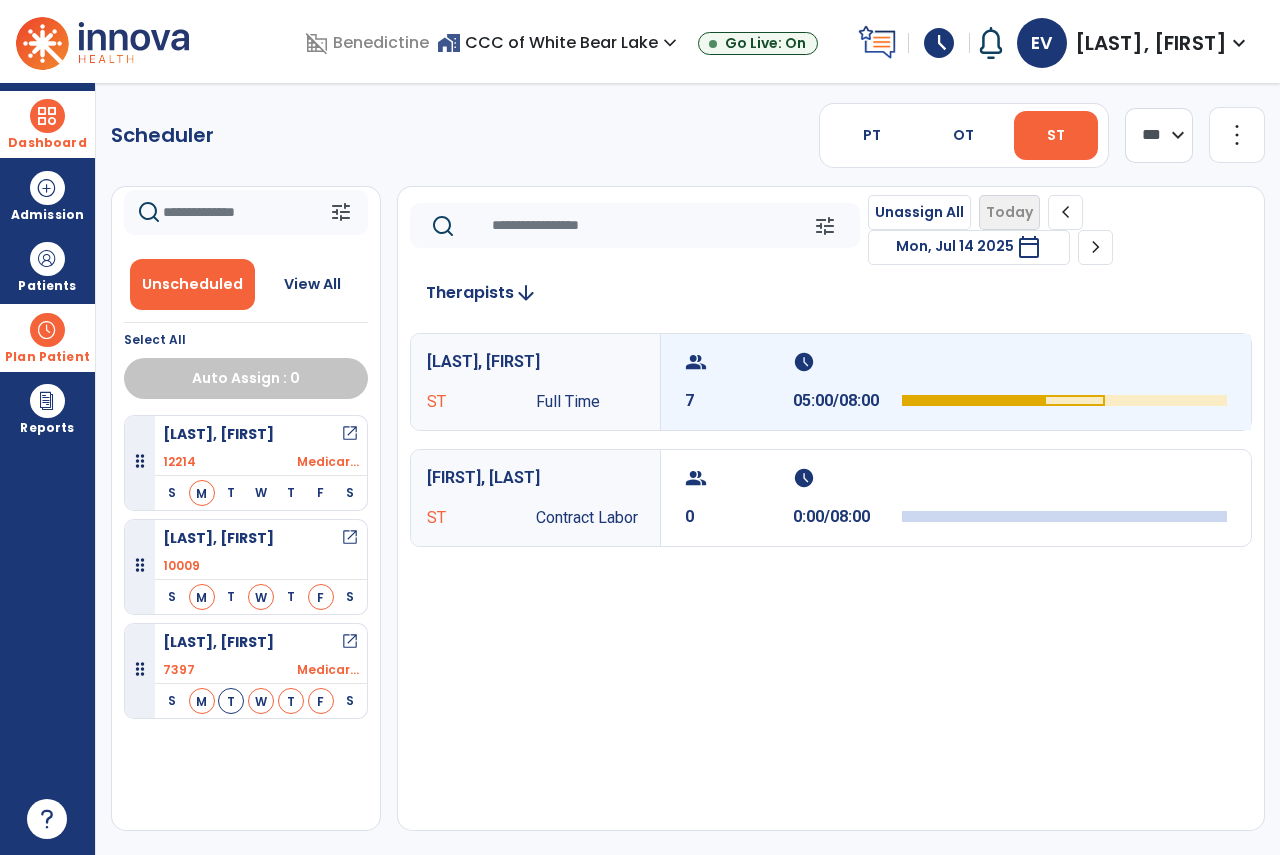 click on "schedule" at bounding box center [844, 362] 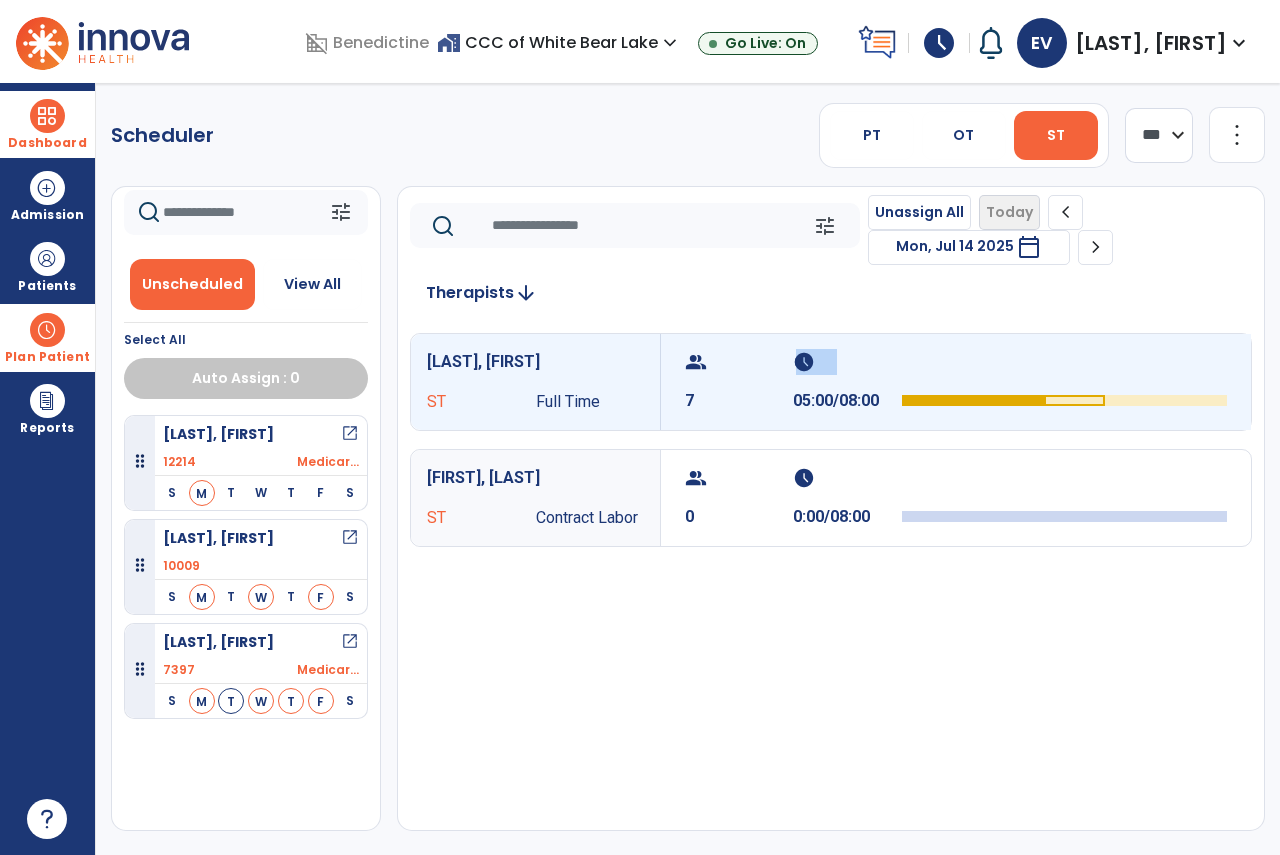 click on "schedule" at bounding box center [844, 362] 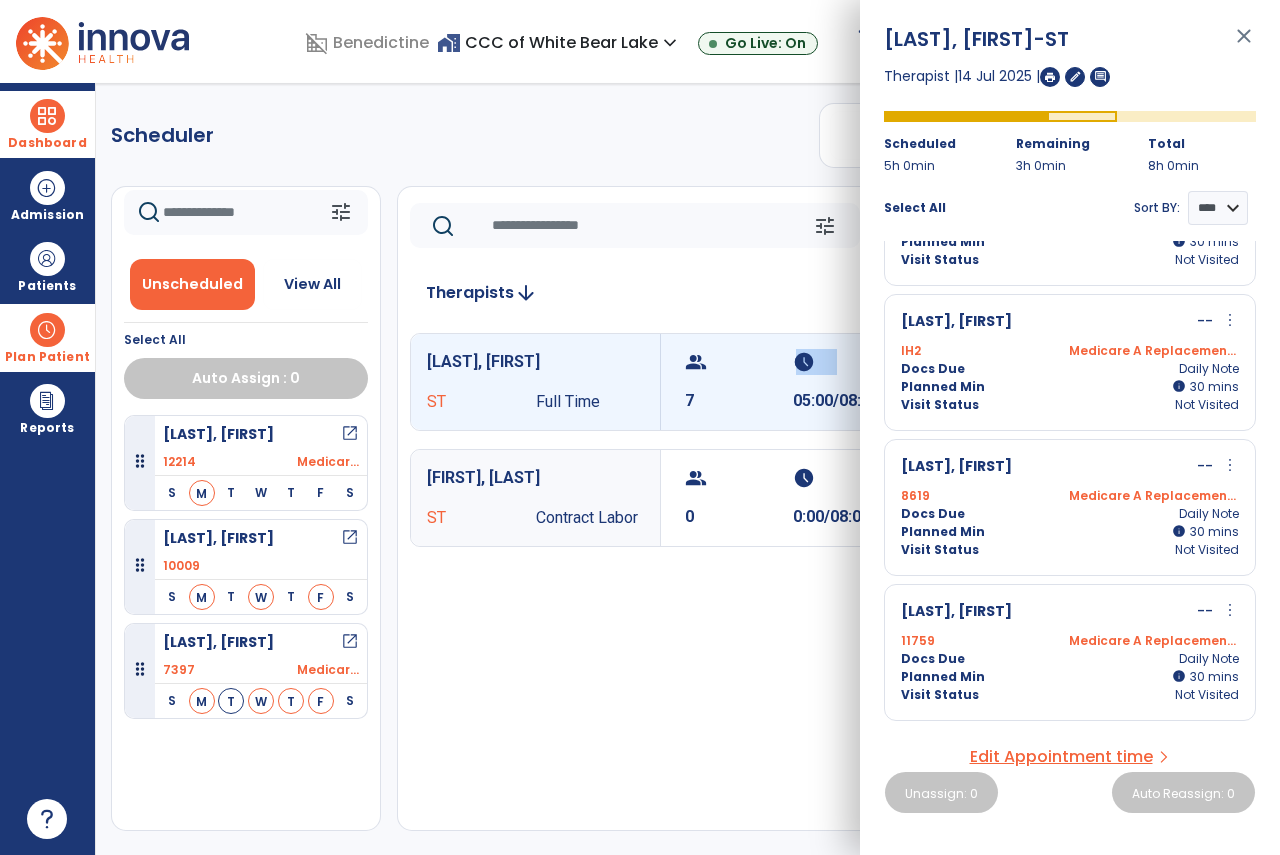 scroll, scrollTop: 0, scrollLeft: 0, axis: both 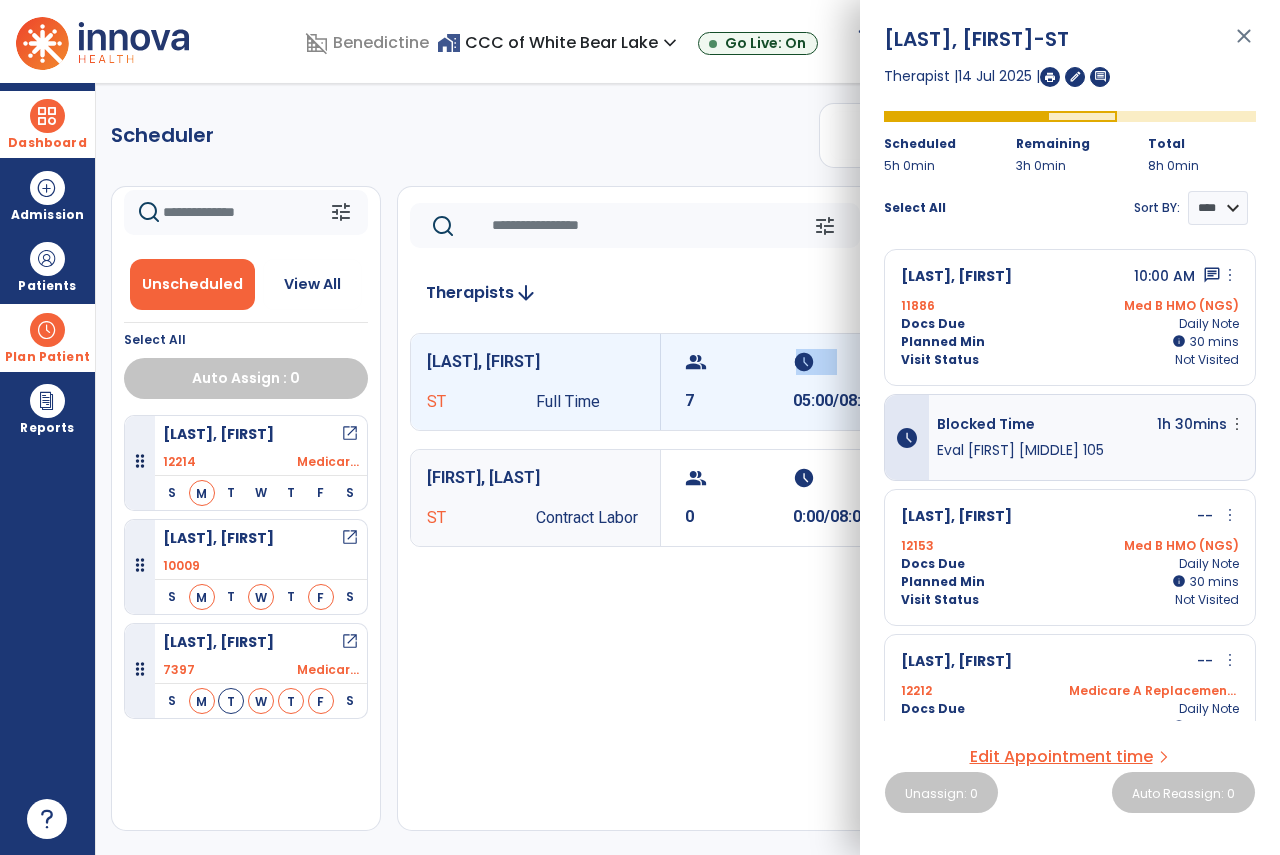 click at bounding box center [1050, 77] 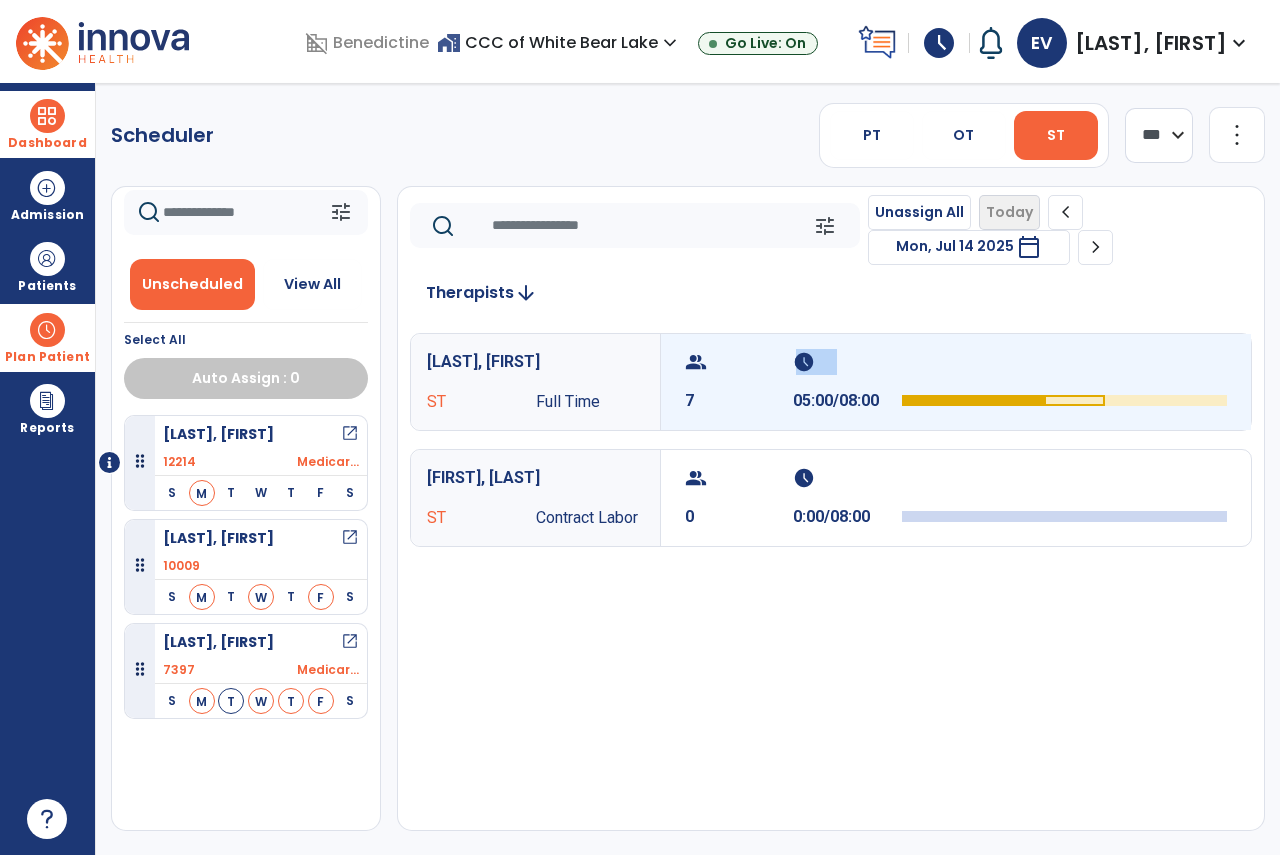 click on "group  7  schedule  05:00/08:00" at bounding box center [956, 382] 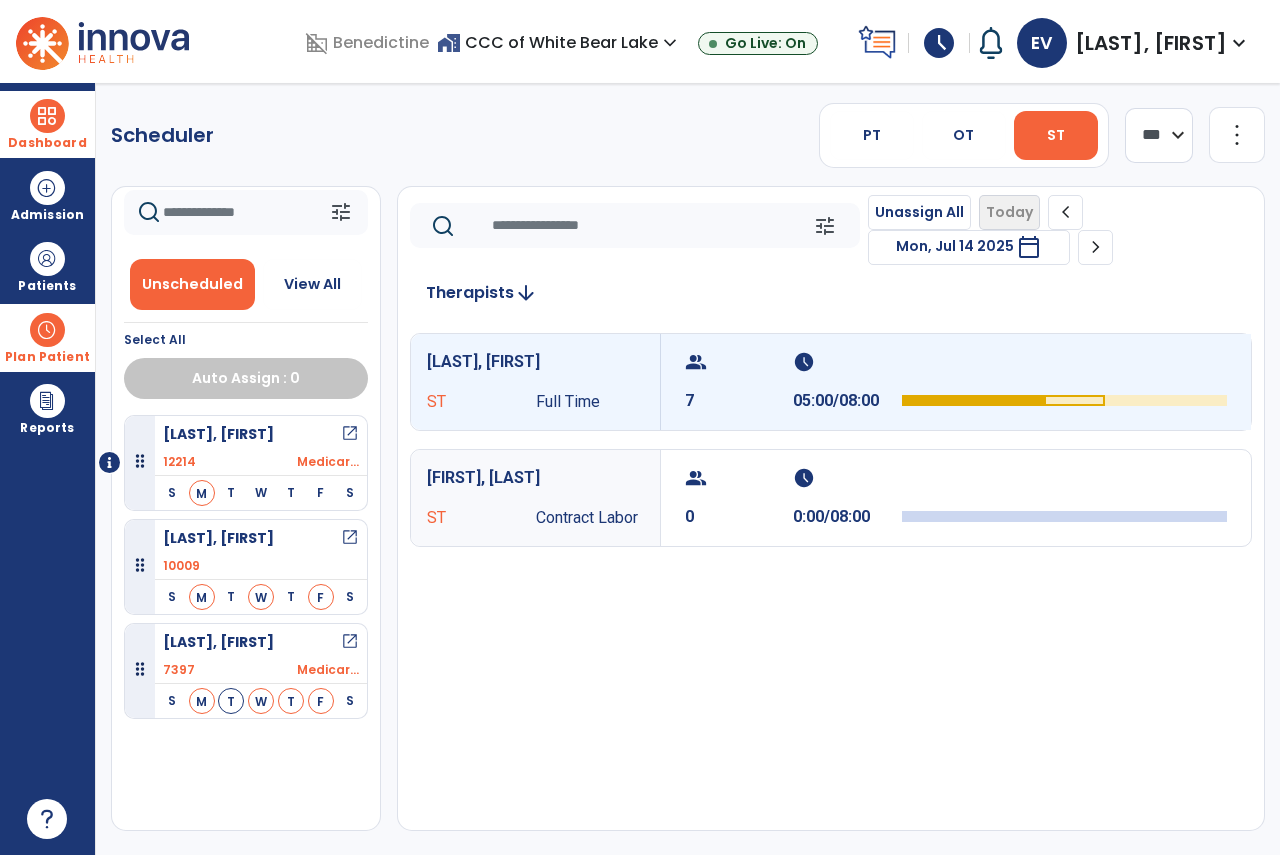 click on "group  7  schedule  05:00/08:00" at bounding box center (956, 382) 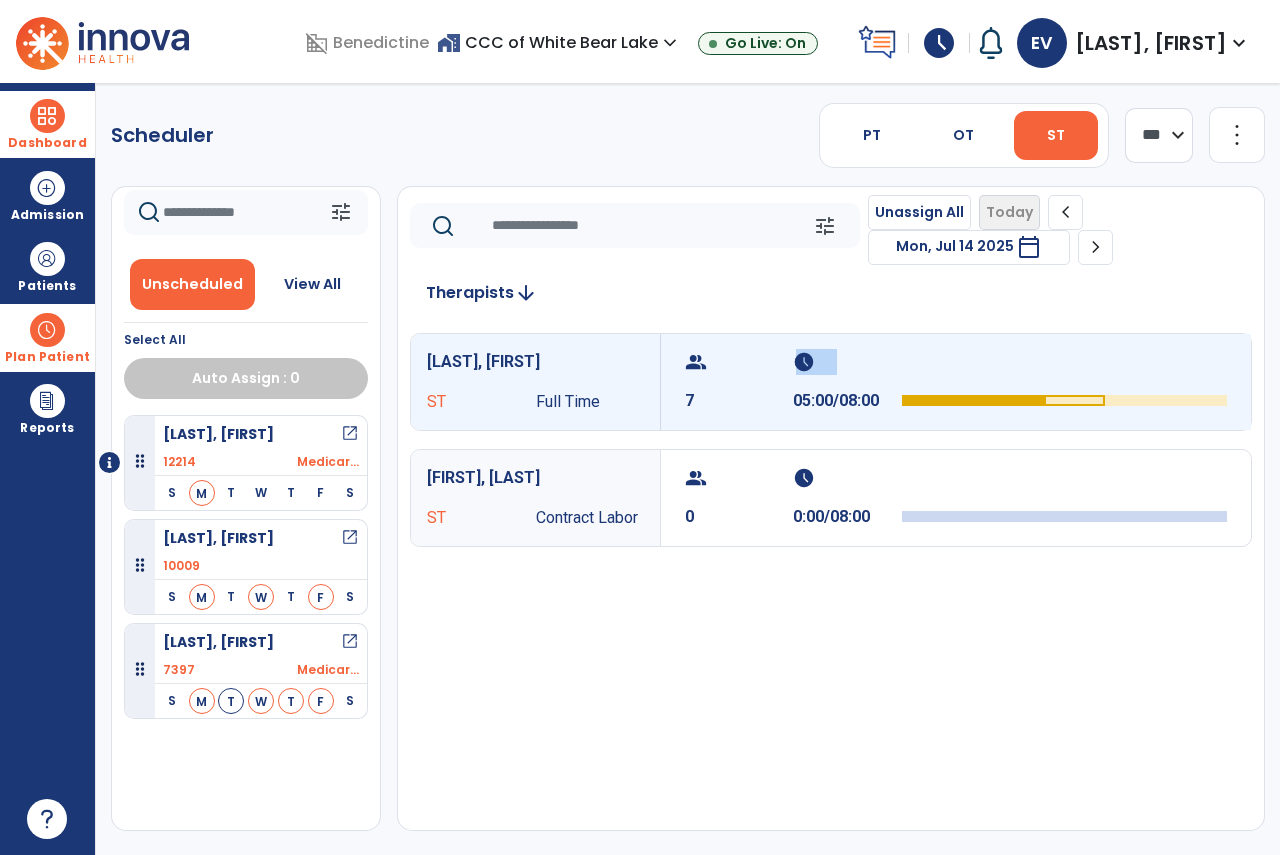 click on "group  7  schedule  05:00/08:00" at bounding box center [956, 382] 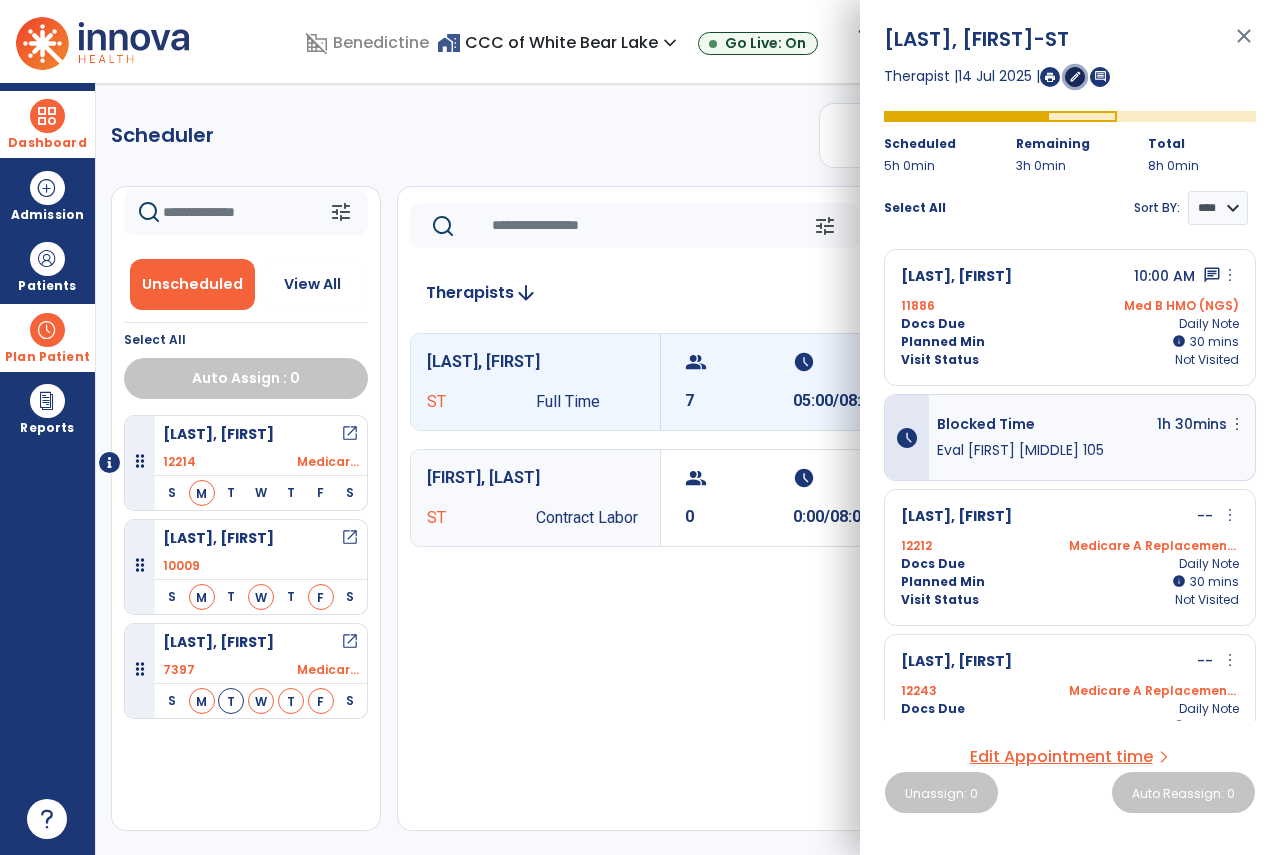 click on "edit" at bounding box center [1075, 76] 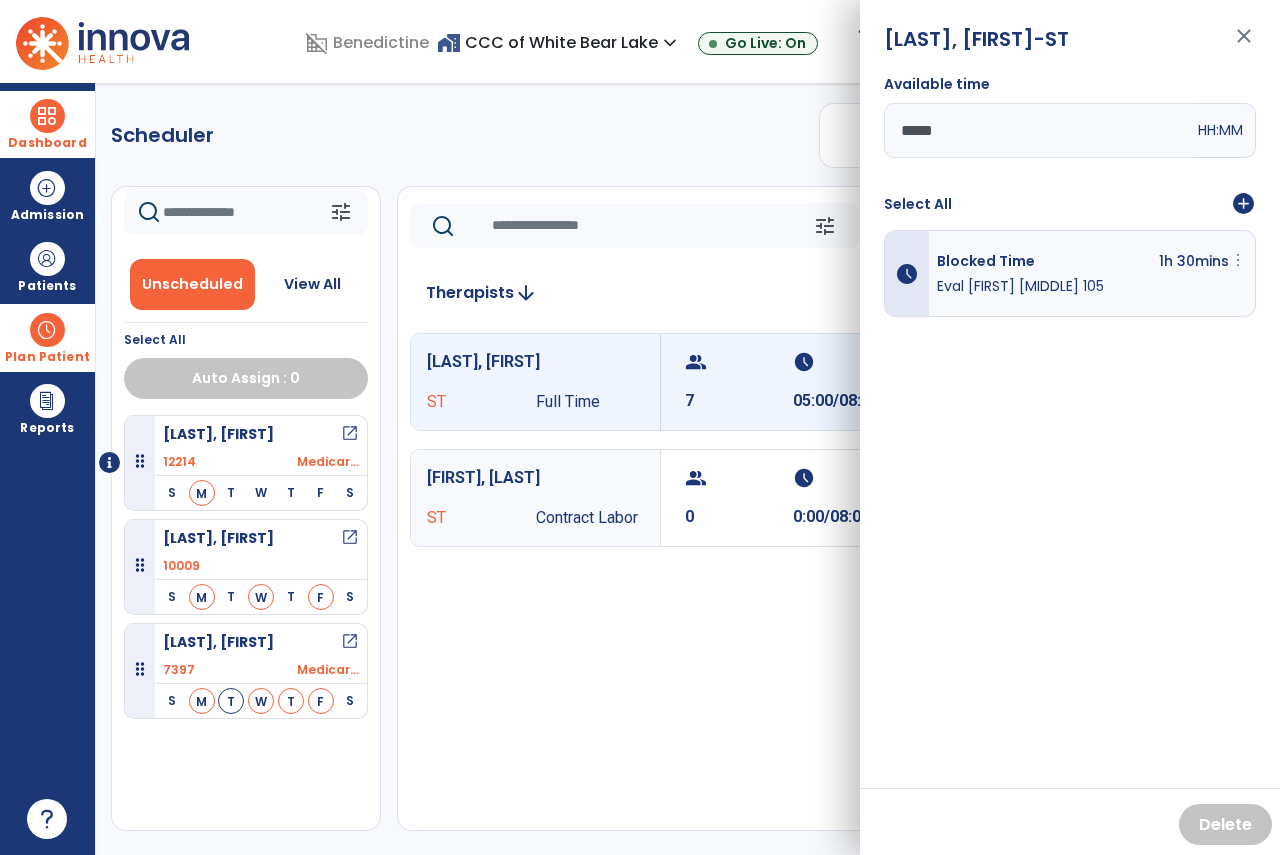 click on "more_vert" at bounding box center [1238, 260] 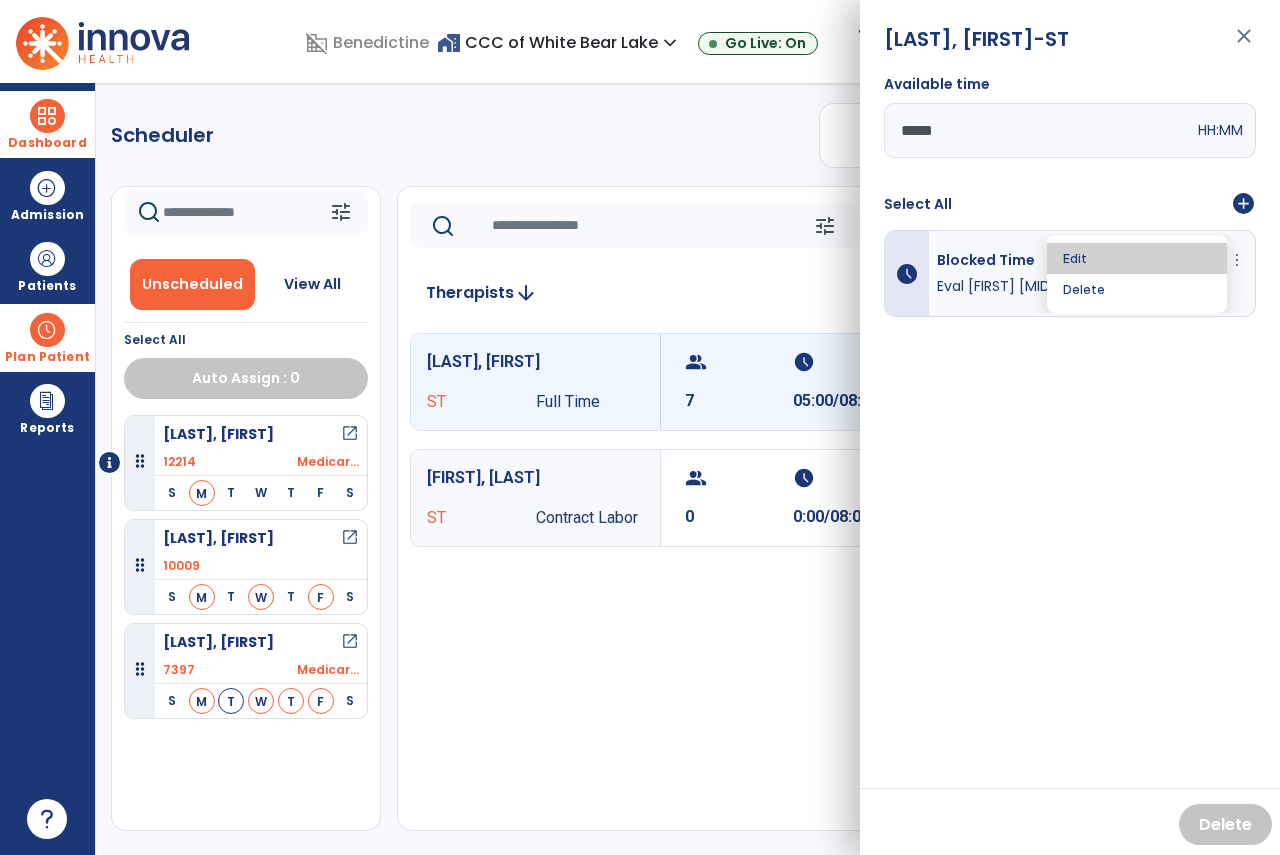 click on "Edit" at bounding box center (1137, 258) 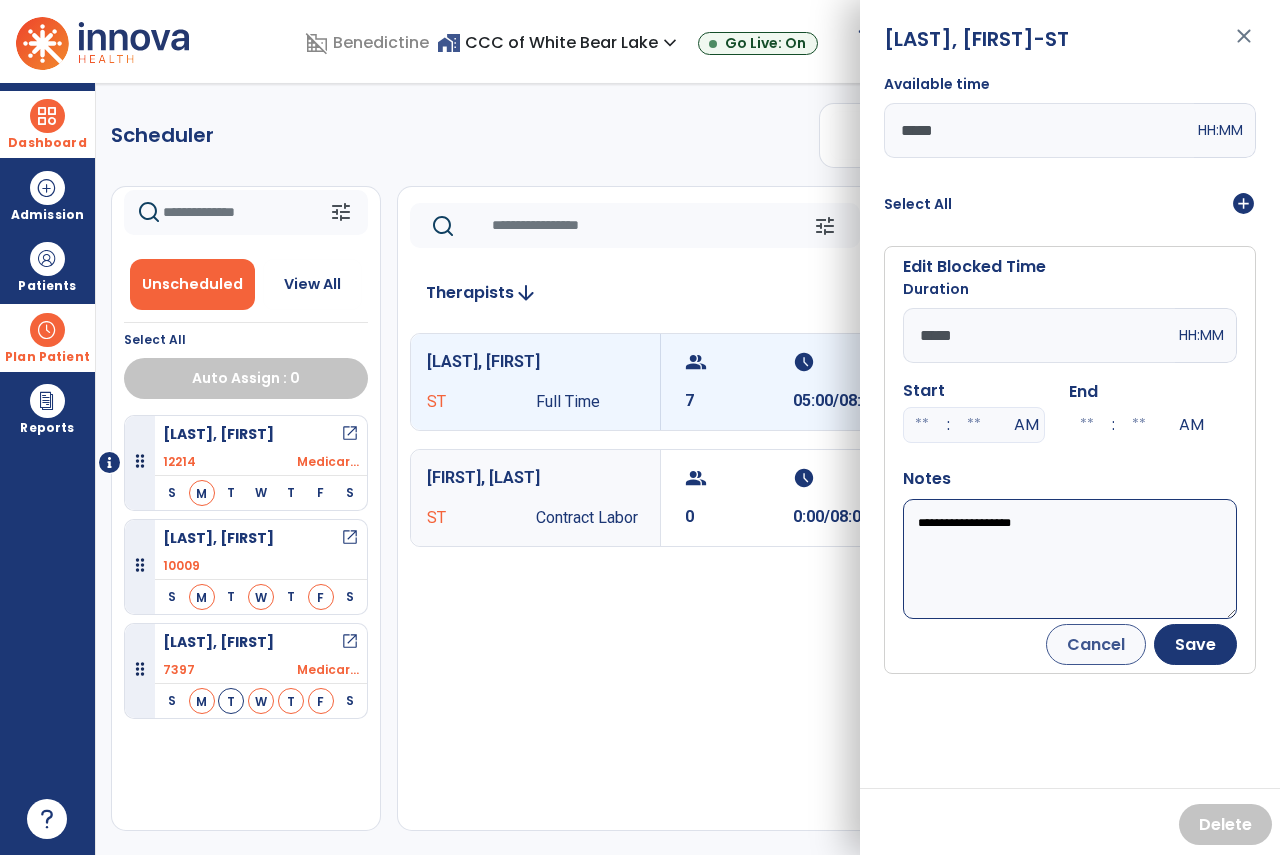 click on "**********" at bounding box center [1070, 559] 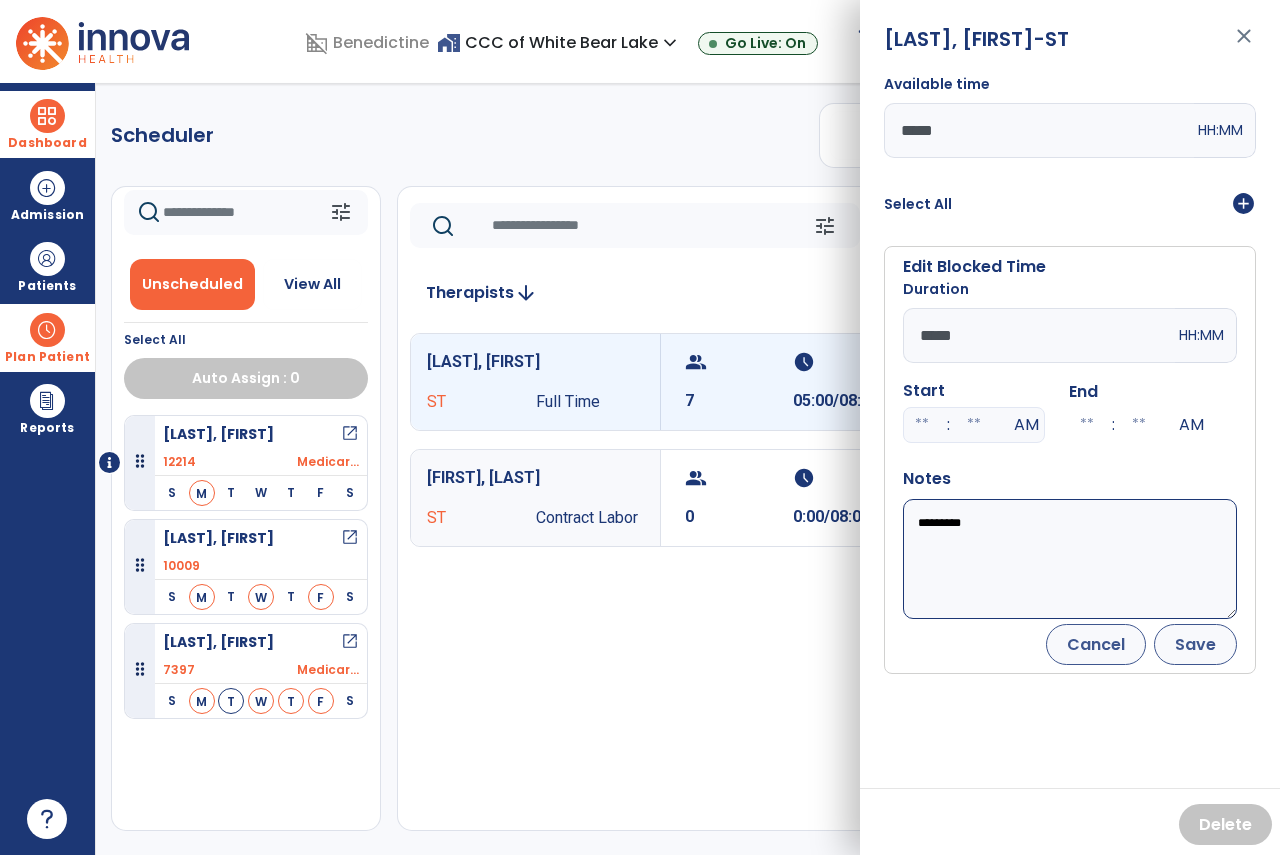 type on "********" 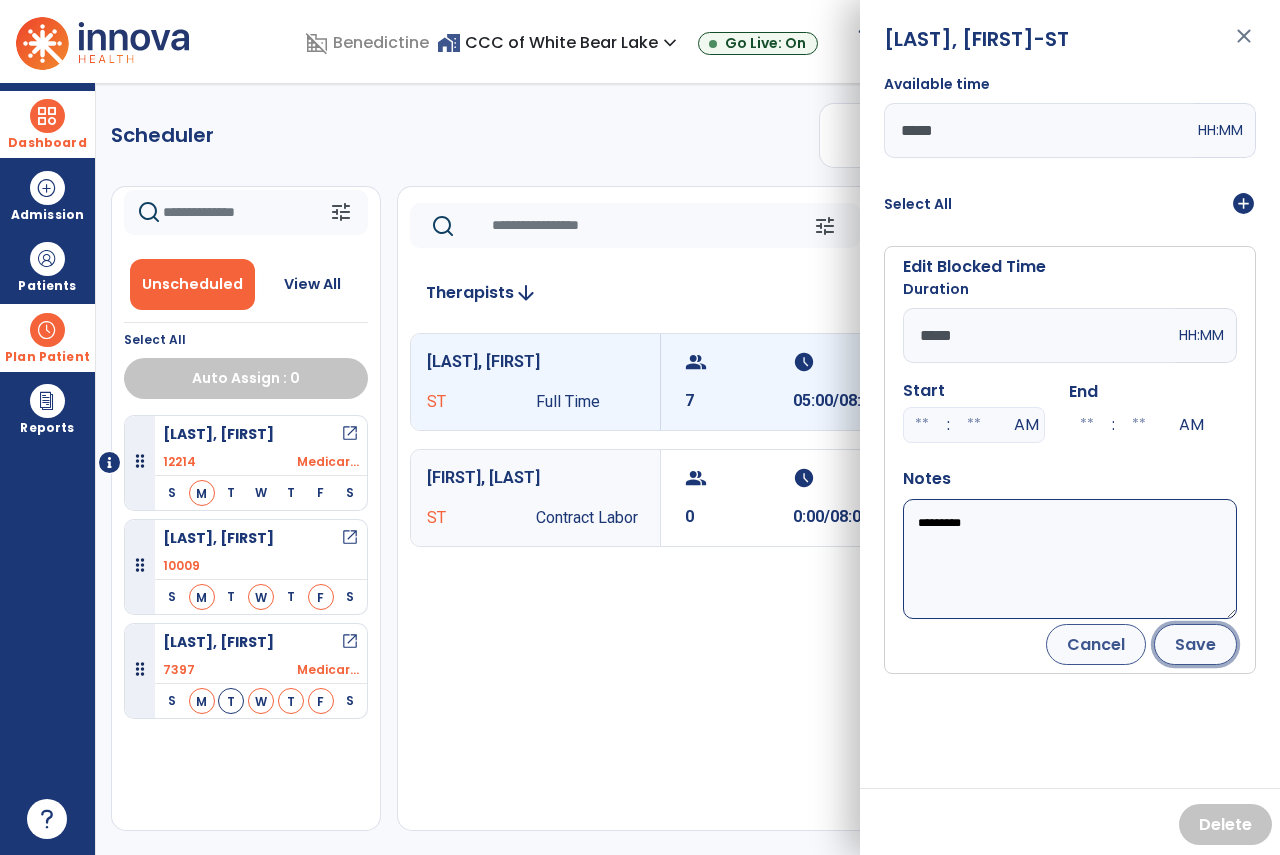 click on "Save" at bounding box center (1195, 644) 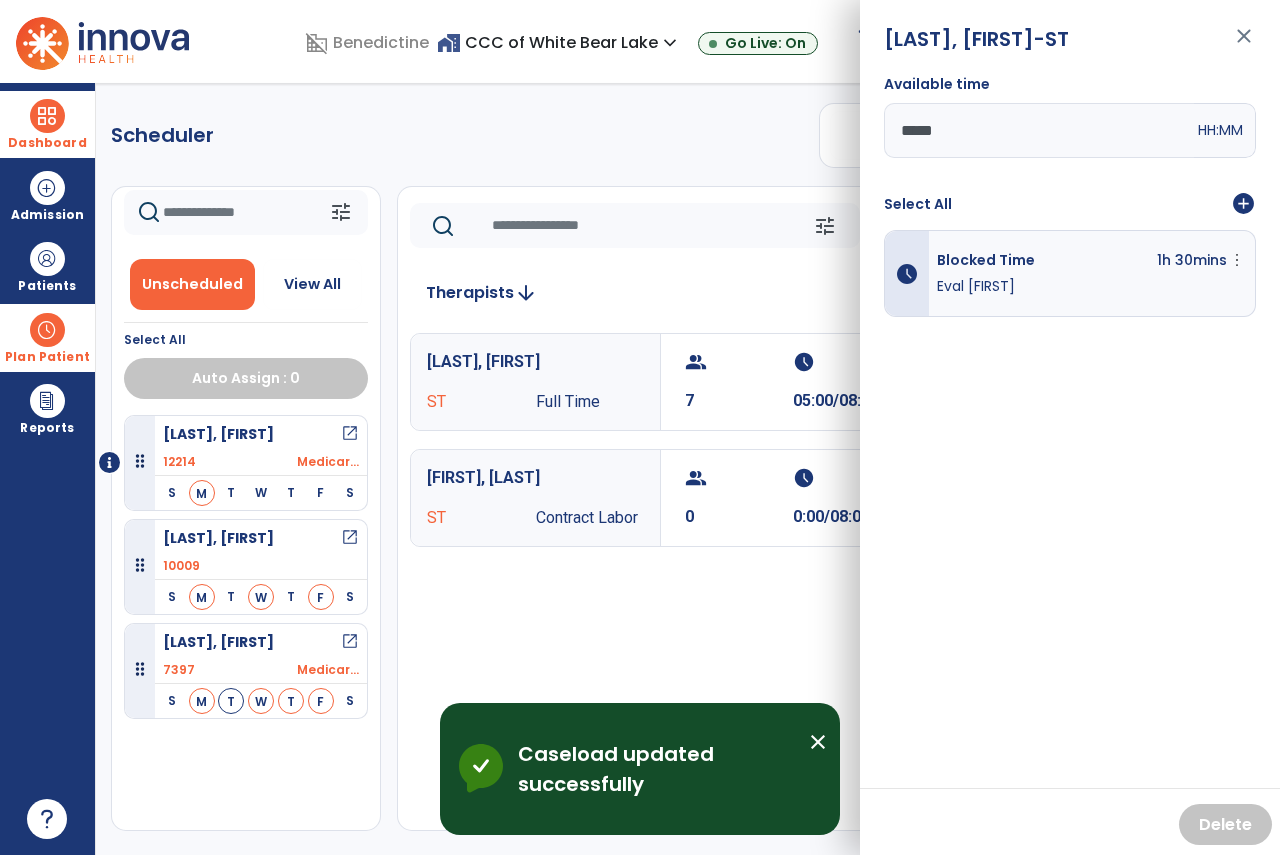 click on "close" at bounding box center [1244, 45] 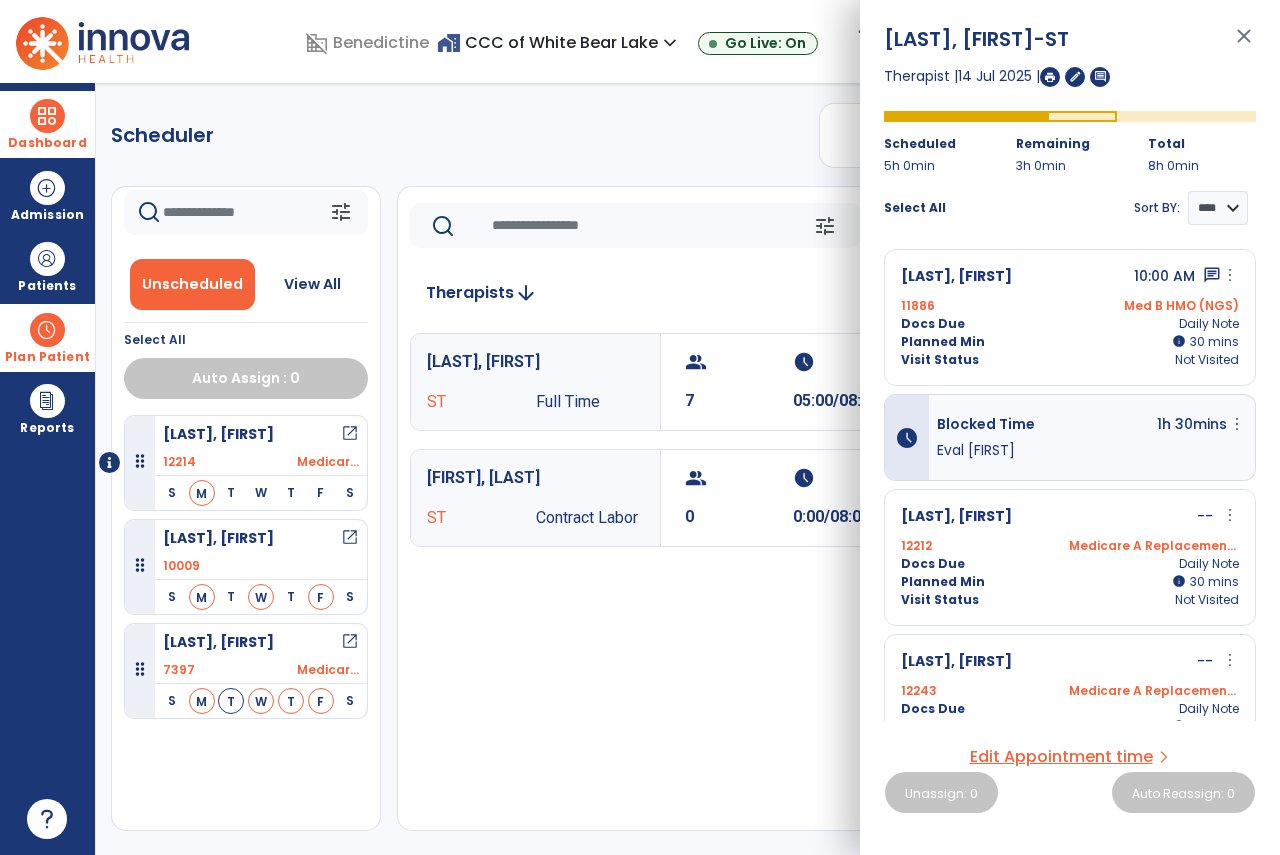 click on "close" at bounding box center (1244, 45) 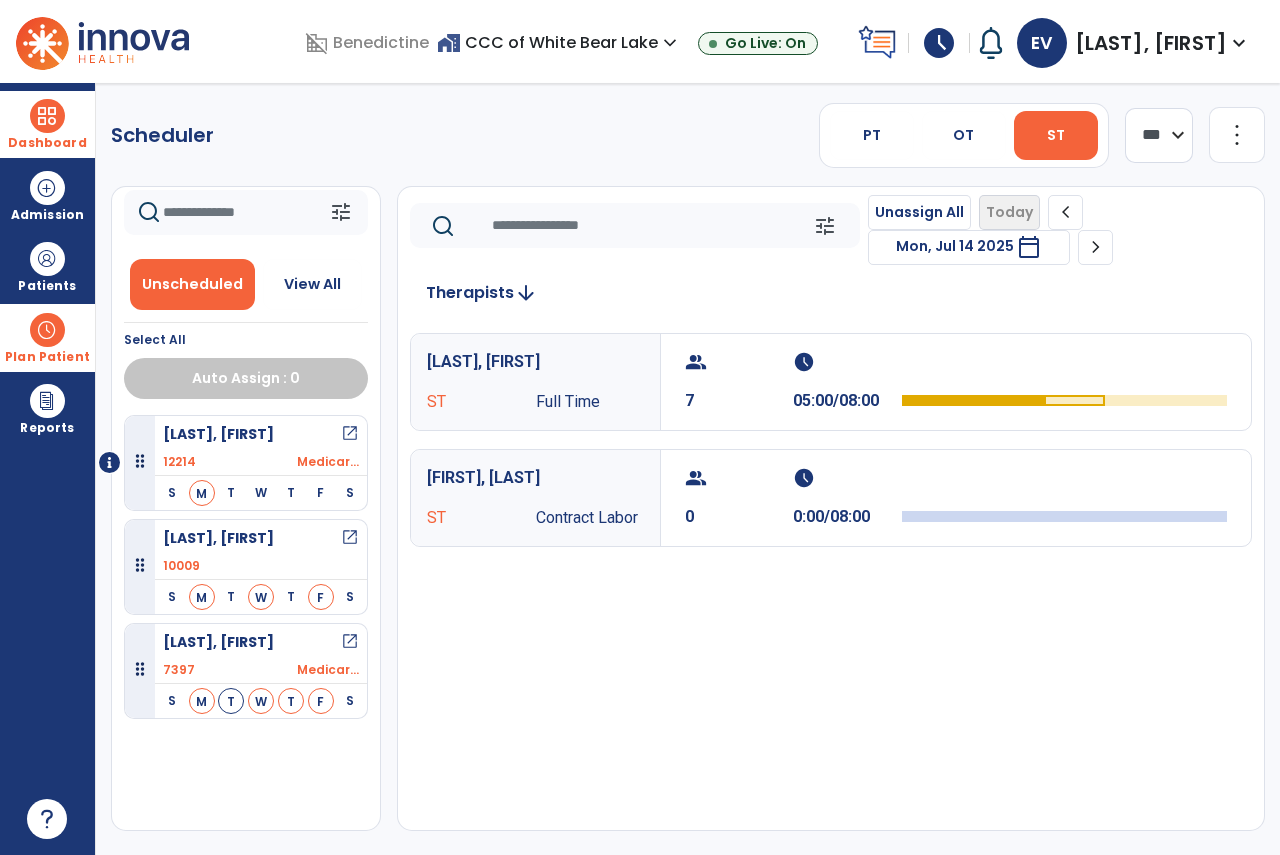 click on "chevron_right" 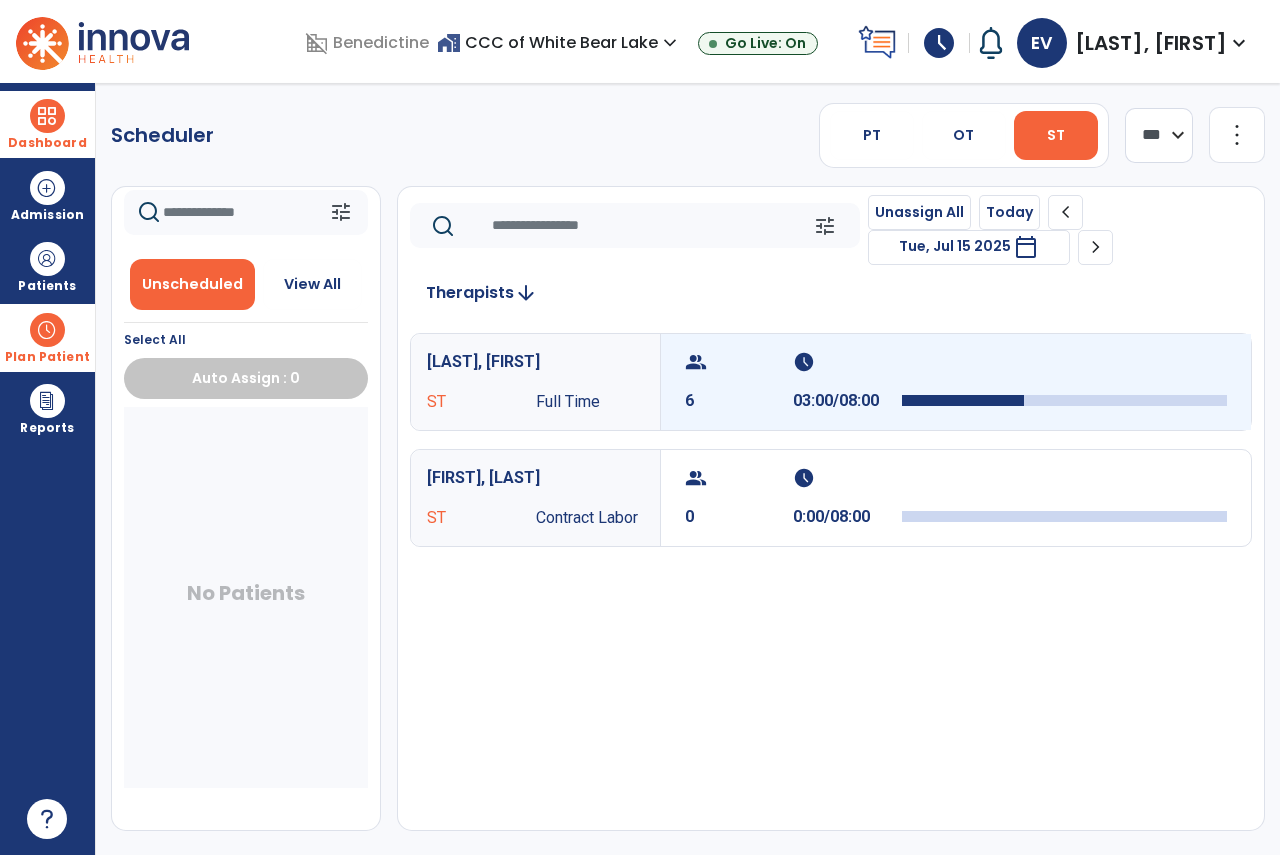 click on "schedule" at bounding box center [844, 362] 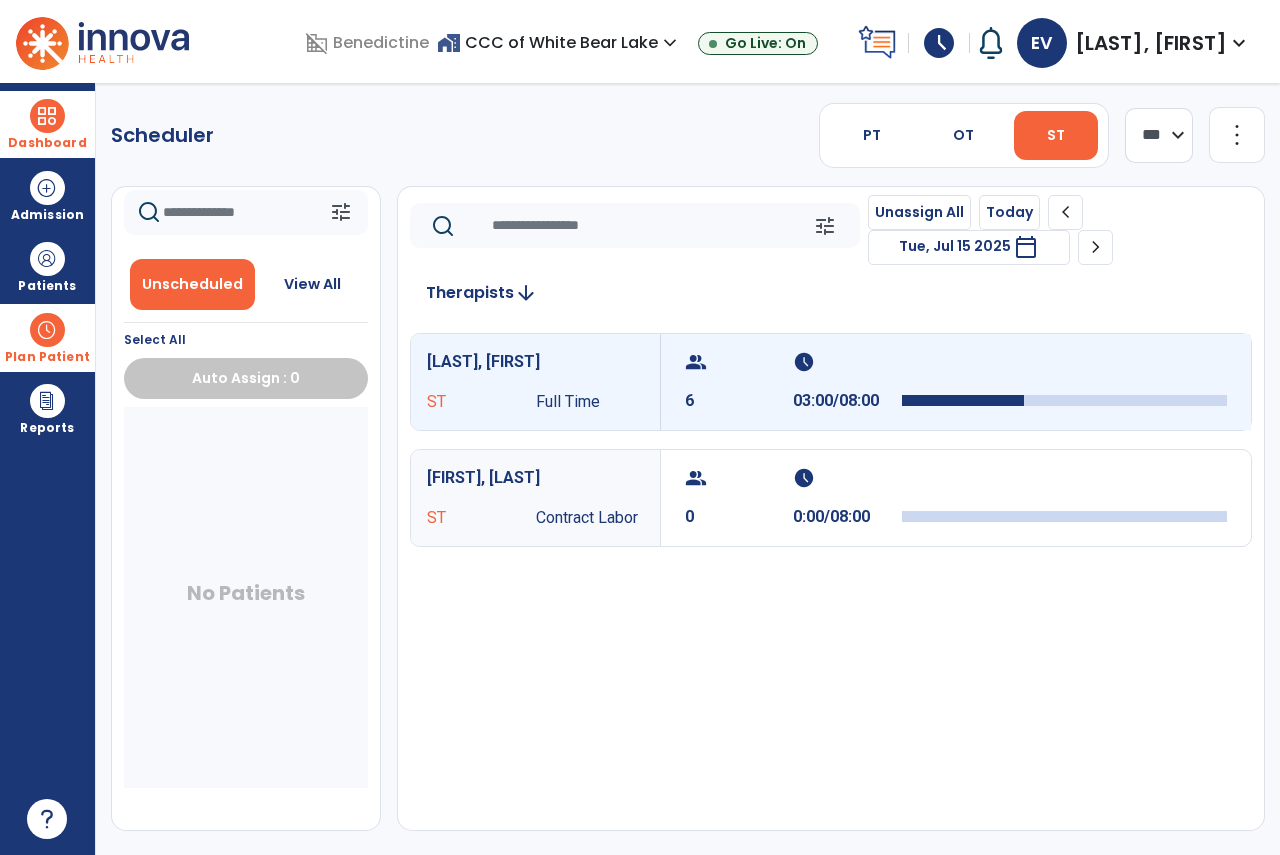 click on "schedule" at bounding box center [844, 362] 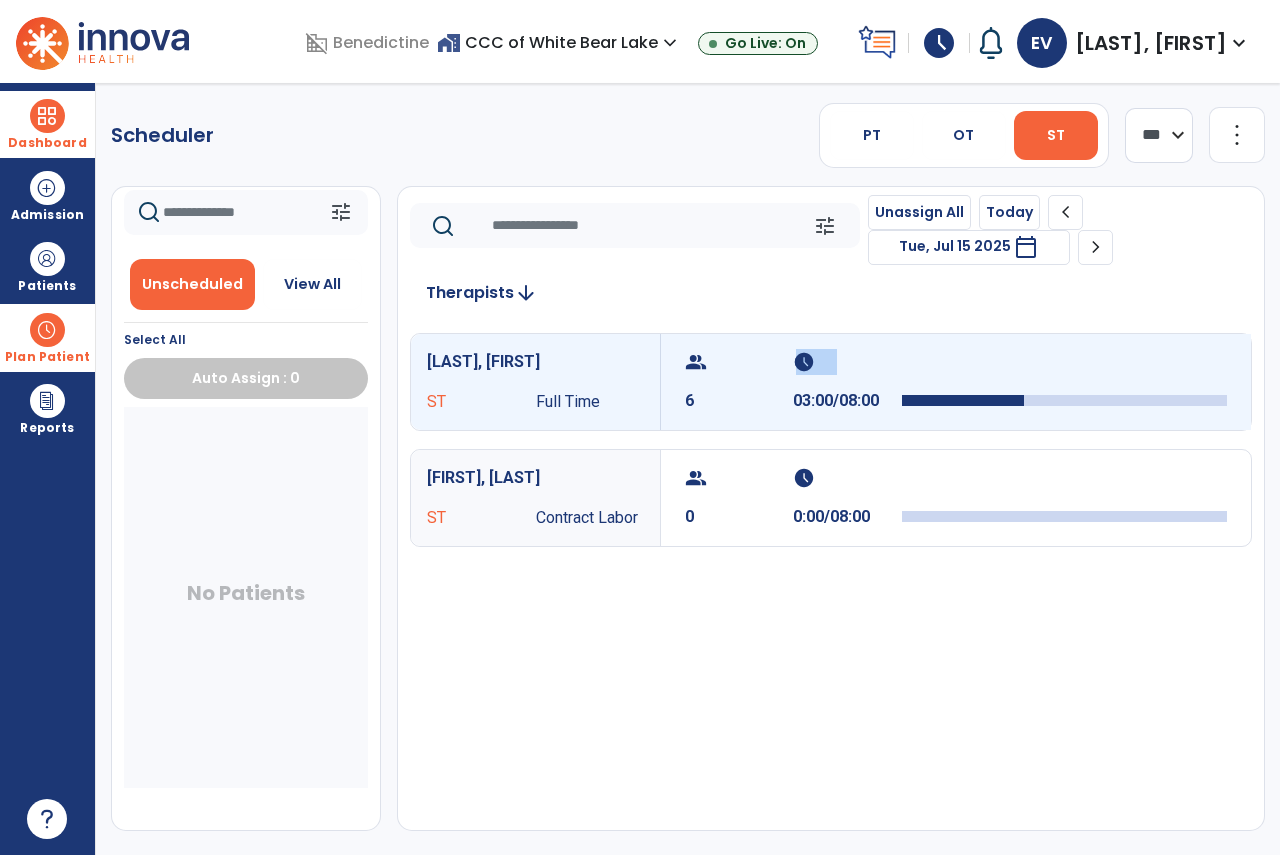 click on "schedule" at bounding box center (844, 362) 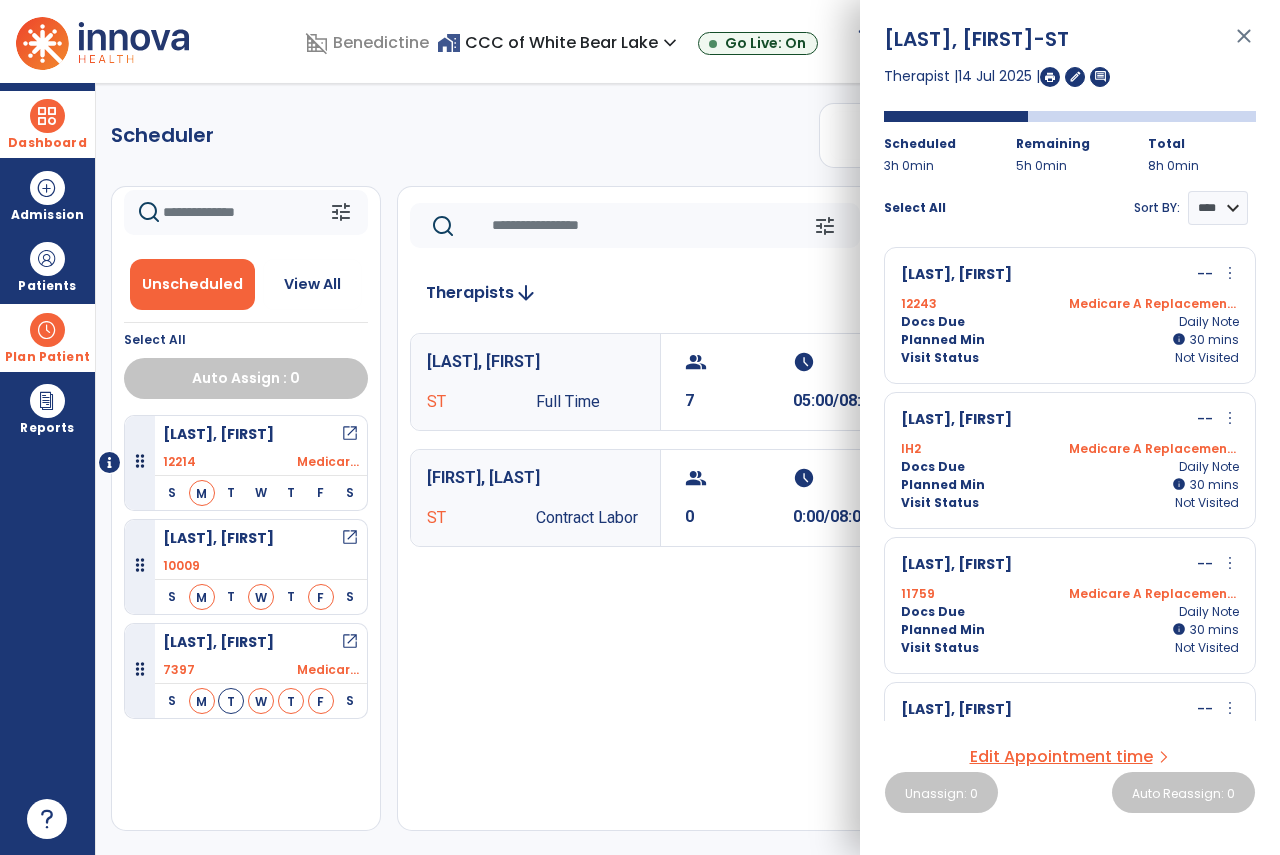 scroll, scrollTop: 0, scrollLeft: 0, axis: both 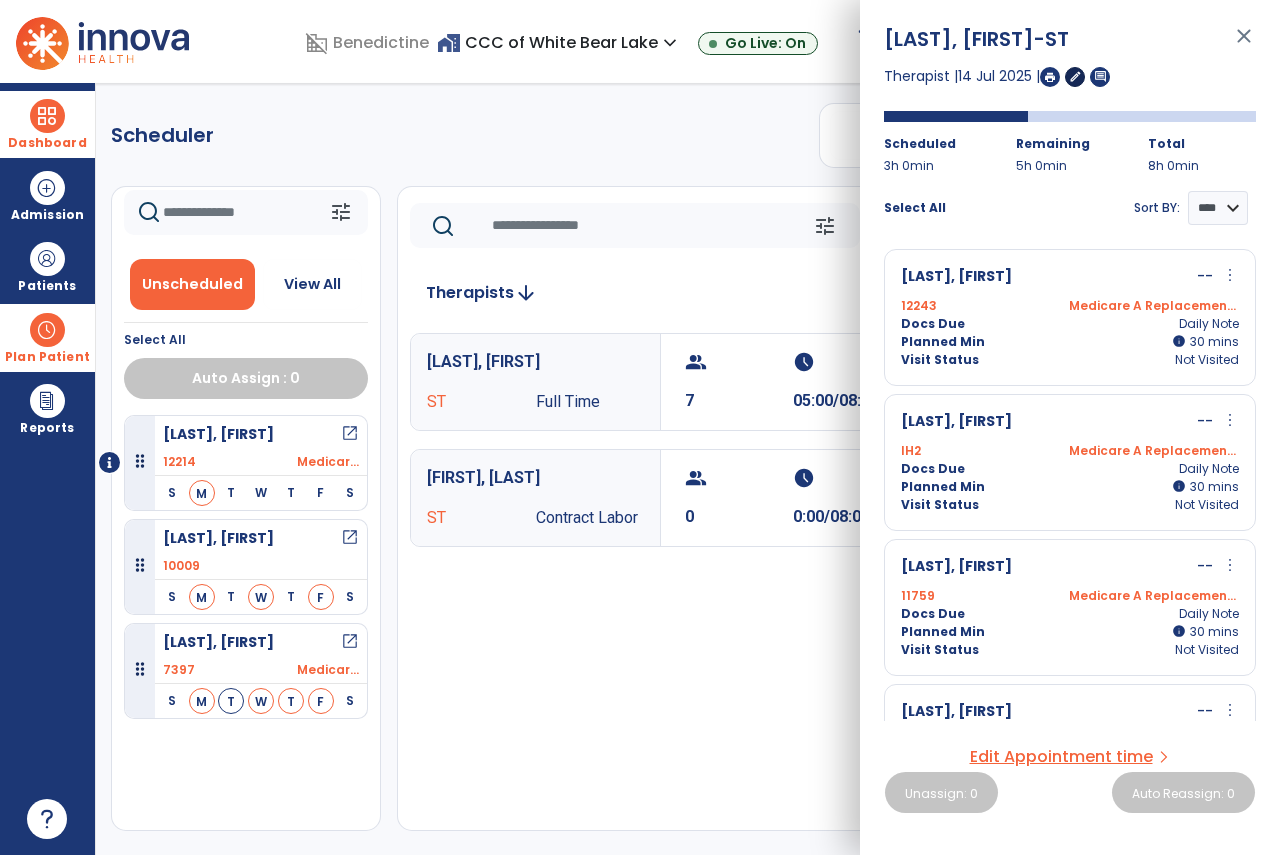 click on "Therapist |   14 Jul 2025 |   edit   comment" at bounding box center (1070, 76) 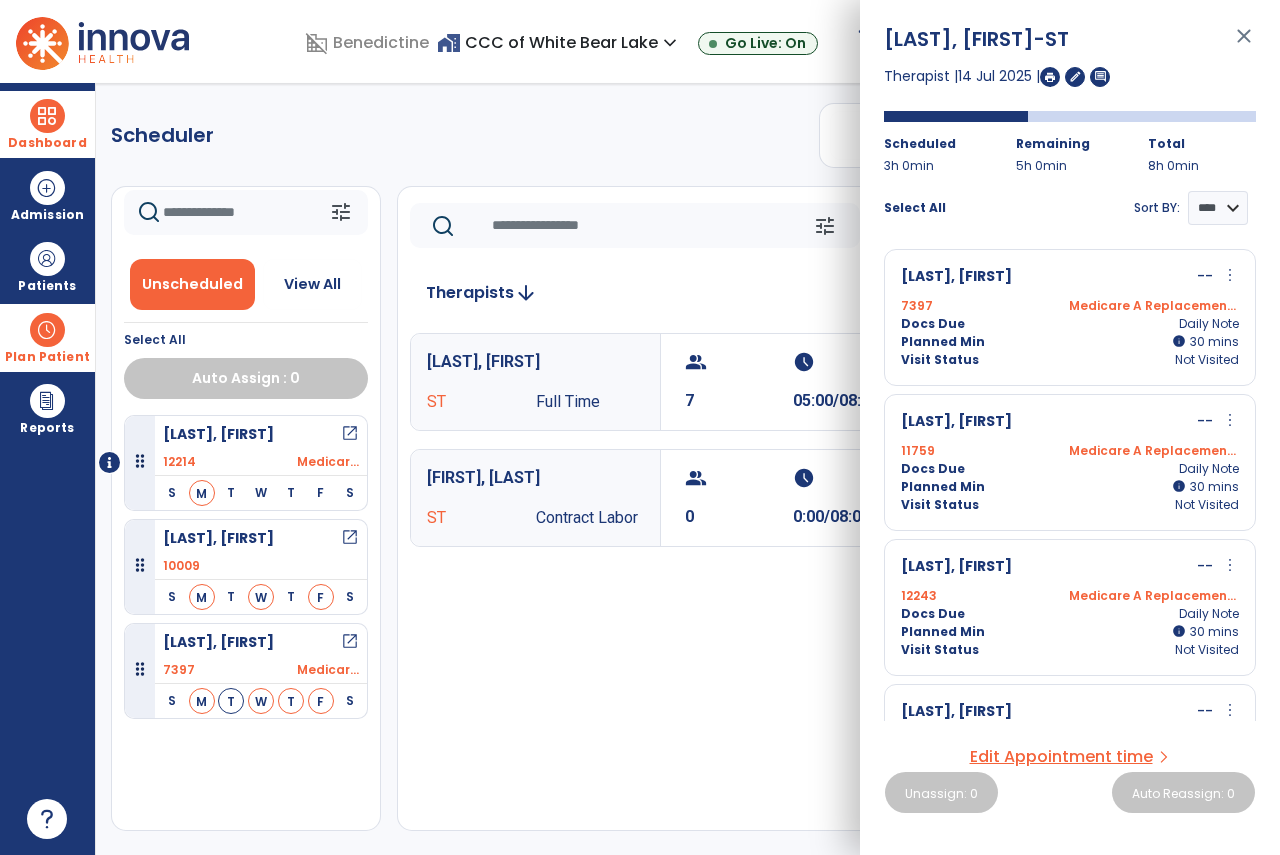 click on "[LAST], [FIRST]  -ST close  Therapist |   14 Jul 2025 |   edit   comment  Scheduled 3h 0min Remaining  5h 0min  Total 8h 0min  Select All   Sort BY:  **** ****  [LAST], [FIRST]   --  more_vert  edit   Edit Session   alt_route   Split Minutes  7397 Medicare A Replacement NGS  Docs Due Daily Note   Planned Min  info   30 I 30 mins  Visit Status  Not Visited   [LAST], [FIRST]   --  more_vert  edit   Edit Session   alt_route   Split Minutes  11759 Medicare A Replacement NGS  Docs Due Daily Note   Planned Min  info   30 I 30 mins  Visit Status  Not Visited   [LAST], [FIRST]   --  more_vert  edit   Edit Session   alt_route   Split Minutes  12243 Medicare A Replacement NGS  Docs Due Daily Note   Planned Min  info   30 I 30 mins  Visit Status  Not Visited   [LAST], [FIRST]   --  more_vert  edit   Edit Session   alt_route   Split Minutes  IH2 Medicare A Replacement NGS  Docs Due Daily Note   Planned Min  info   30 I 30 mins  Visit Status  Not Visited   [LAST], [FIRST]   --  more_vert  edit   Edit Session  8619  30 I" at bounding box center (1070, 427) 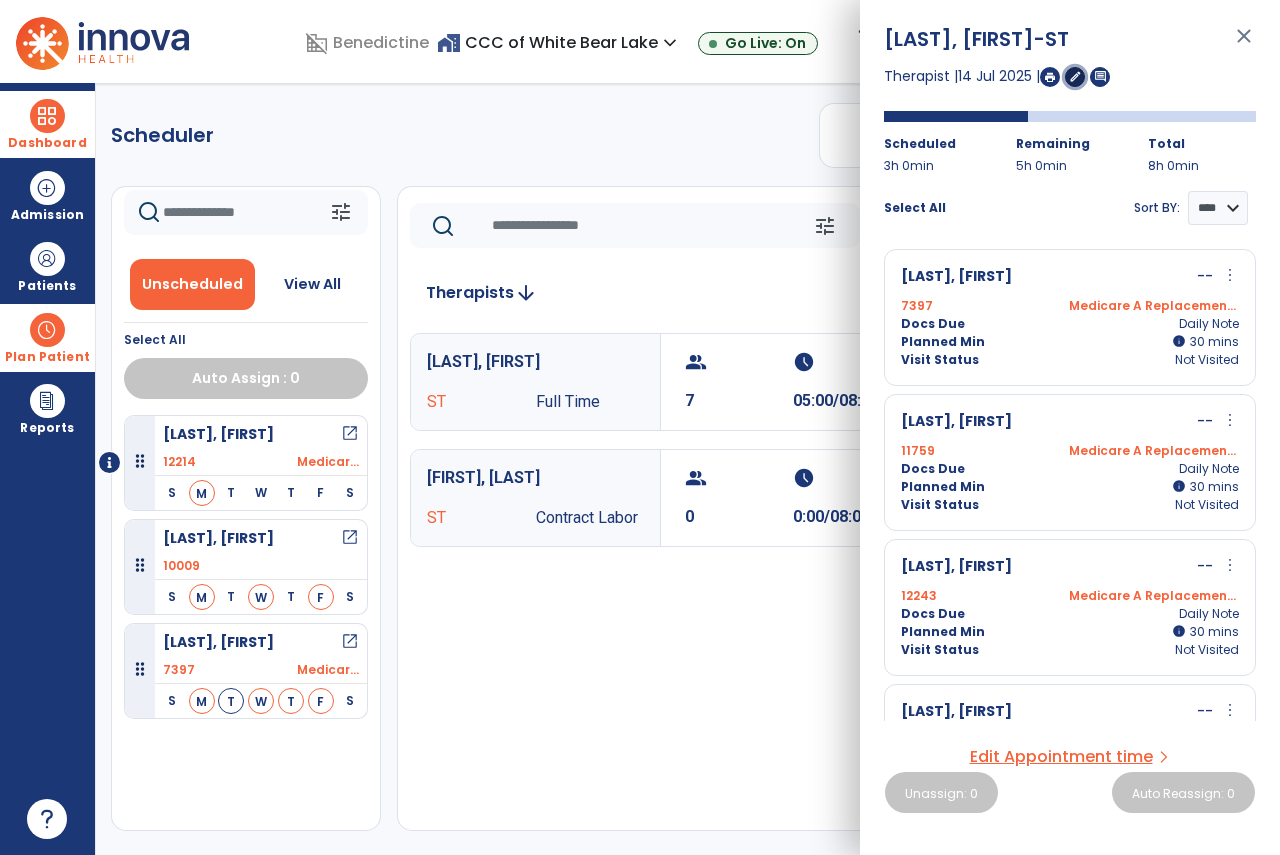 click on "edit" at bounding box center [1075, 76] 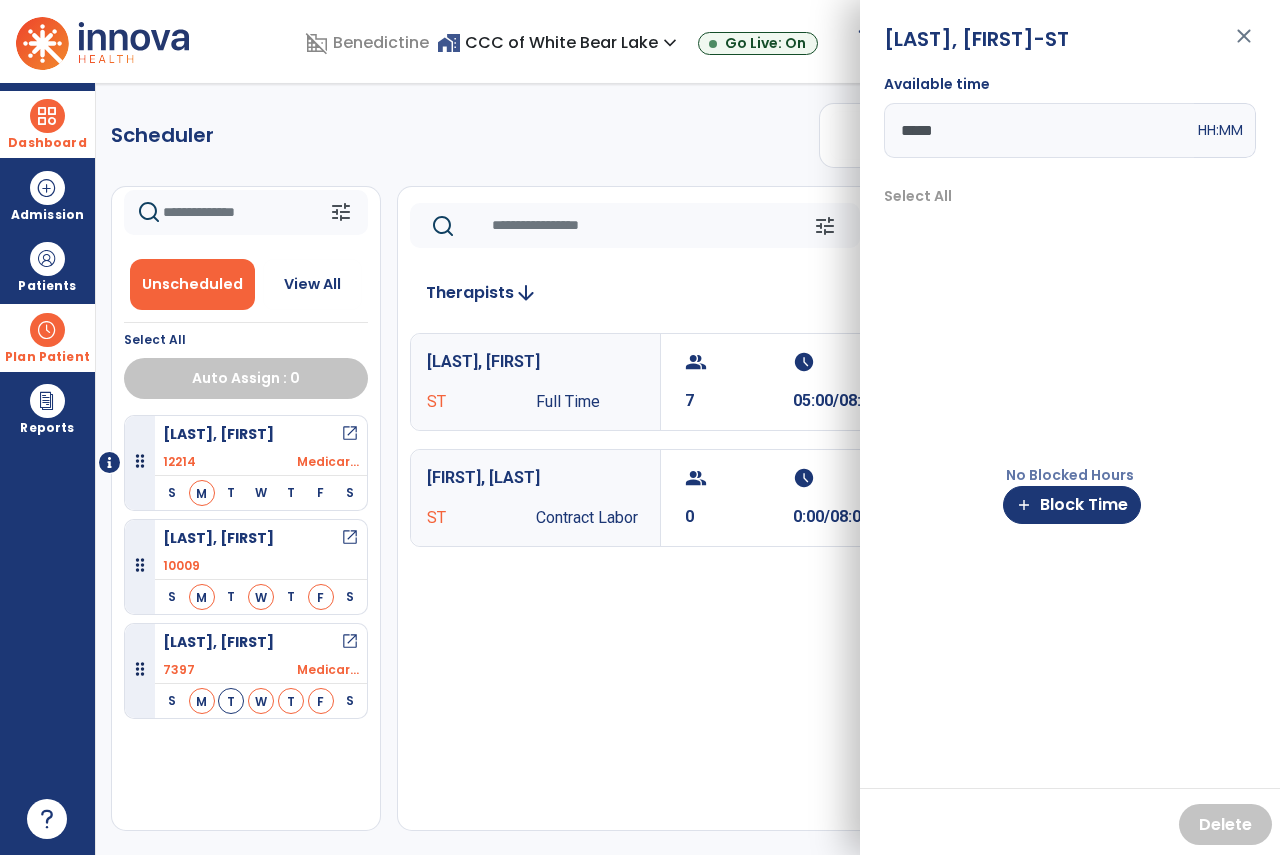 click on "*****" at bounding box center (1039, 130) 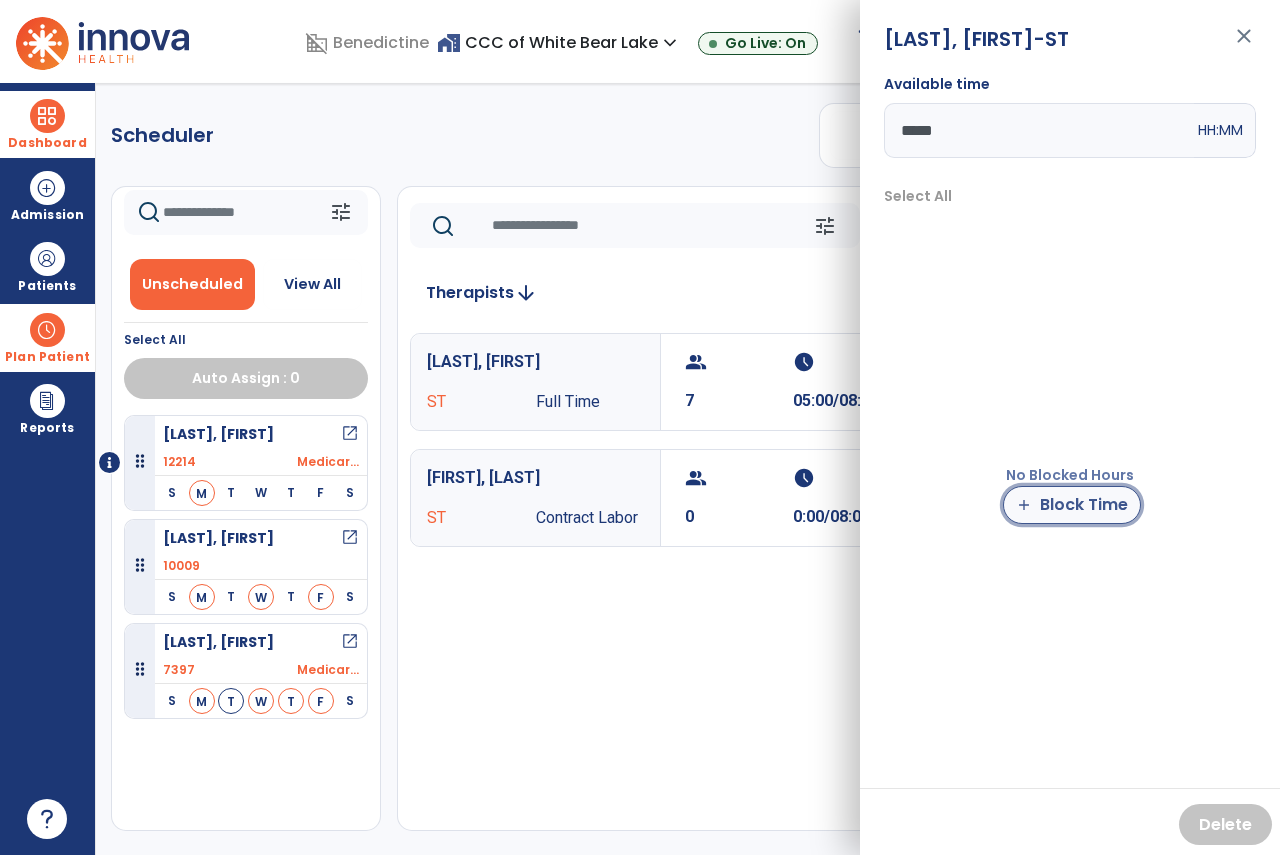 click on "add   Block Time" at bounding box center [1072, 505] 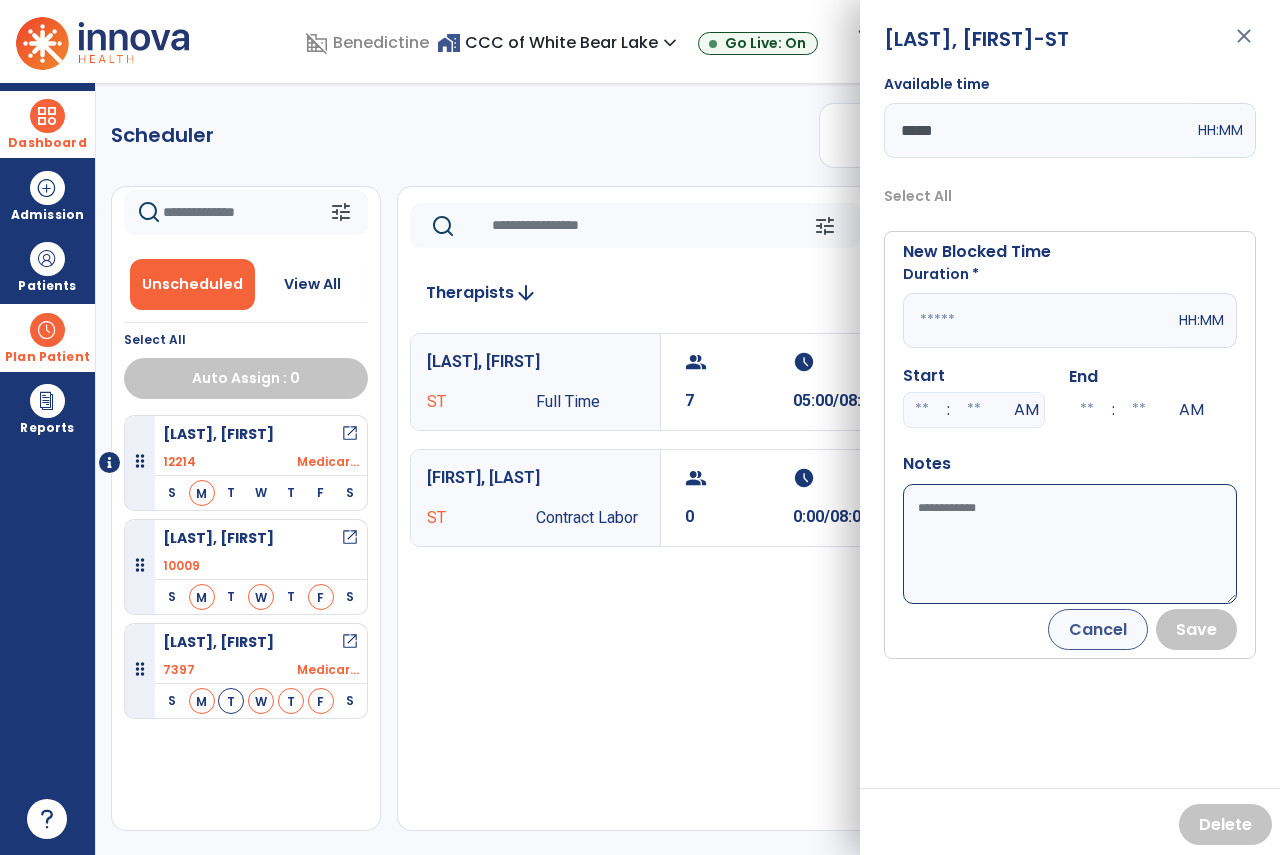 click at bounding box center (1039, 320) 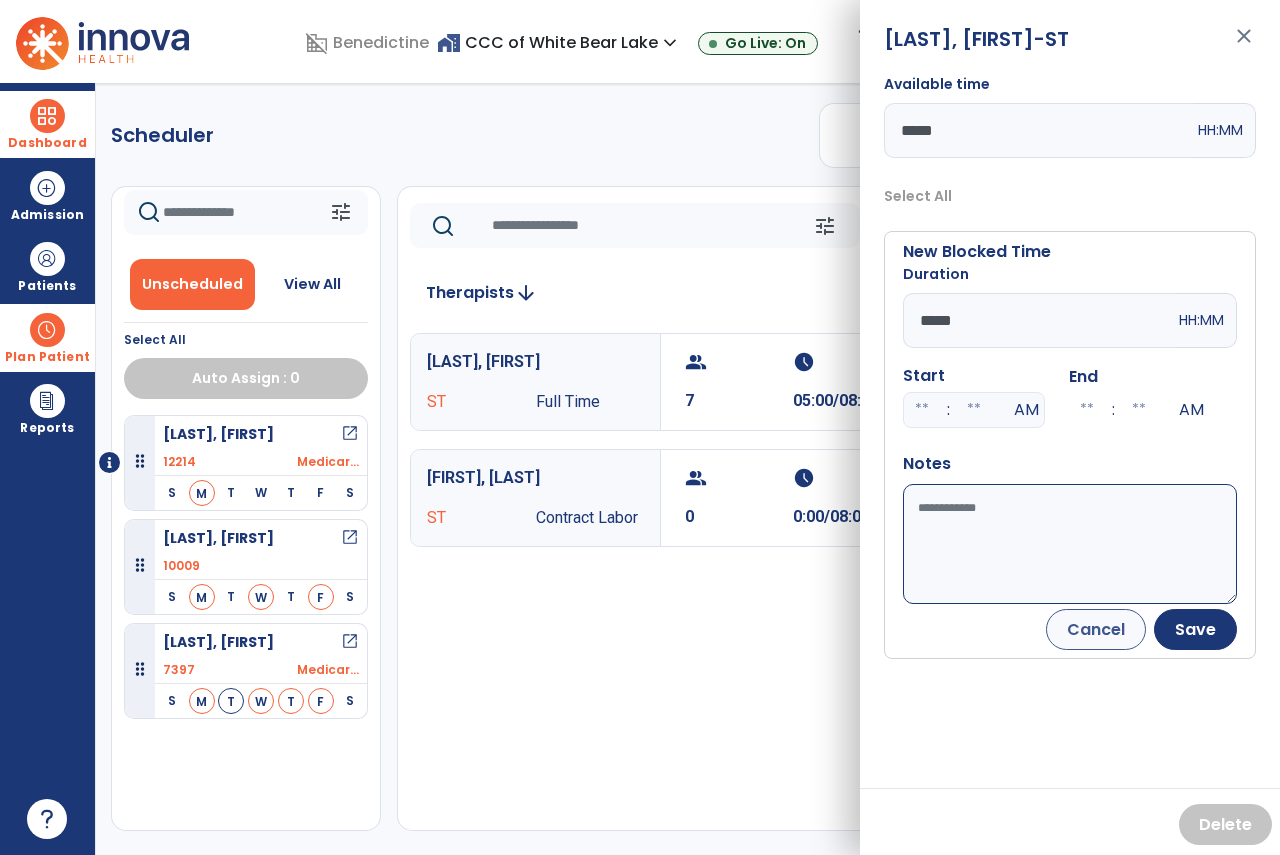 type on "*****" 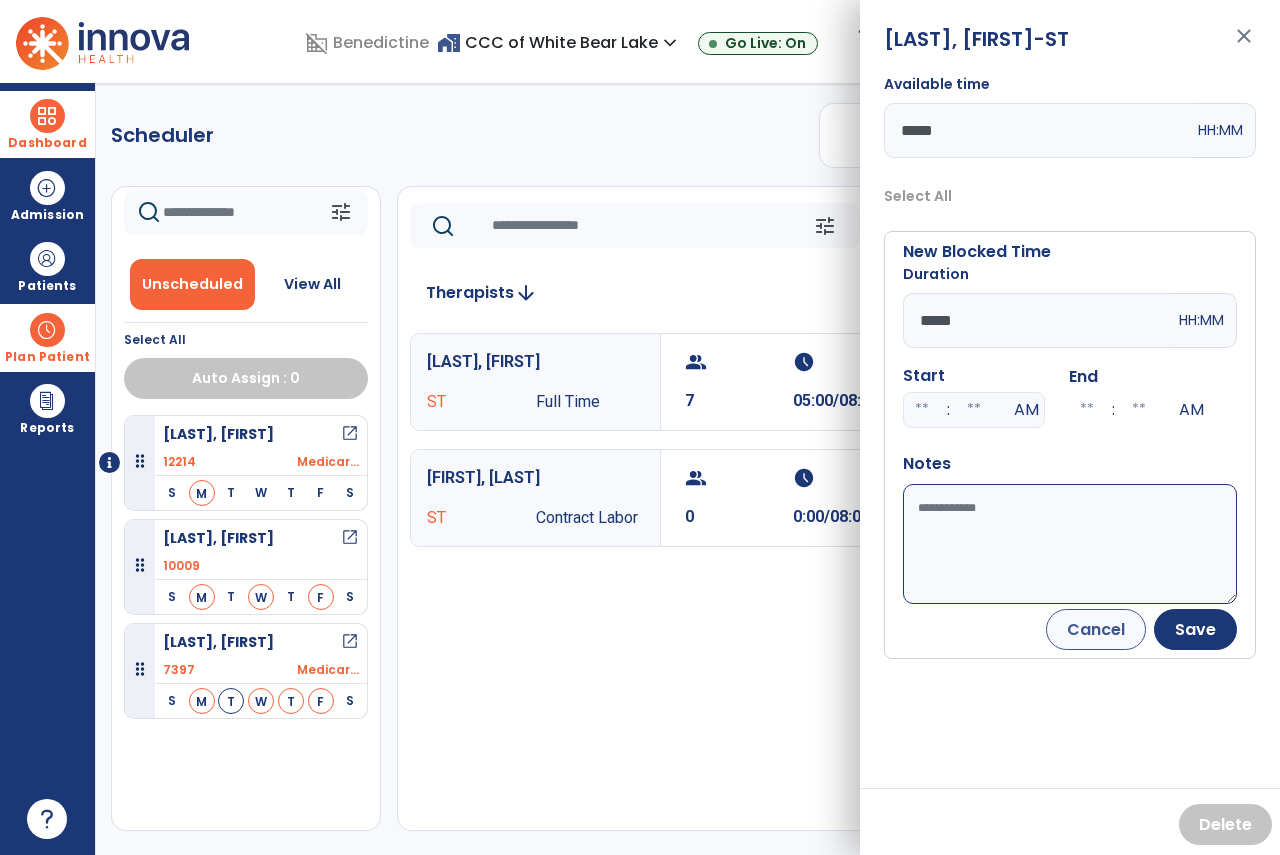 click on "Available time" at bounding box center (1070, 544) 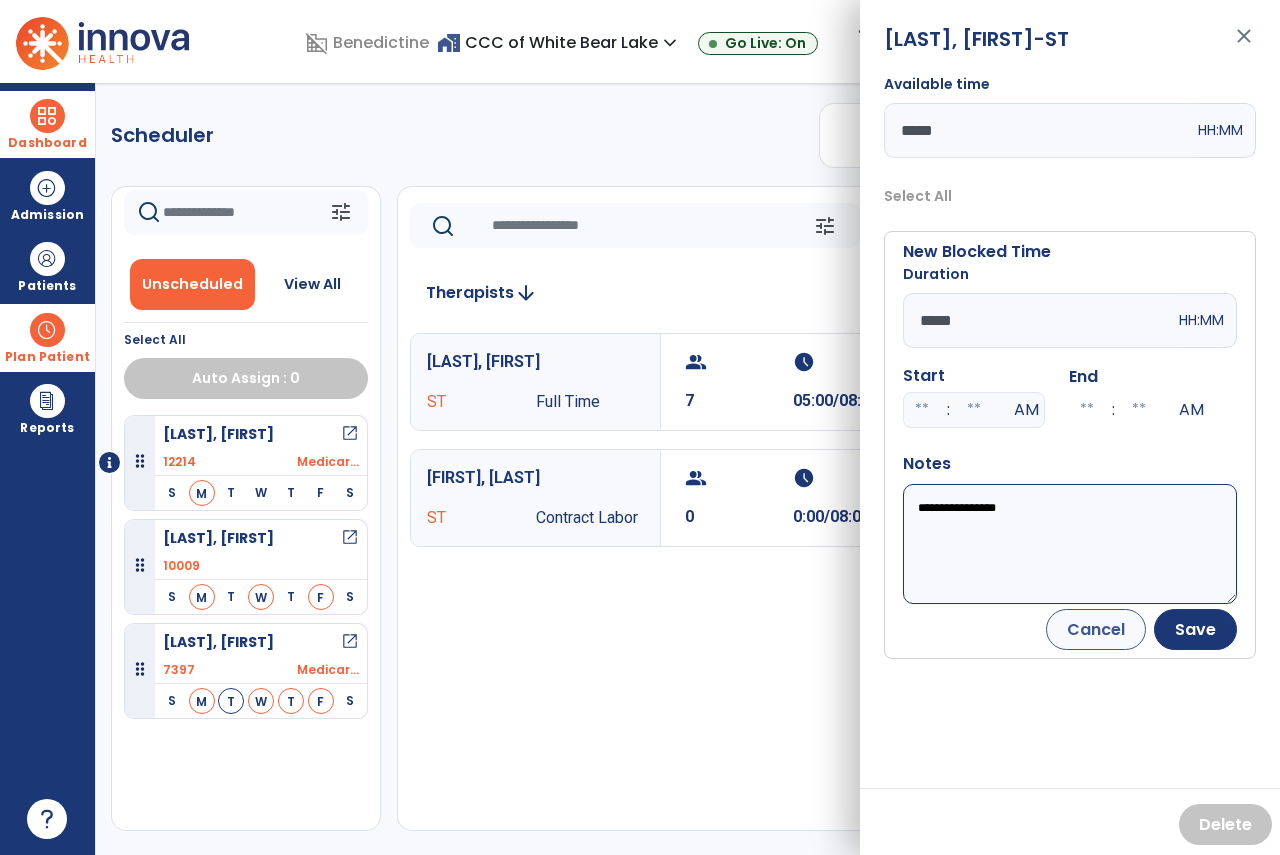 click on "**********" at bounding box center (1070, 544) 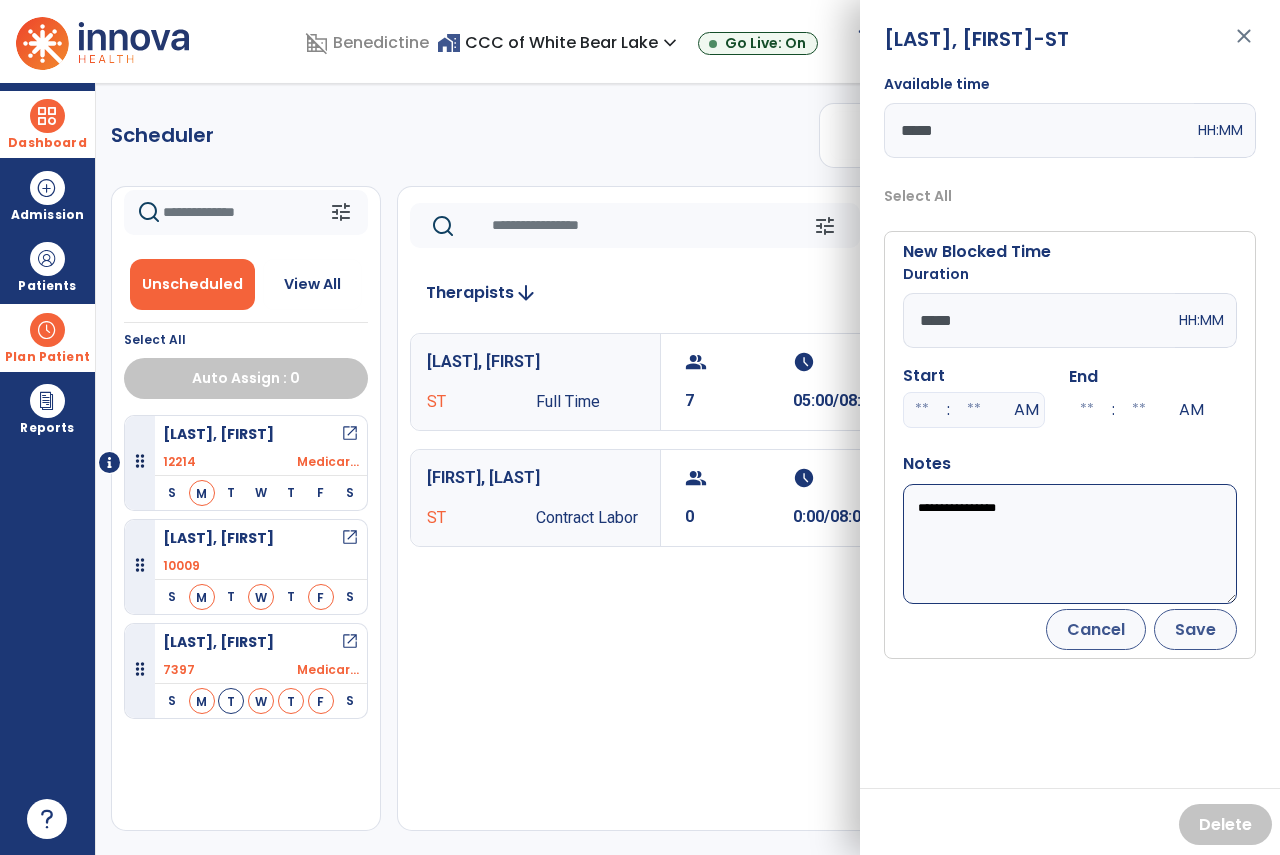 type on "**********" 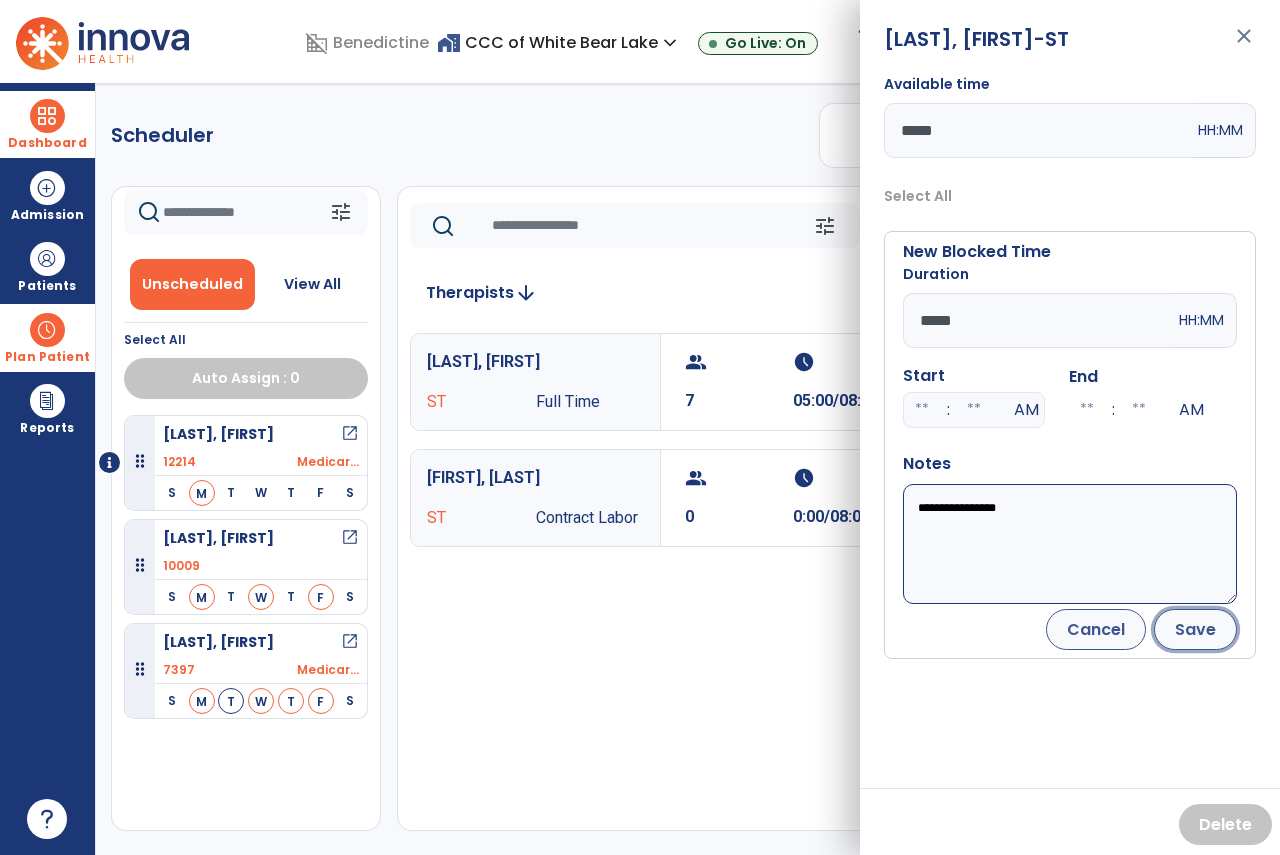 click on "Save" at bounding box center [1195, 629] 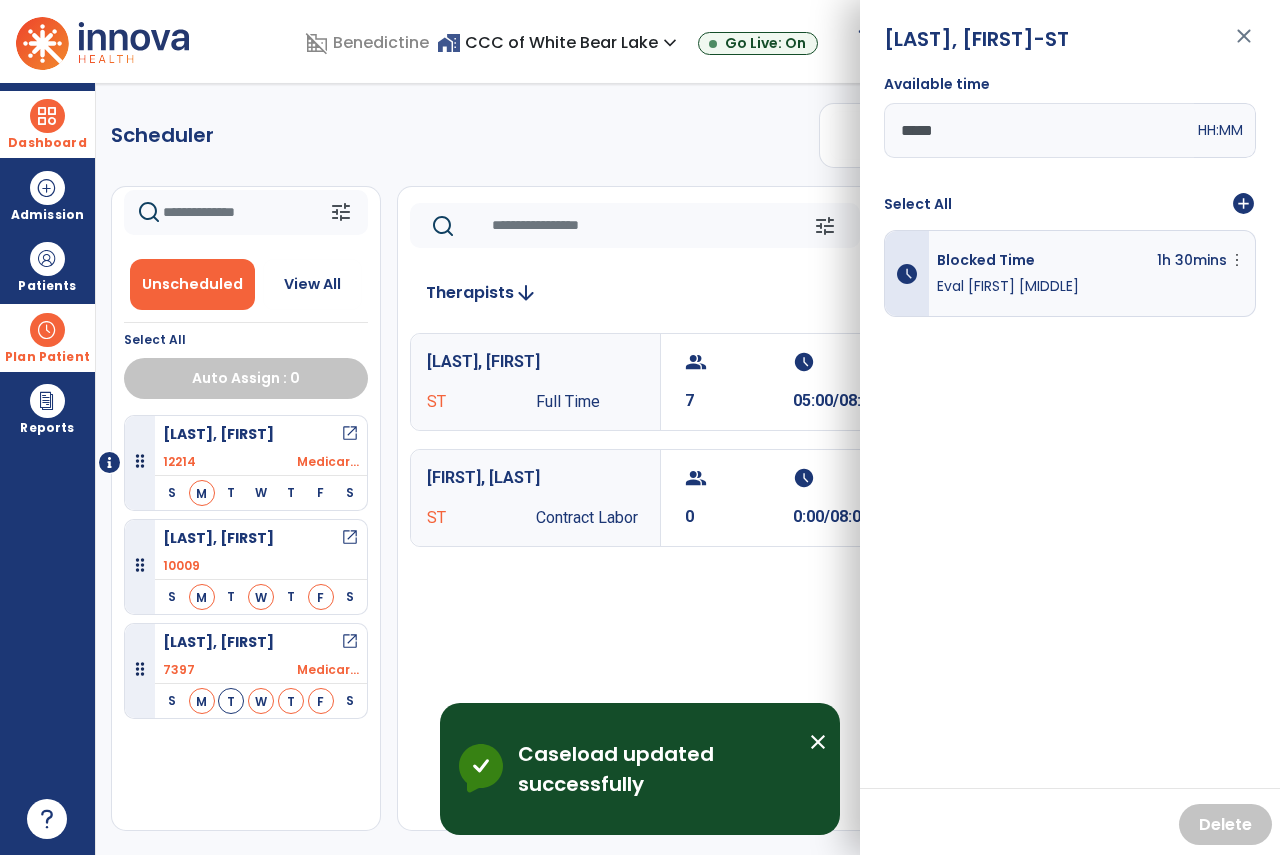 click on "close" at bounding box center [1244, 45] 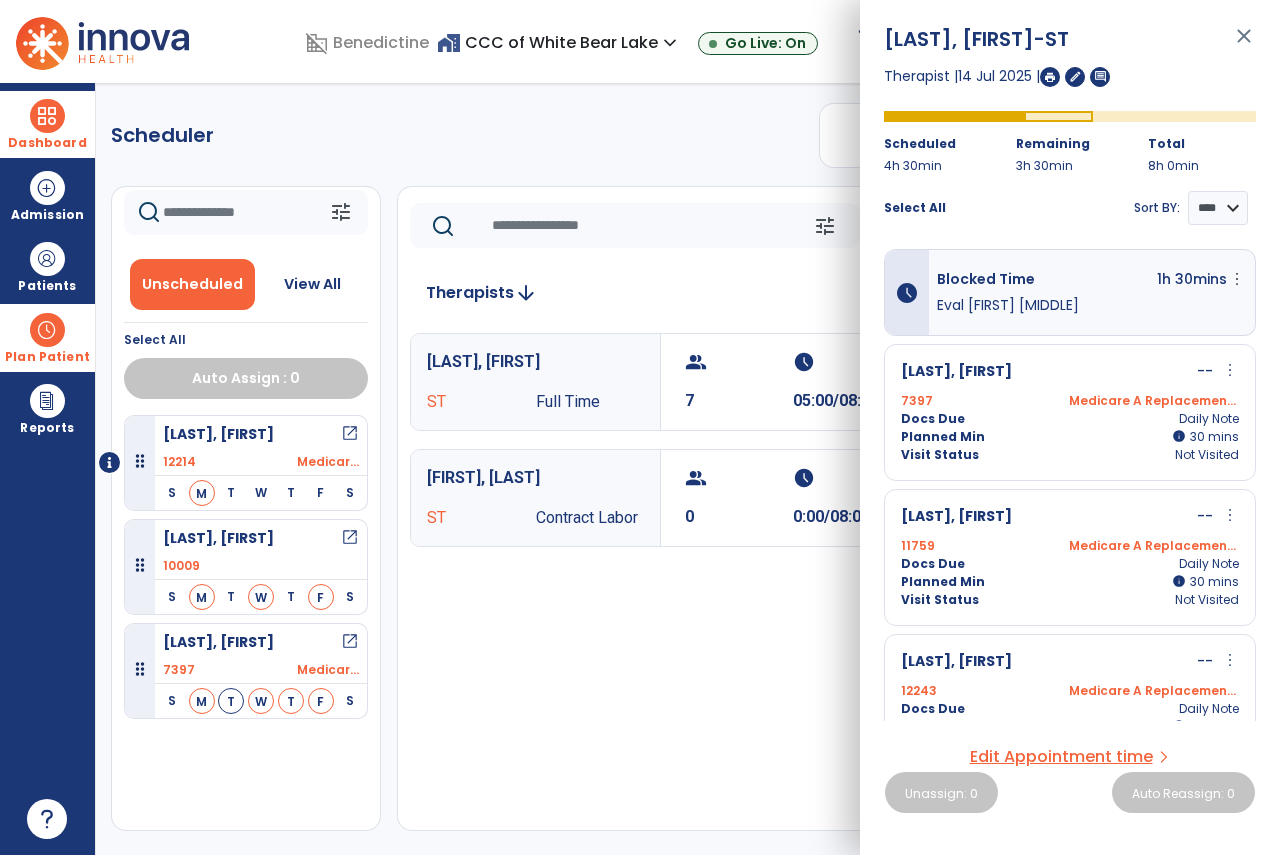 click on "close" at bounding box center (1244, 45) 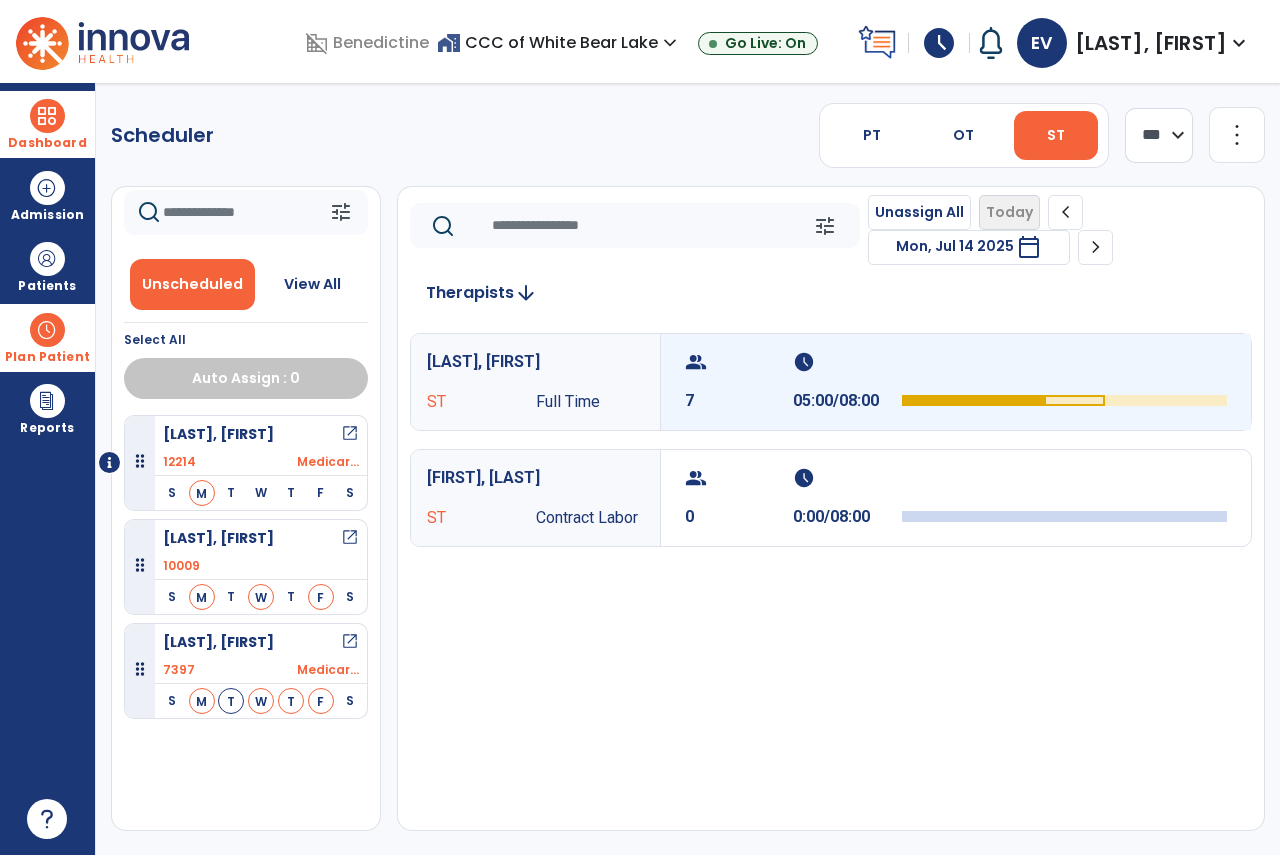 click on "schedule  05:00/08:00" at bounding box center (847, 382) 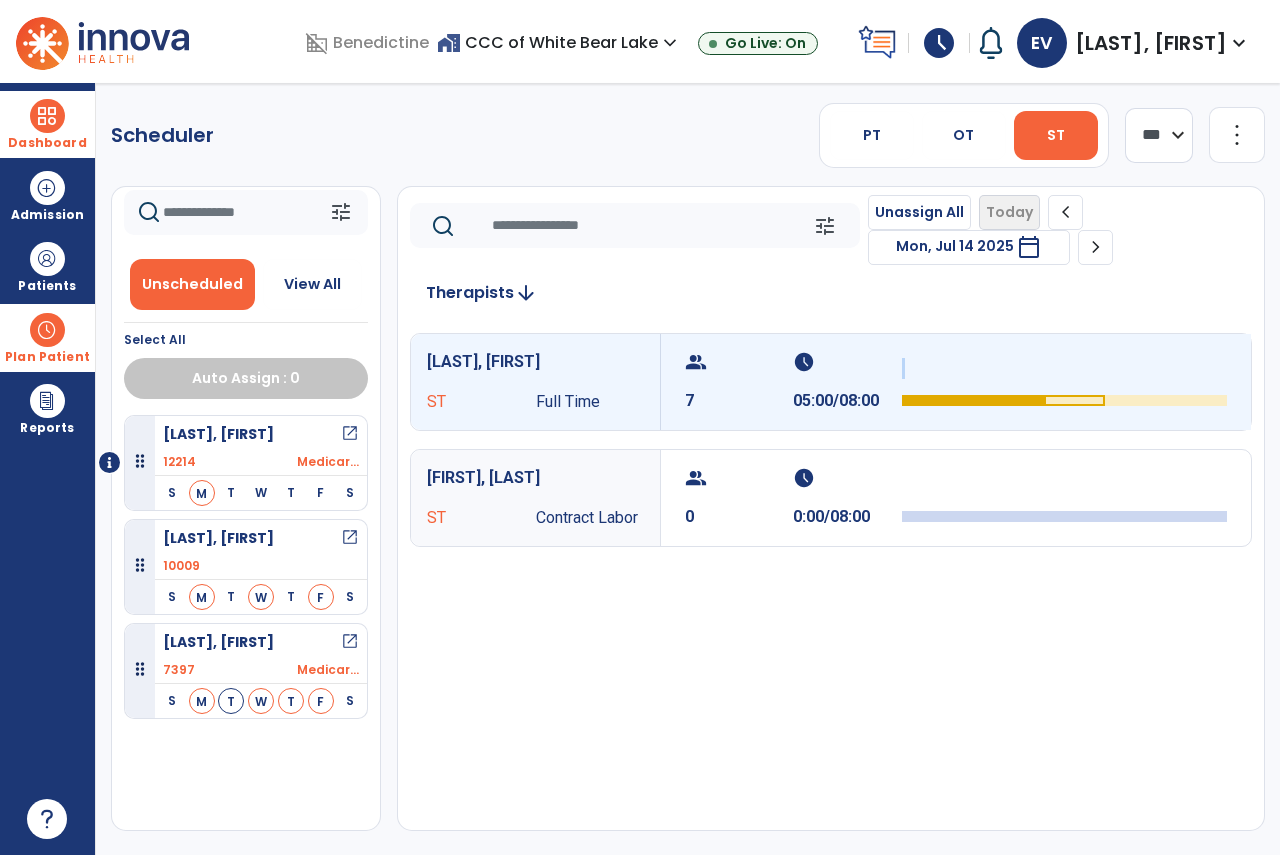 click on "schedule  05:00/08:00" at bounding box center [847, 382] 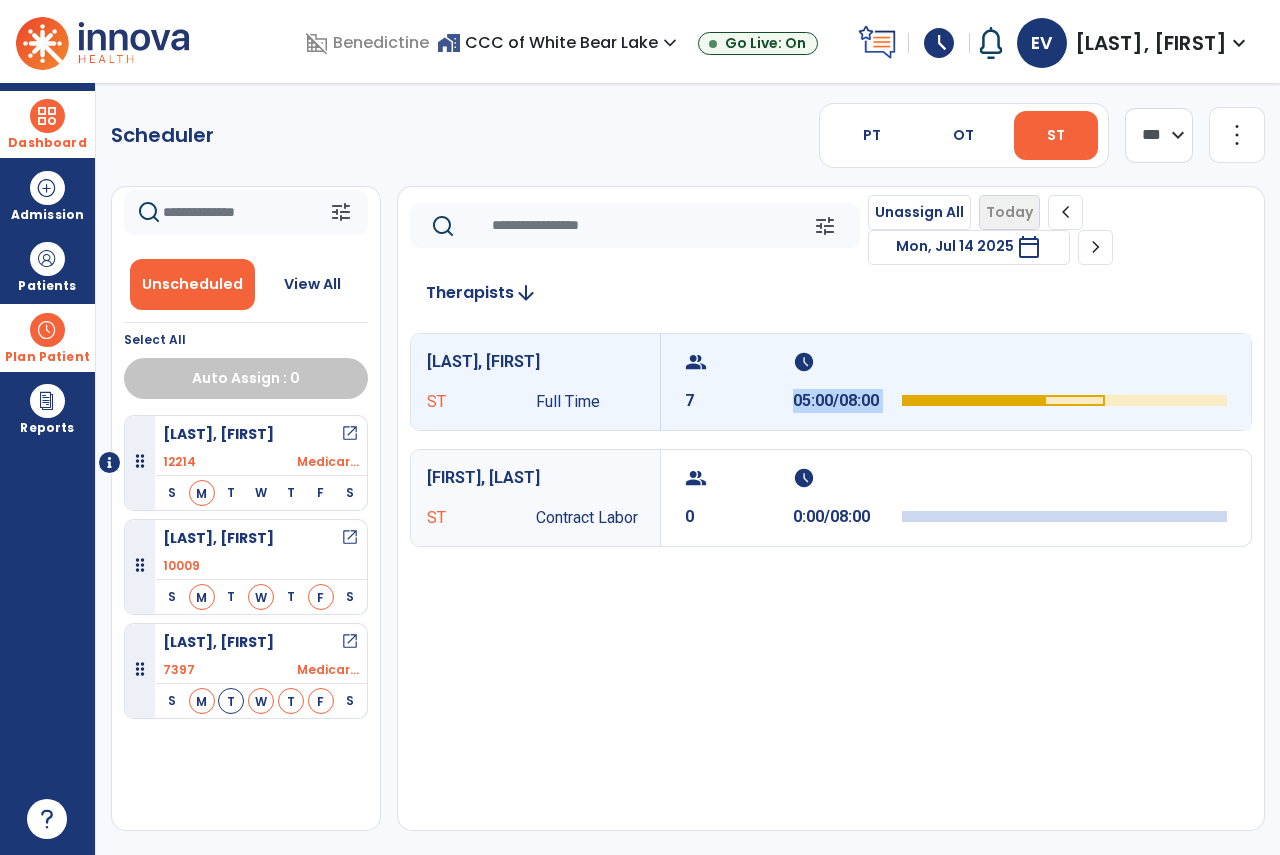 click on "schedule  05:00/08:00" at bounding box center [847, 382] 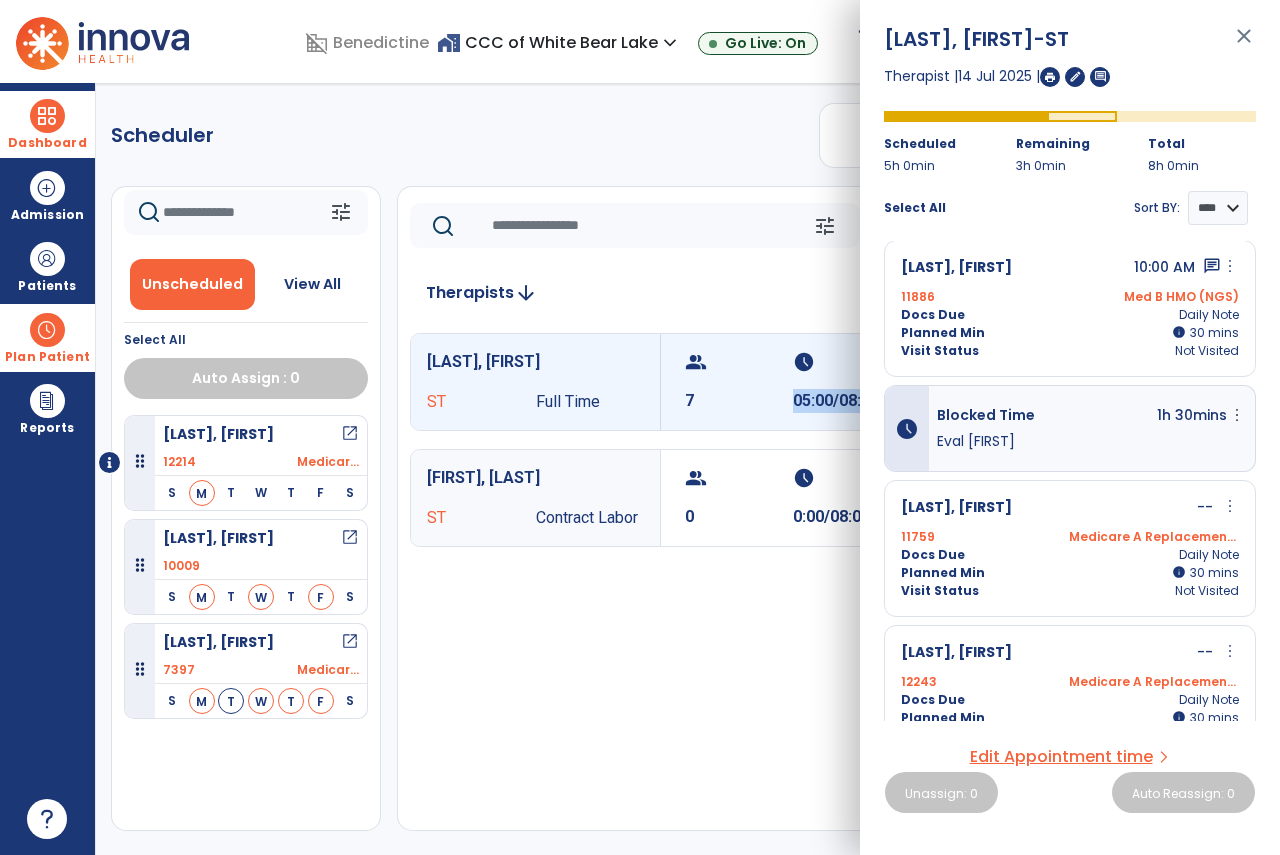 scroll, scrollTop: 0, scrollLeft: 0, axis: both 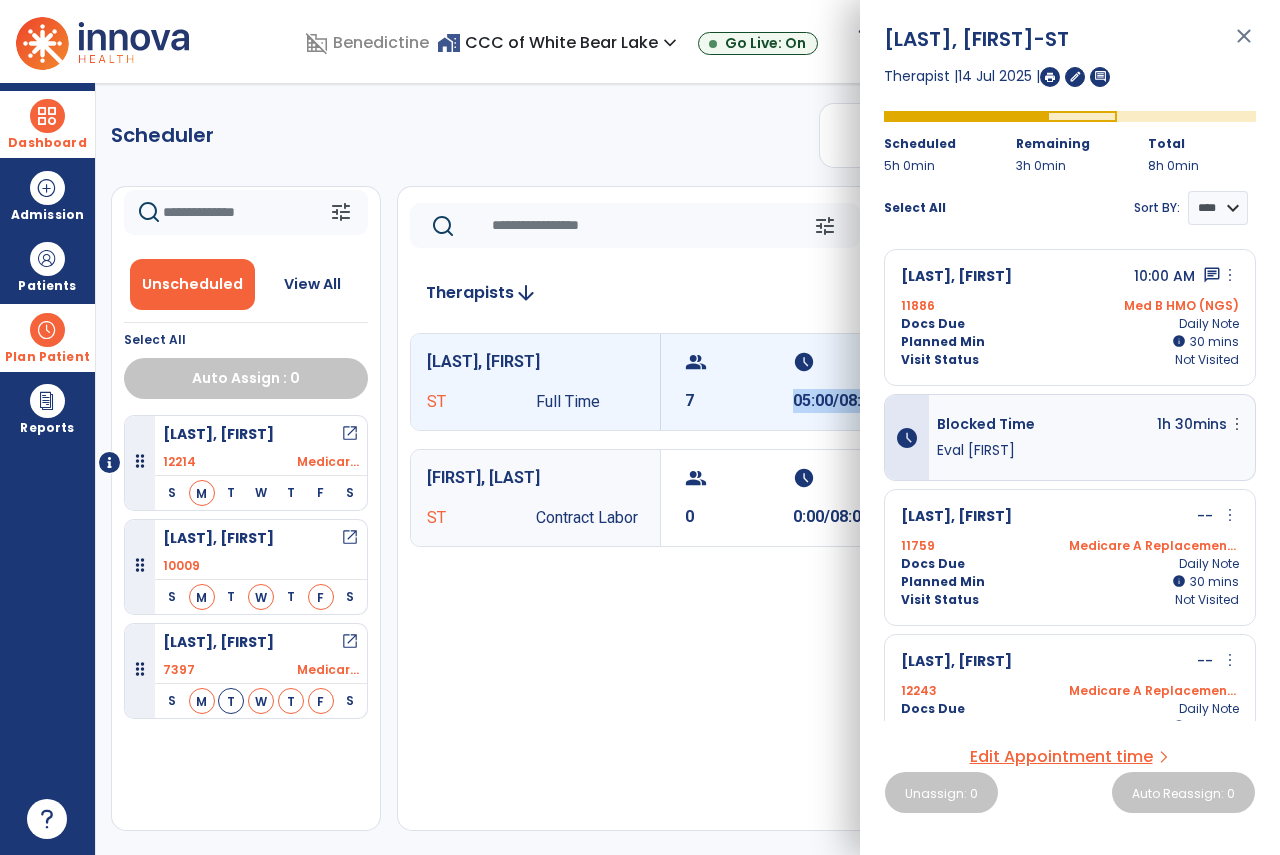 click at bounding box center [1050, 77] 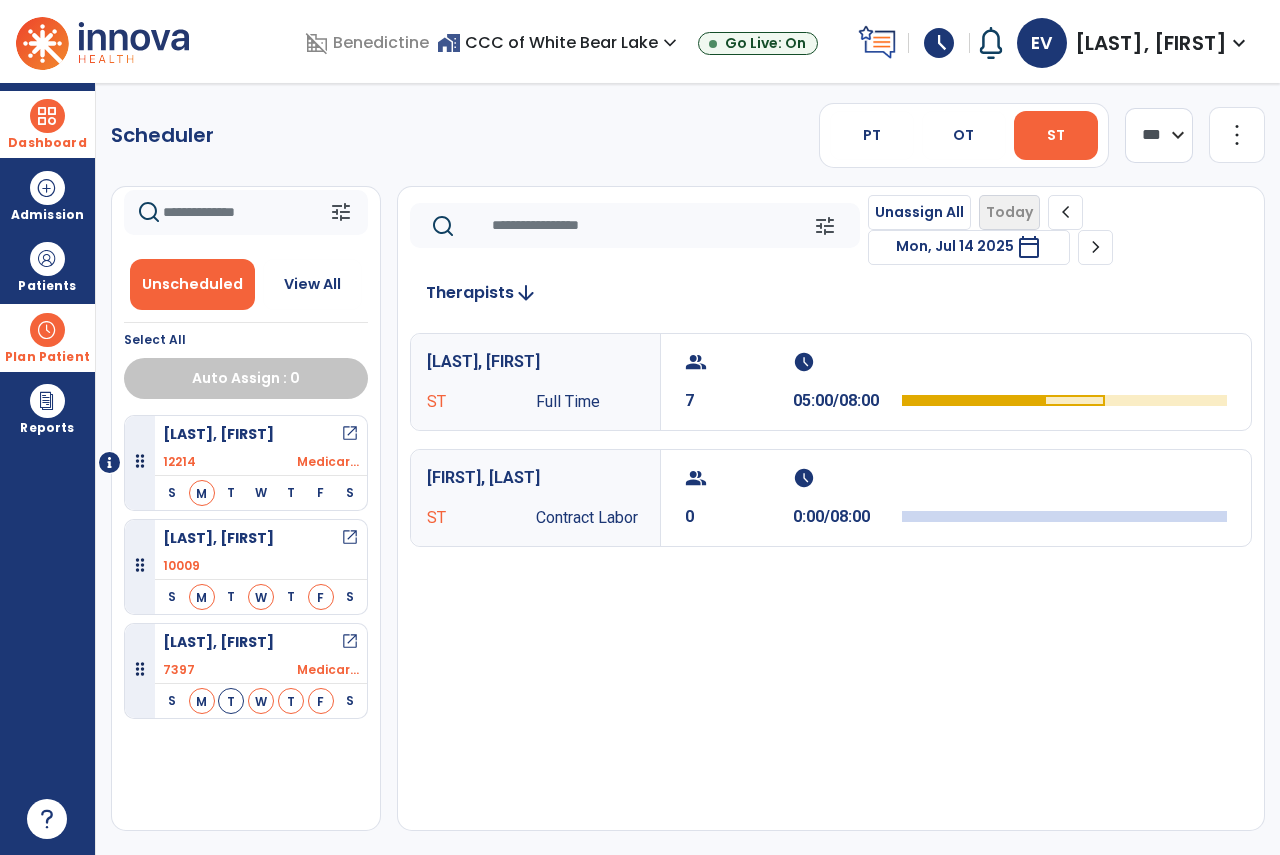 click 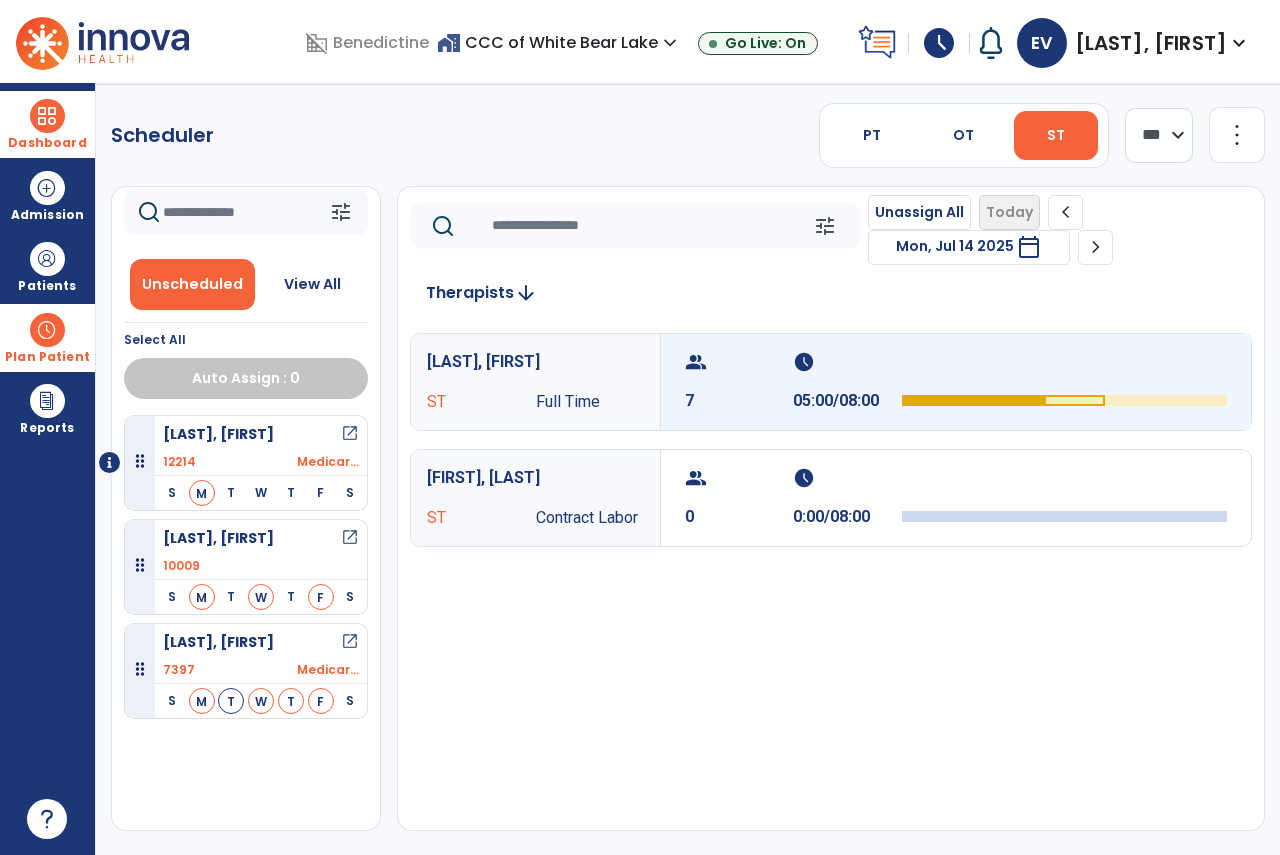 click on "schedule" at bounding box center [844, 362] 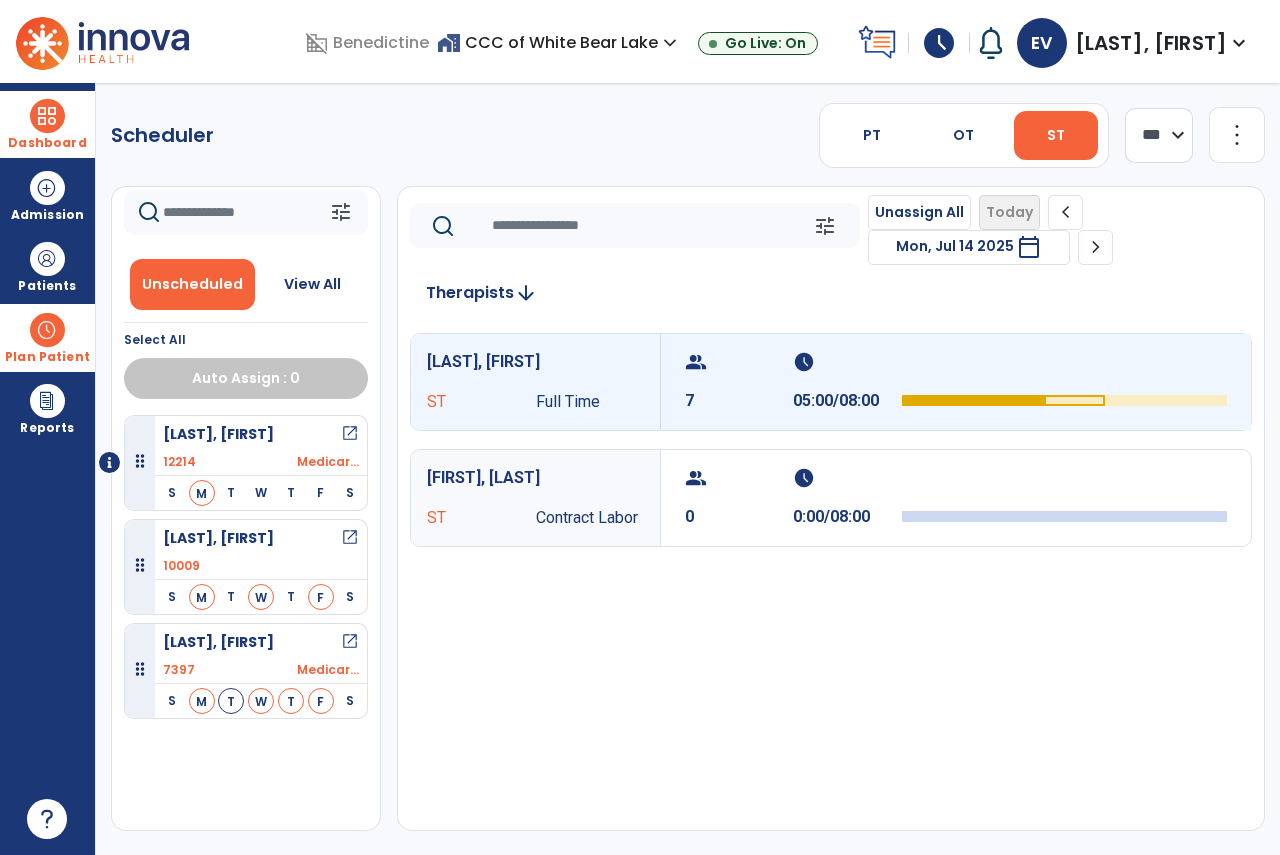click on "schedule" at bounding box center [844, 362] 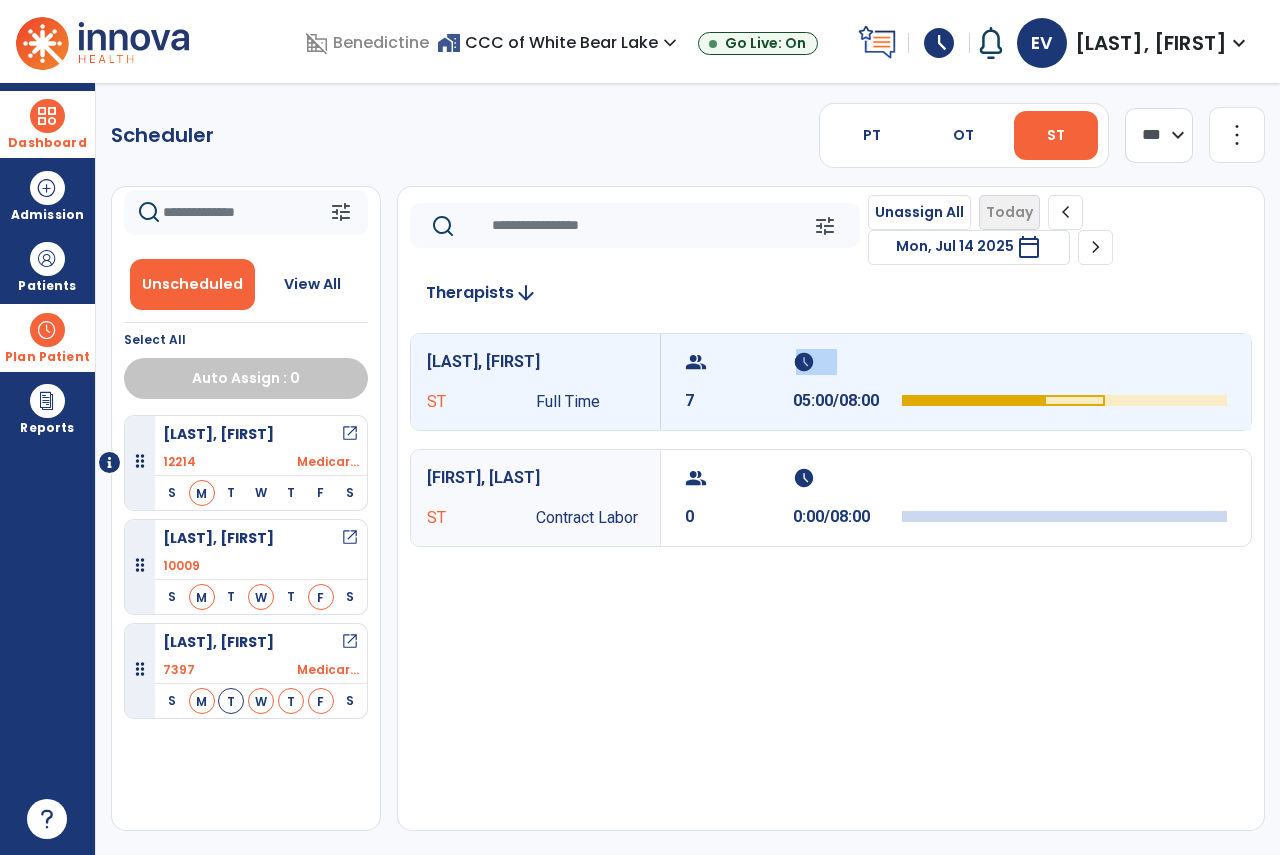 click on "schedule" at bounding box center [844, 362] 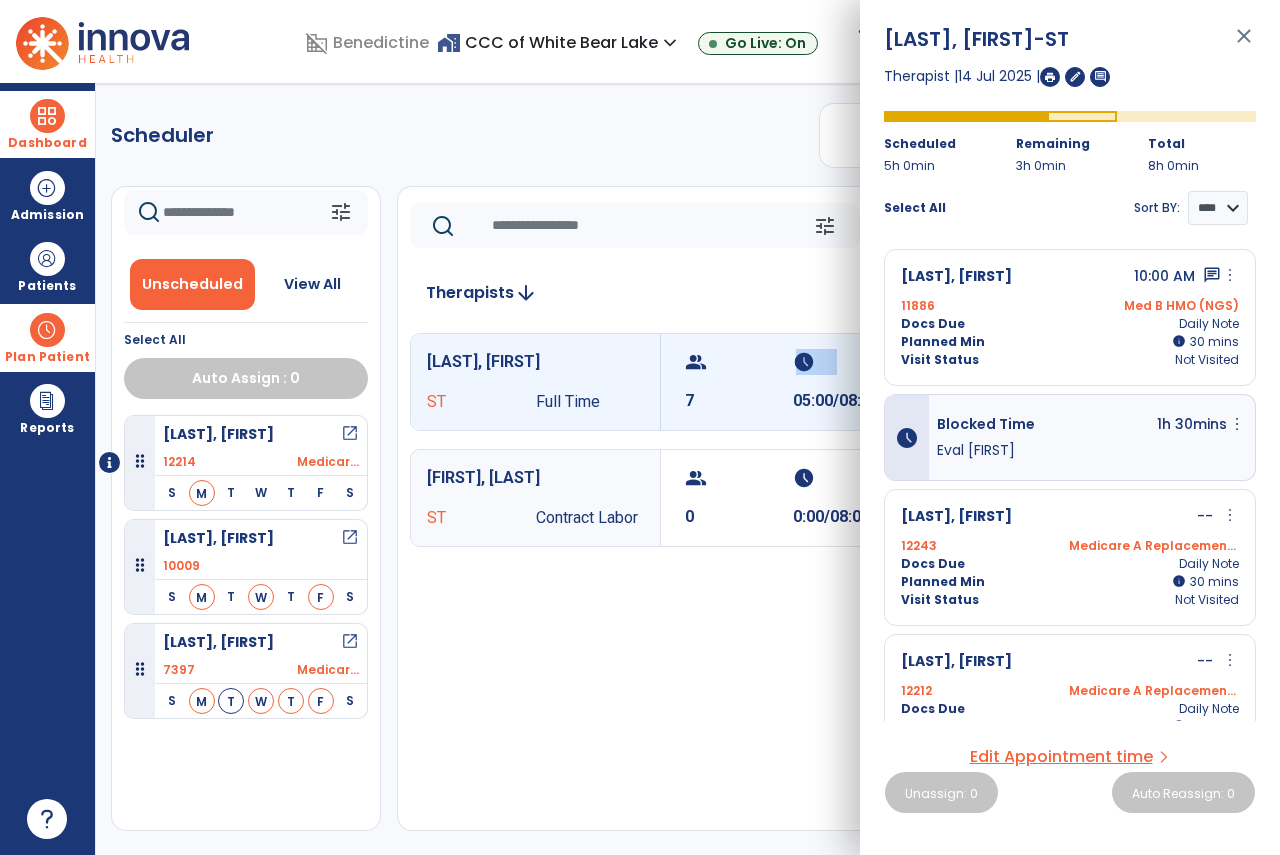 click at bounding box center [1050, 77] 